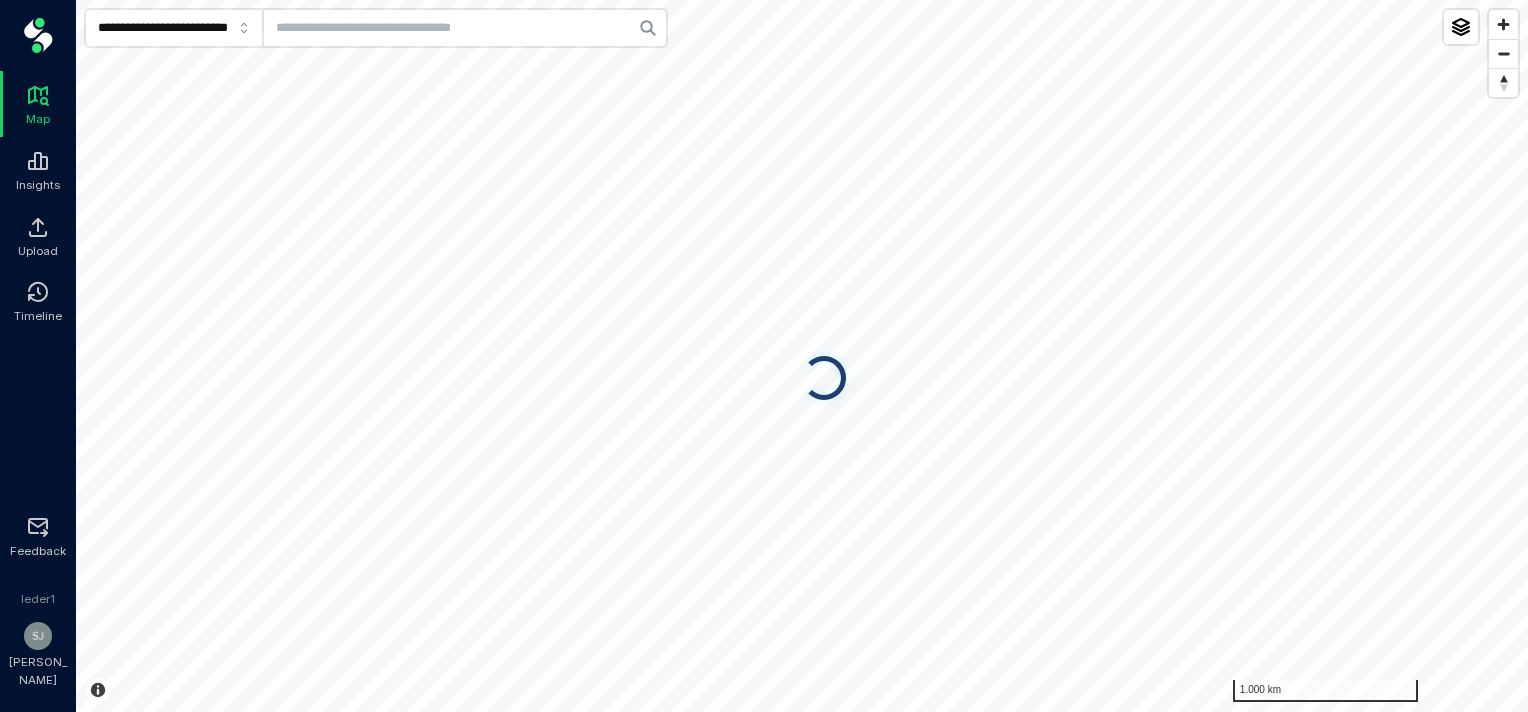 scroll, scrollTop: 0, scrollLeft: 0, axis: both 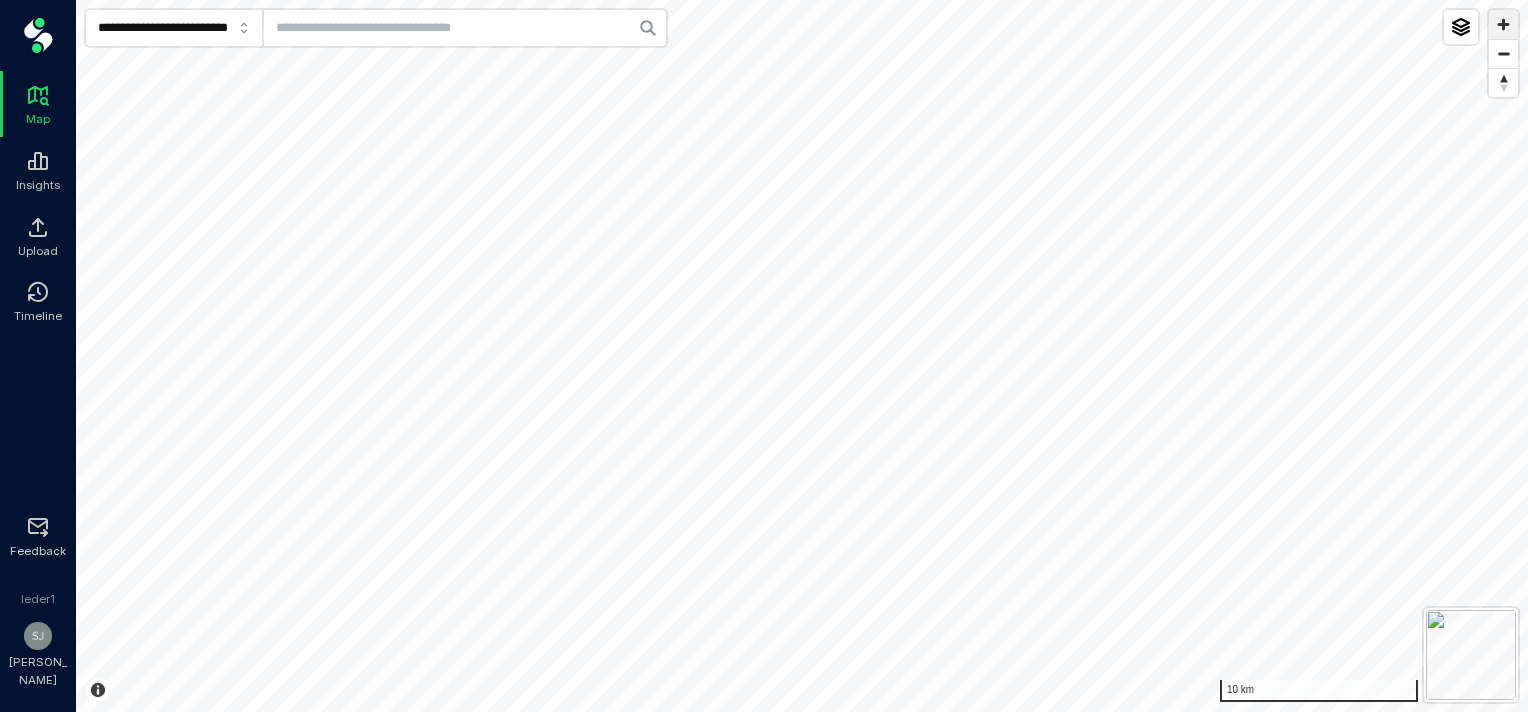 click at bounding box center [1503, 24] 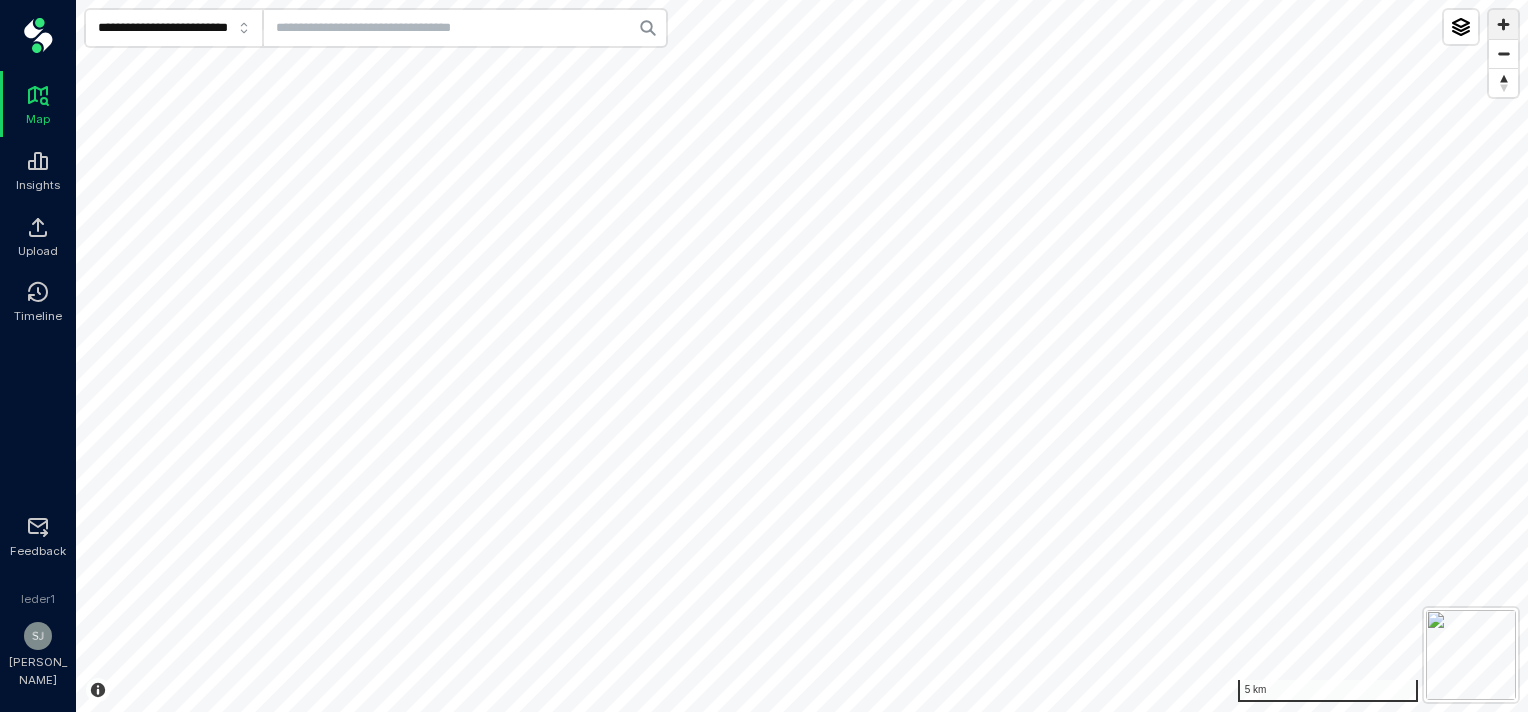 click at bounding box center (1503, 24) 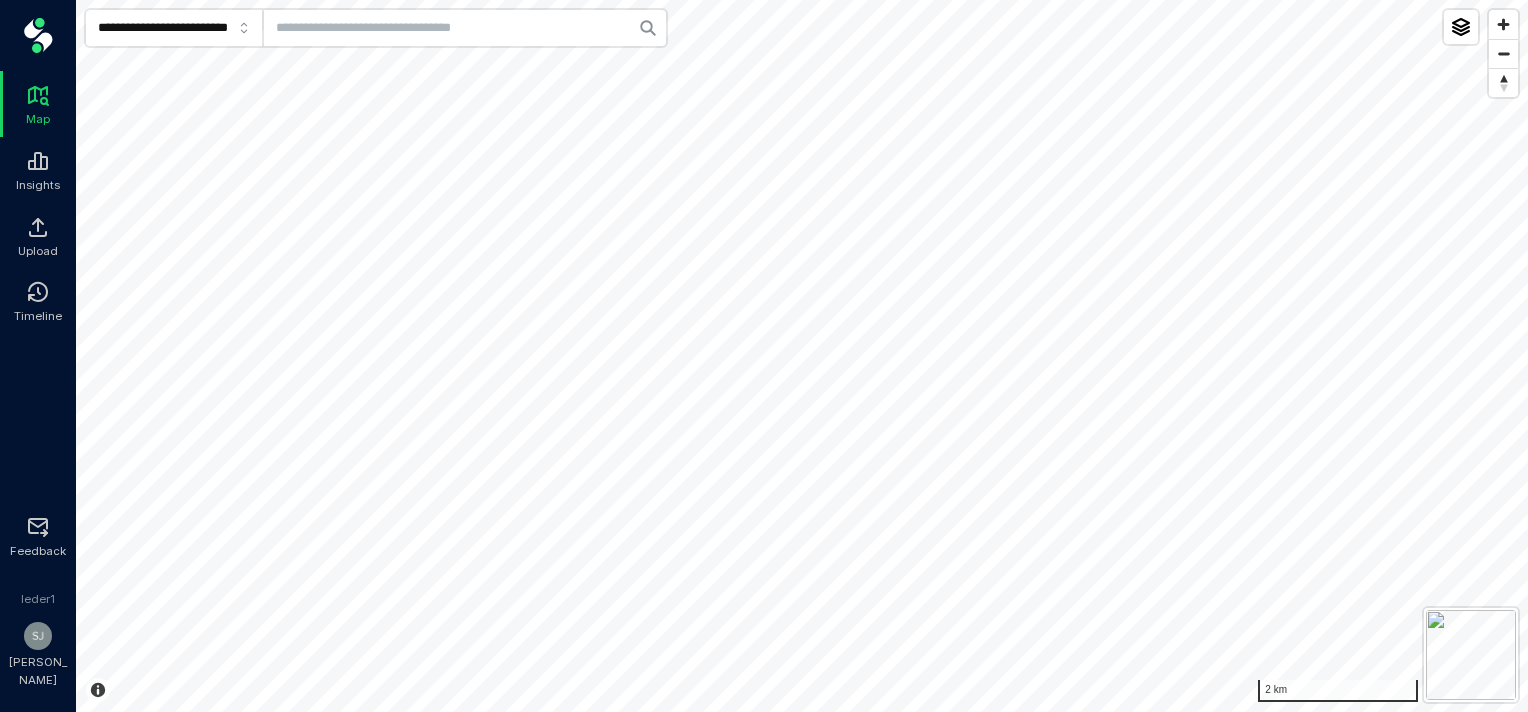 click on "**********" at bounding box center [764, 356] 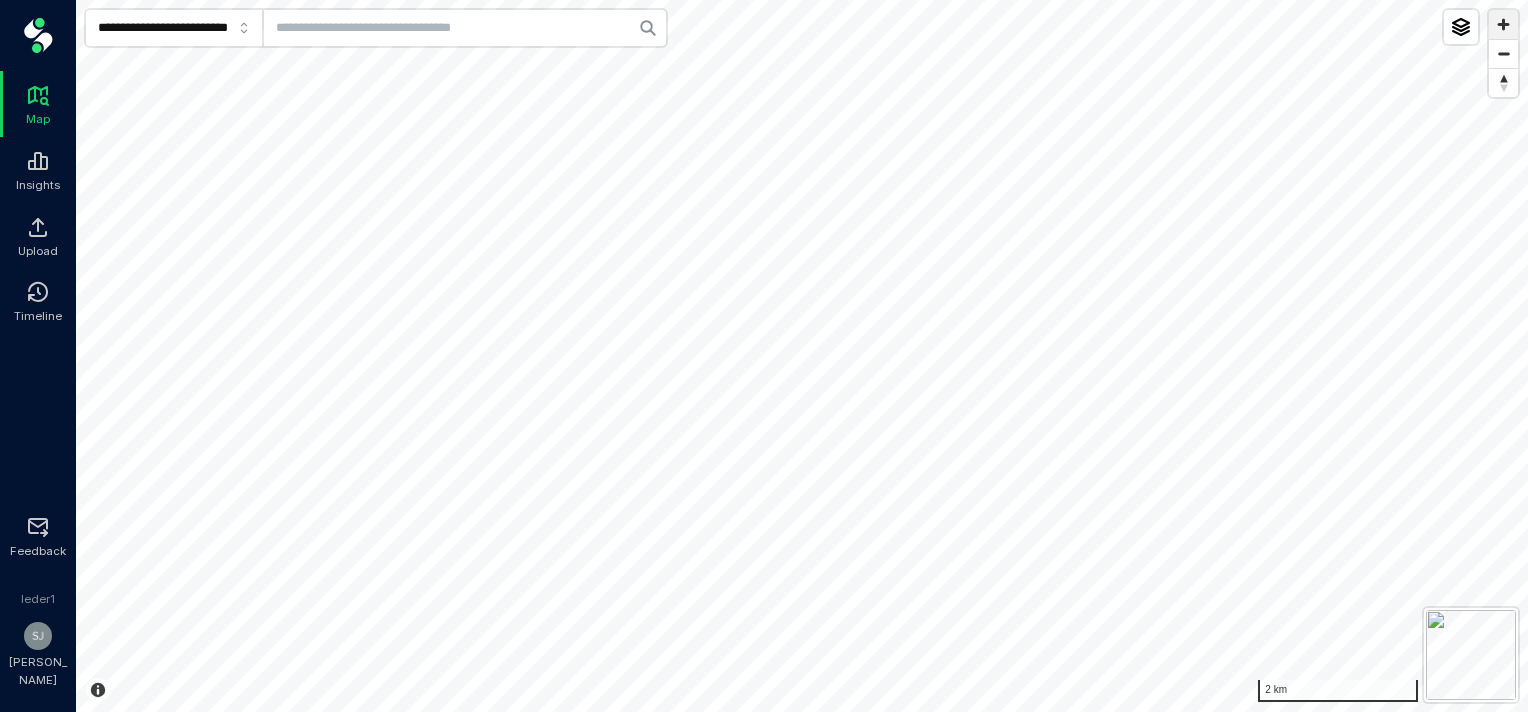 click at bounding box center [1503, 24] 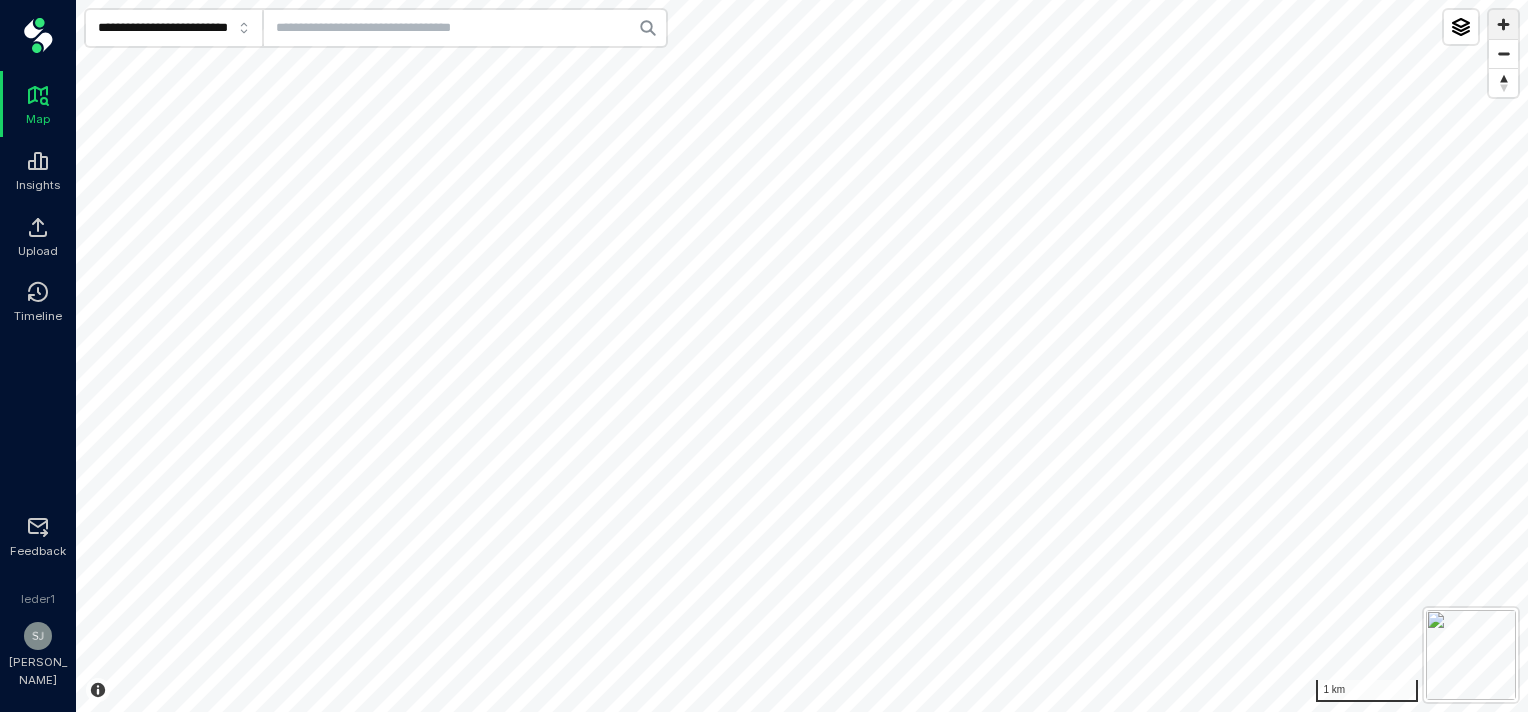 click at bounding box center [1503, 24] 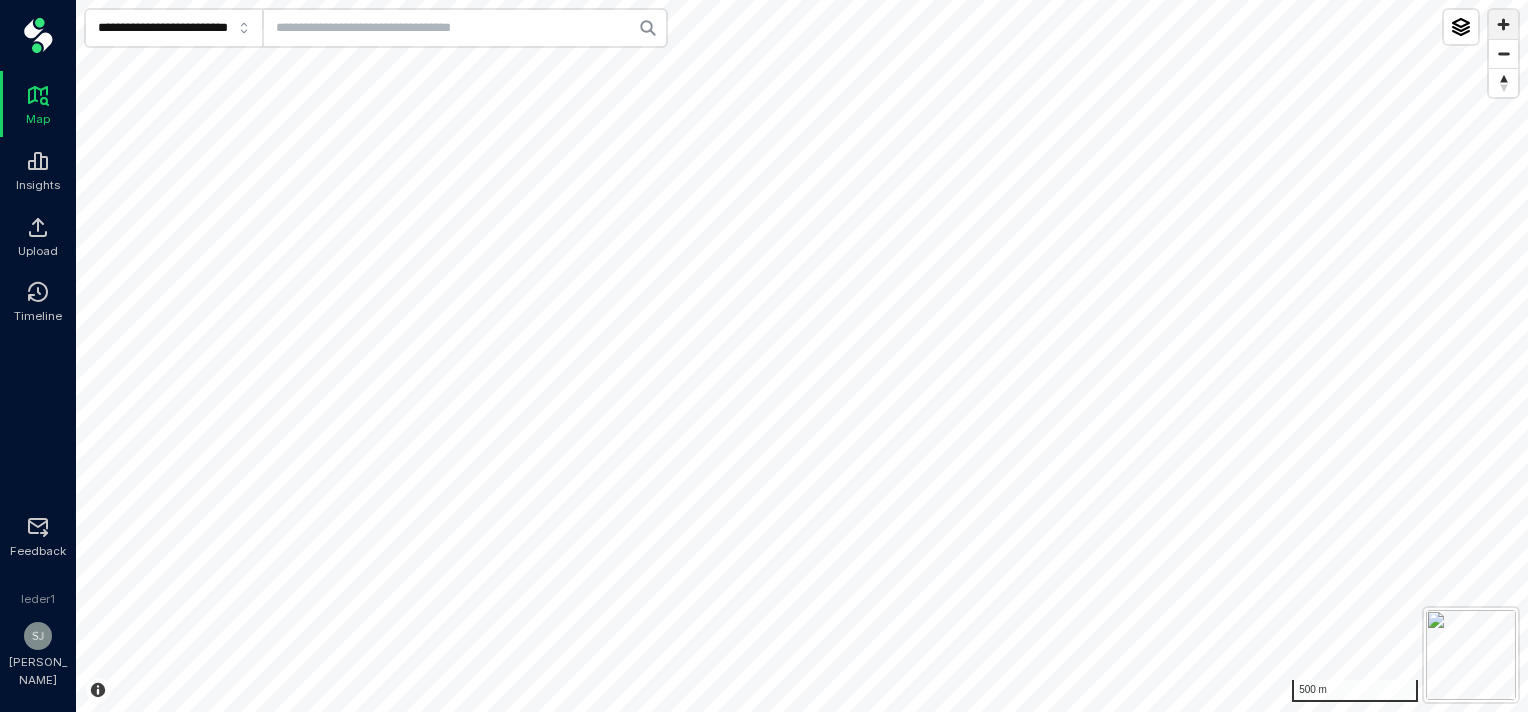 click at bounding box center [1503, 24] 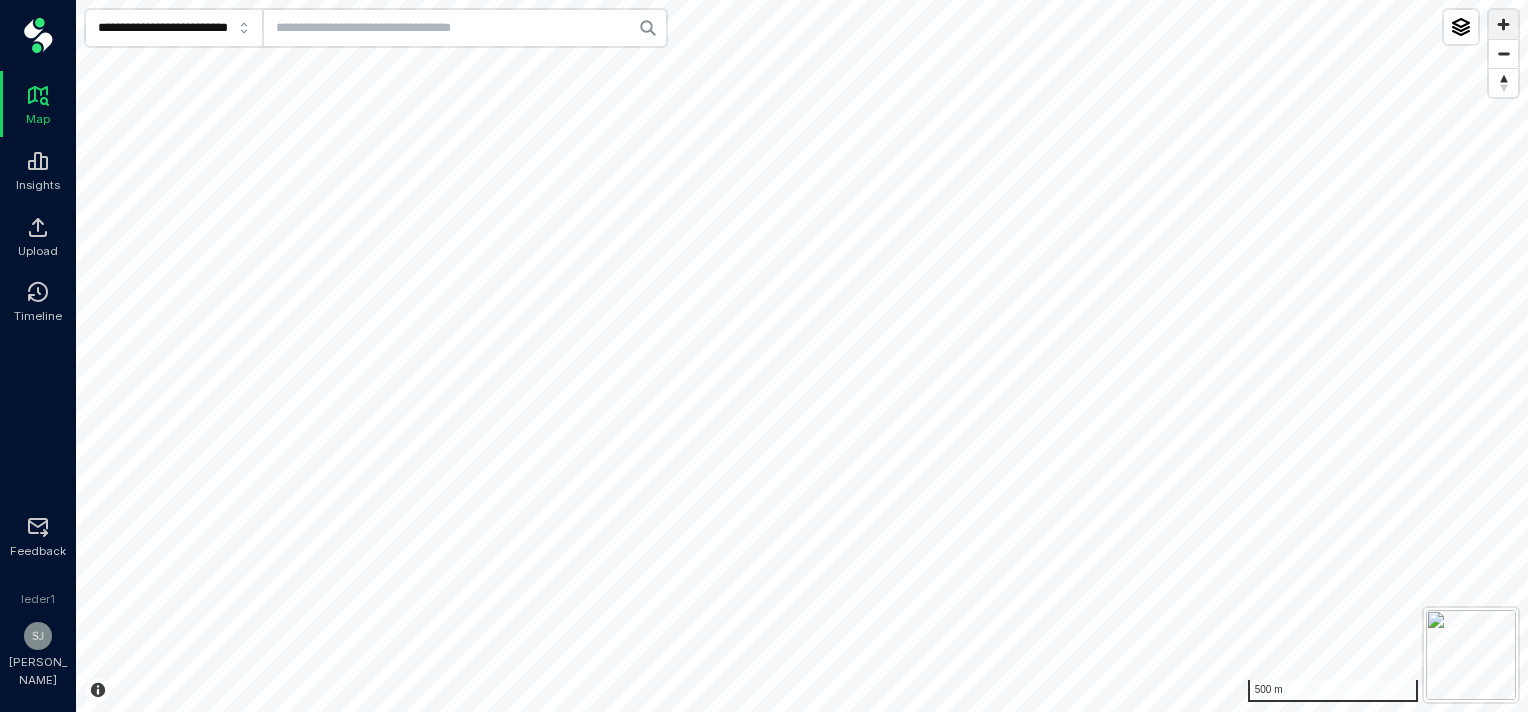 click at bounding box center (1503, 24) 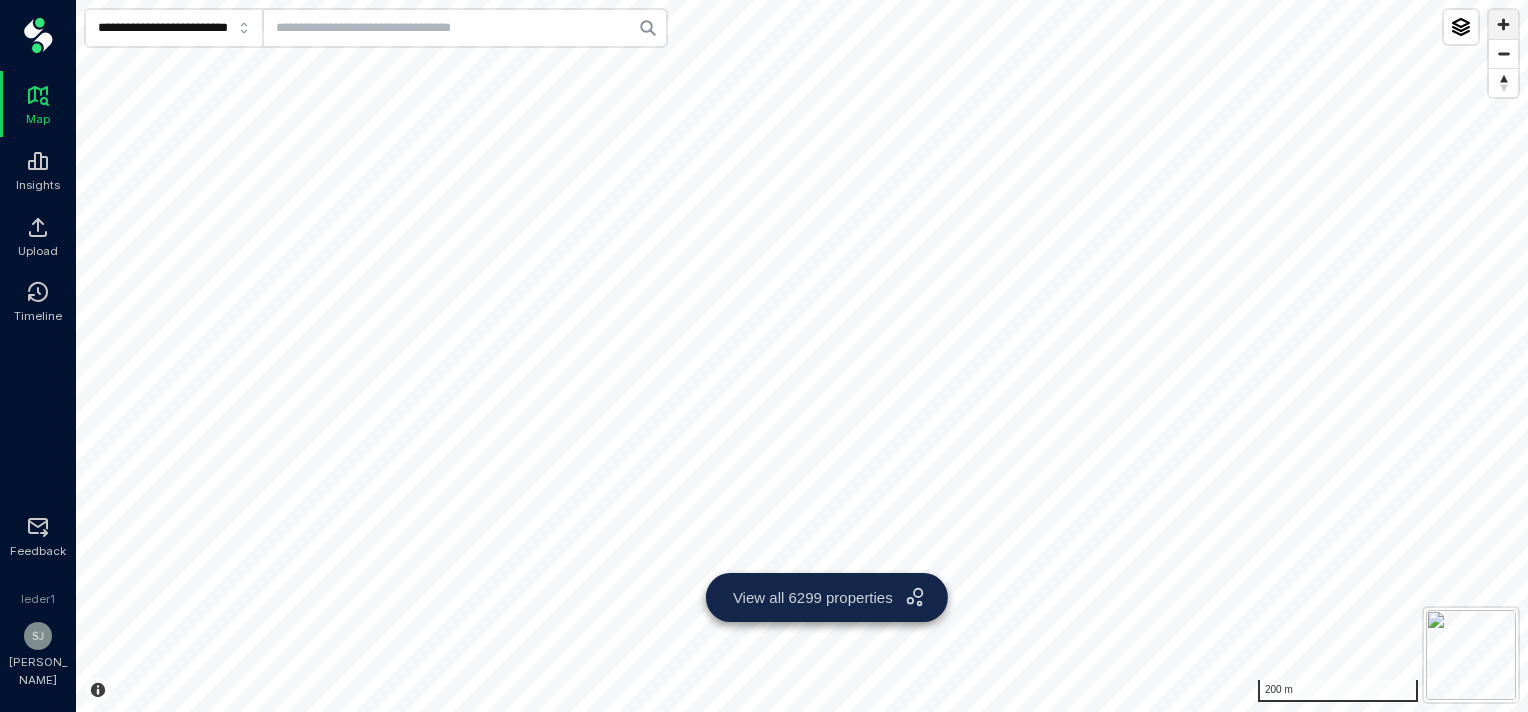 click at bounding box center [1503, 24] 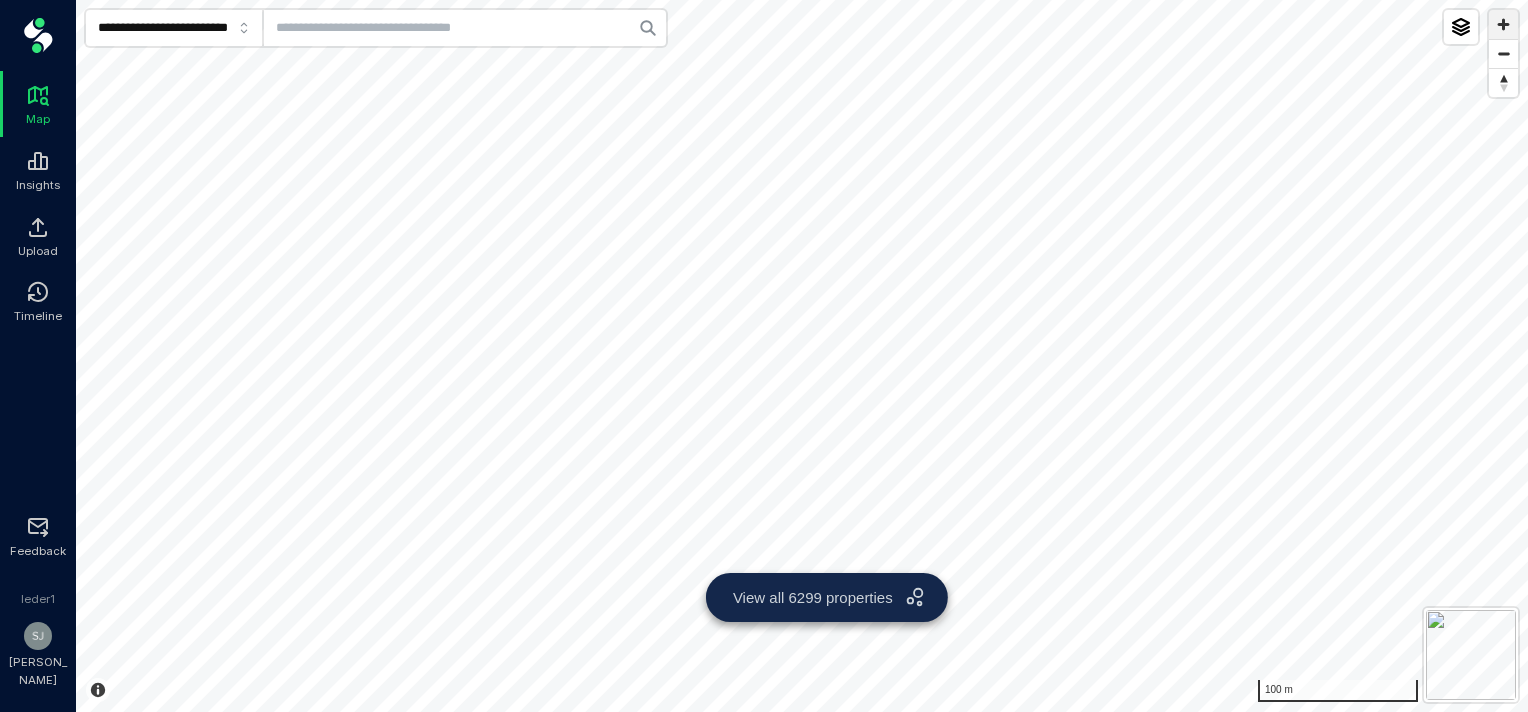 click at bounding box center (1503, 24) 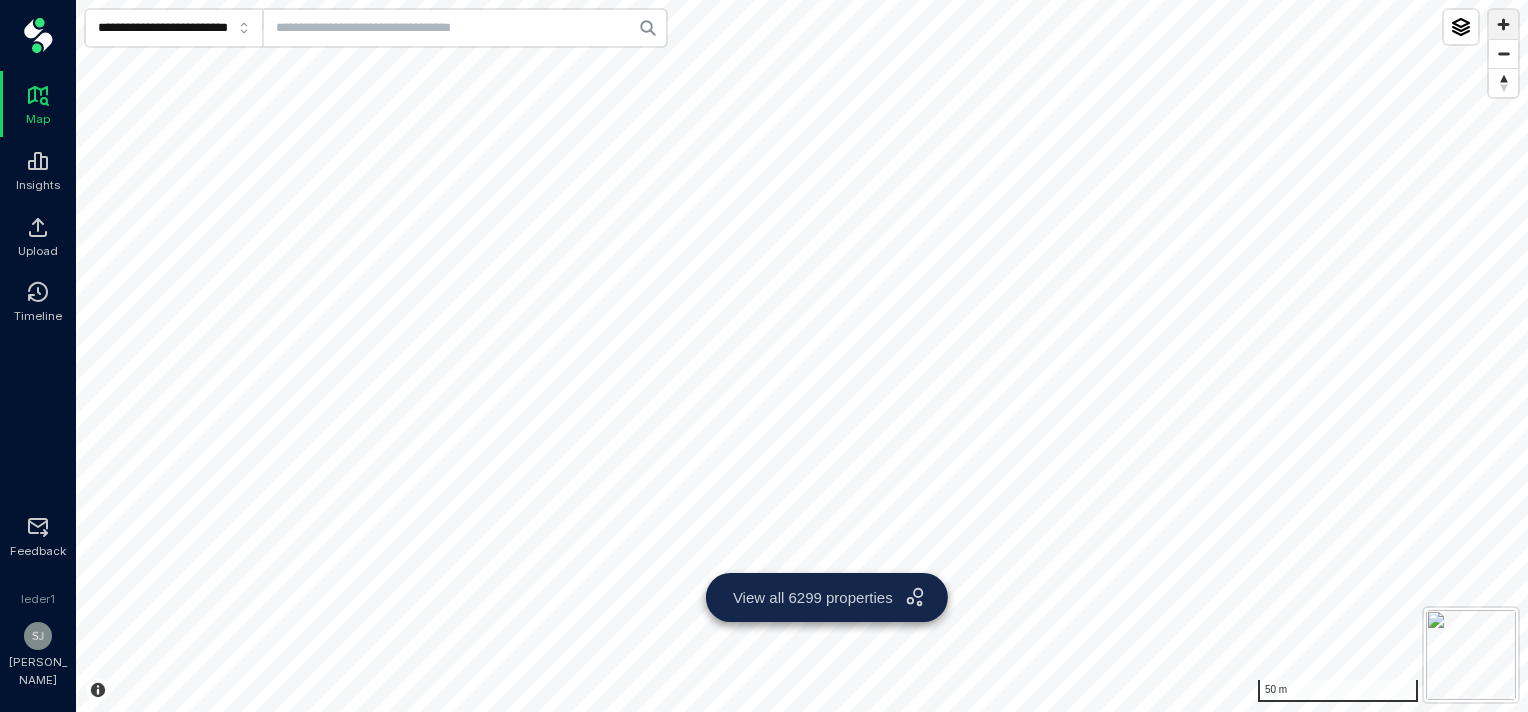 click at bounding box center (1503, 24) 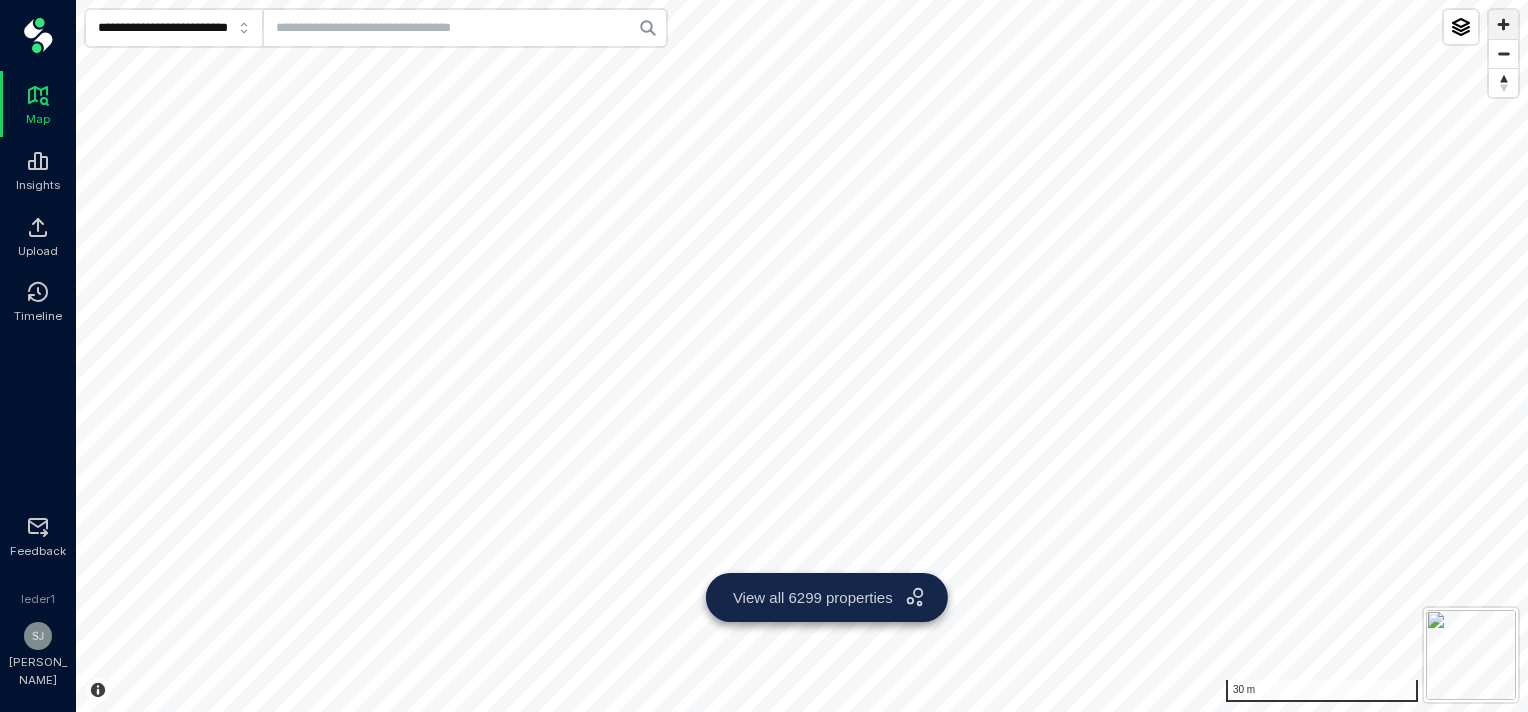 click at bounding box center (1503, 24) 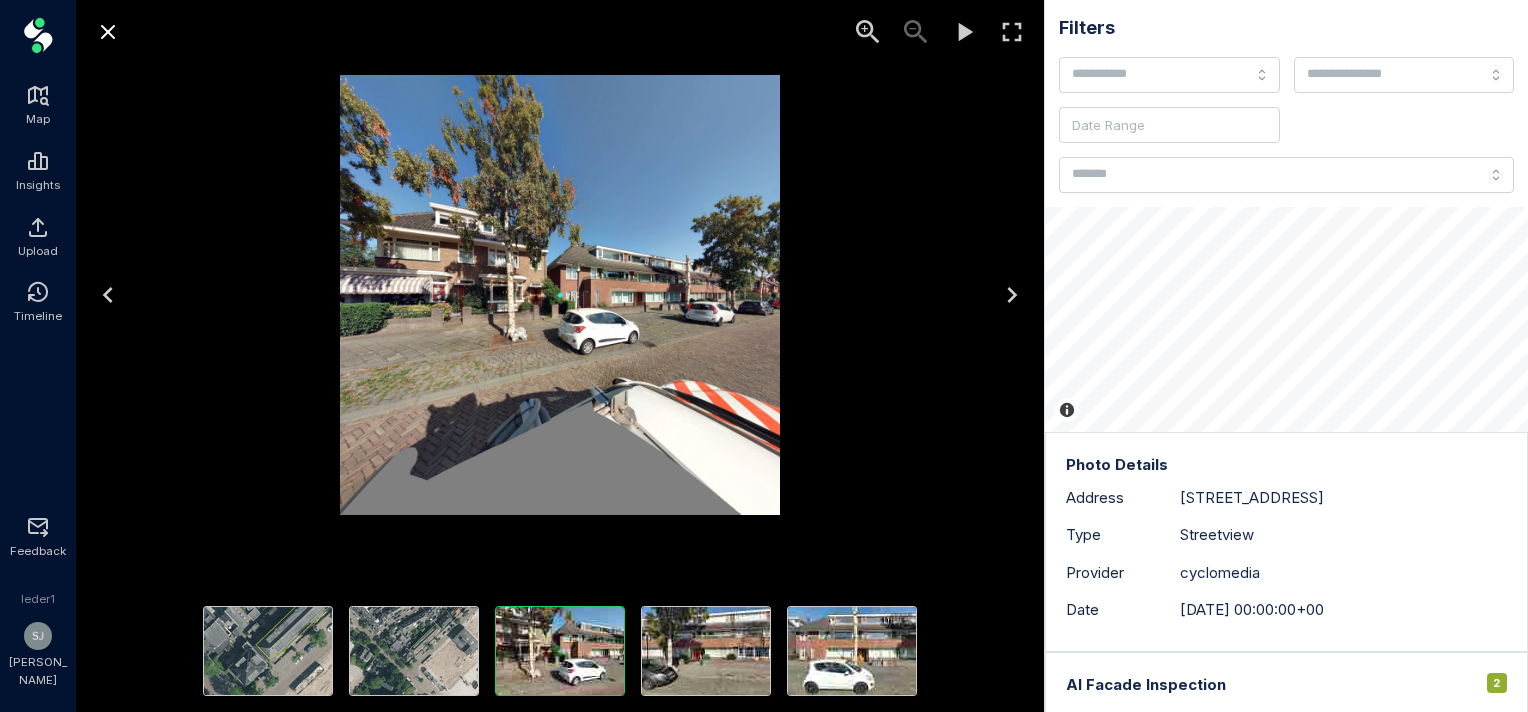 click 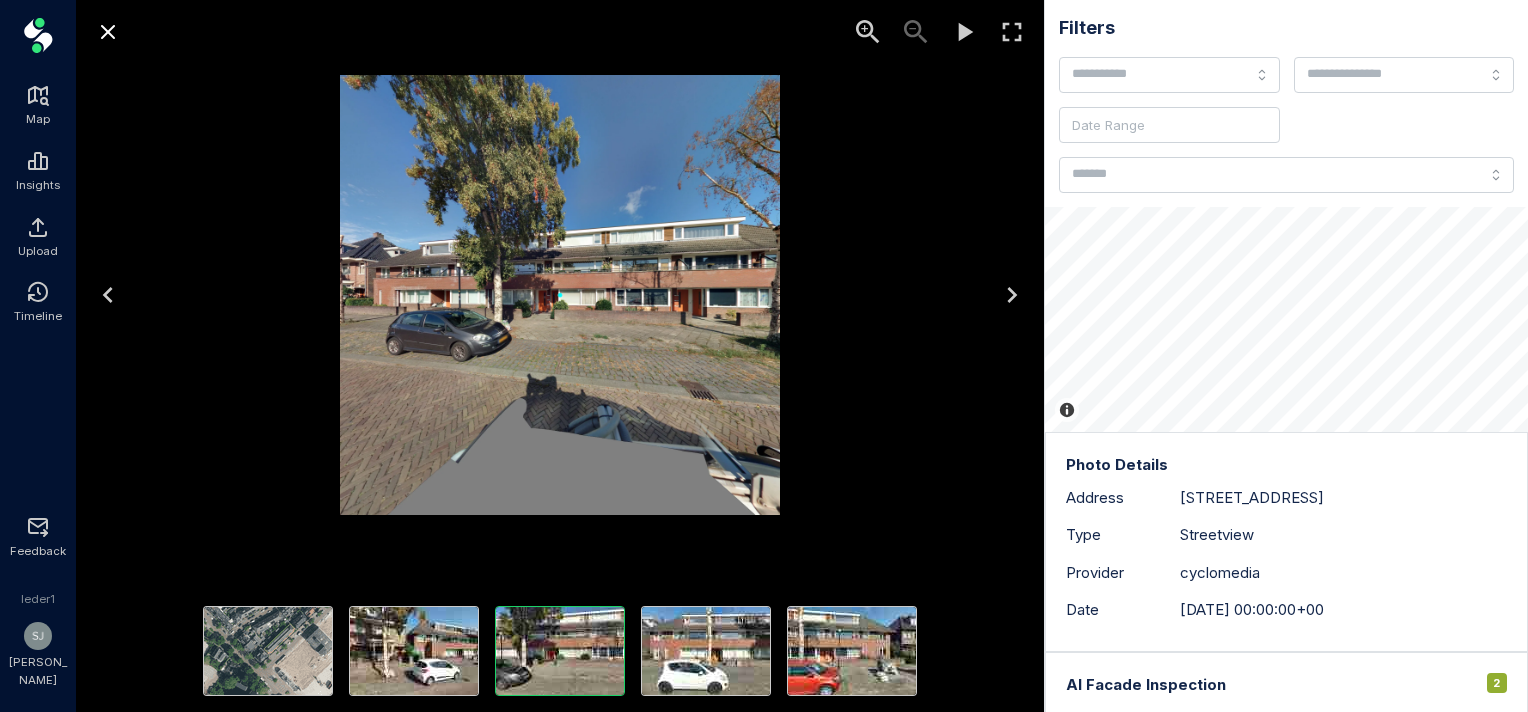 click 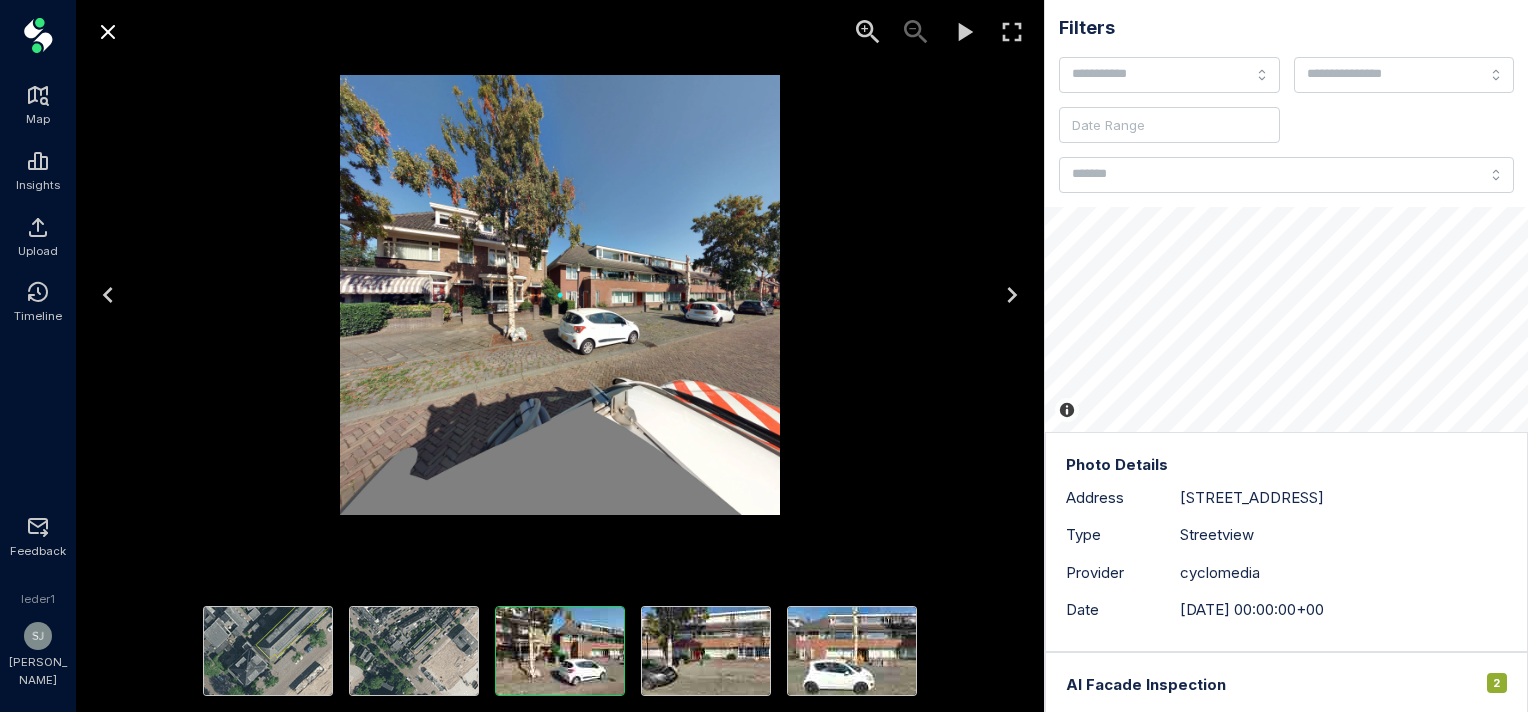 click 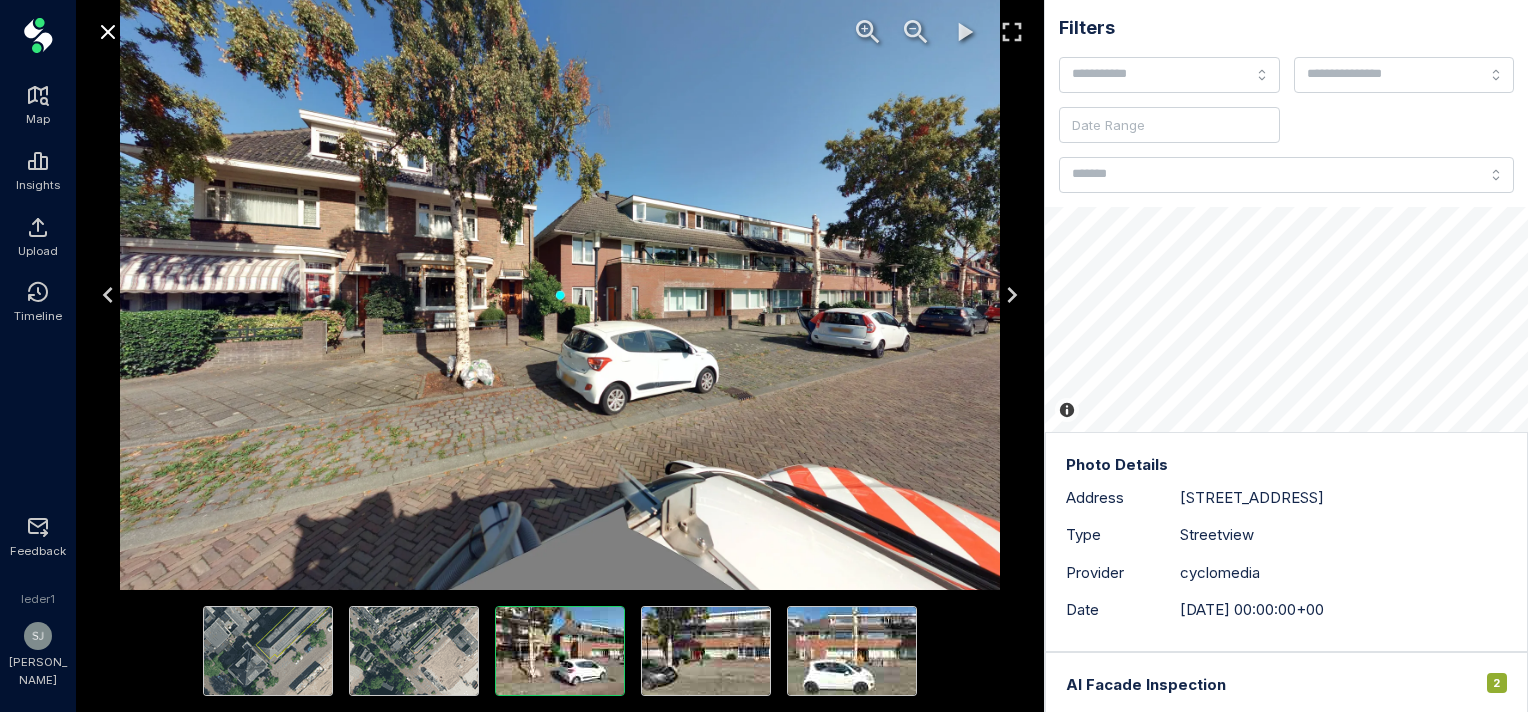 click 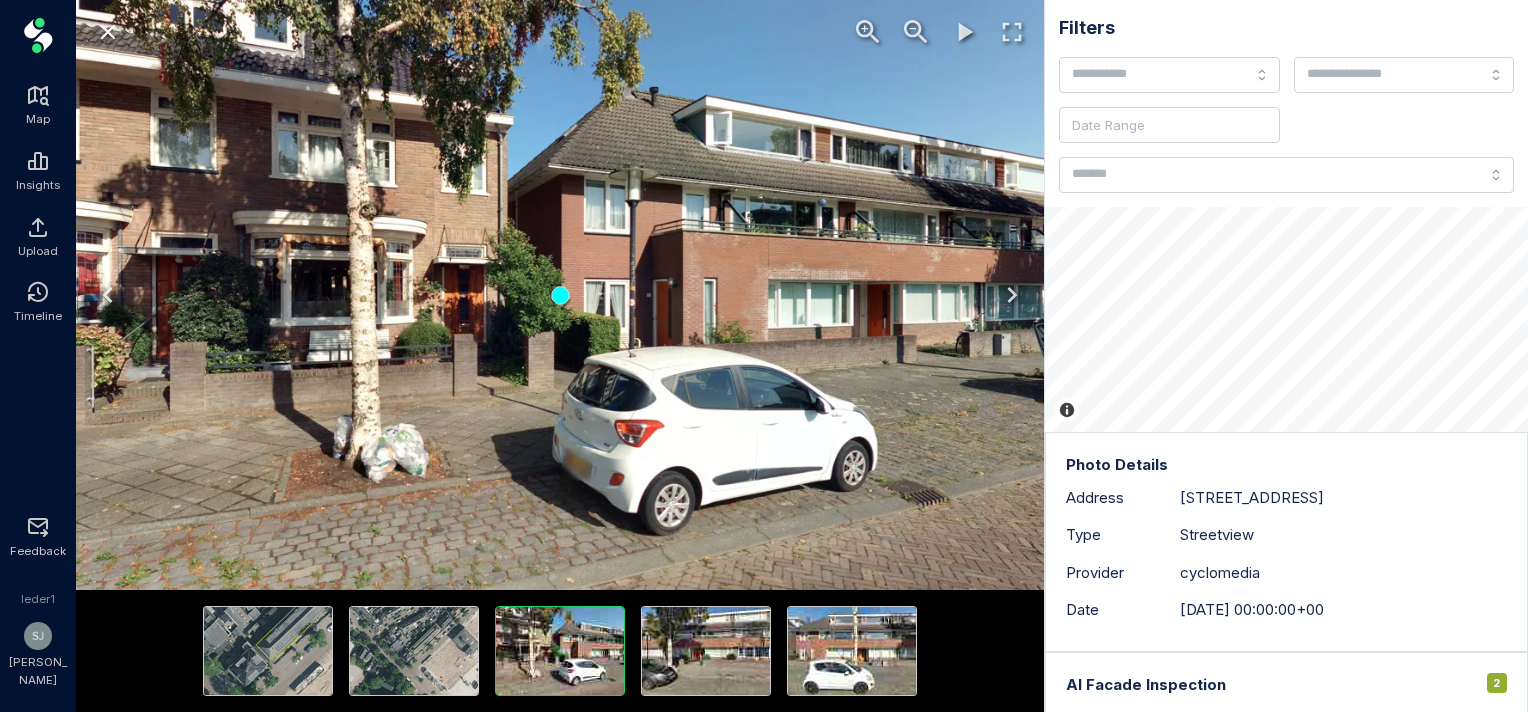 click 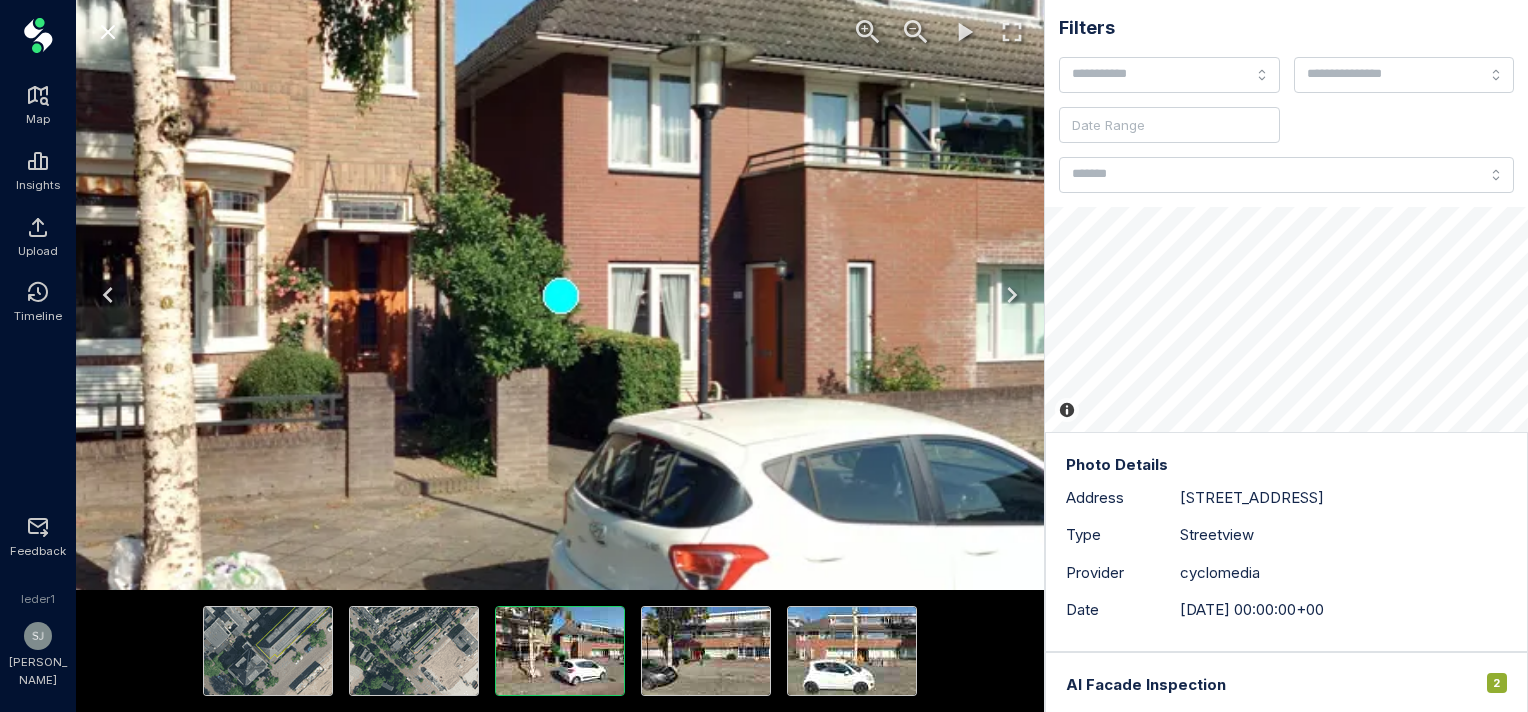 click 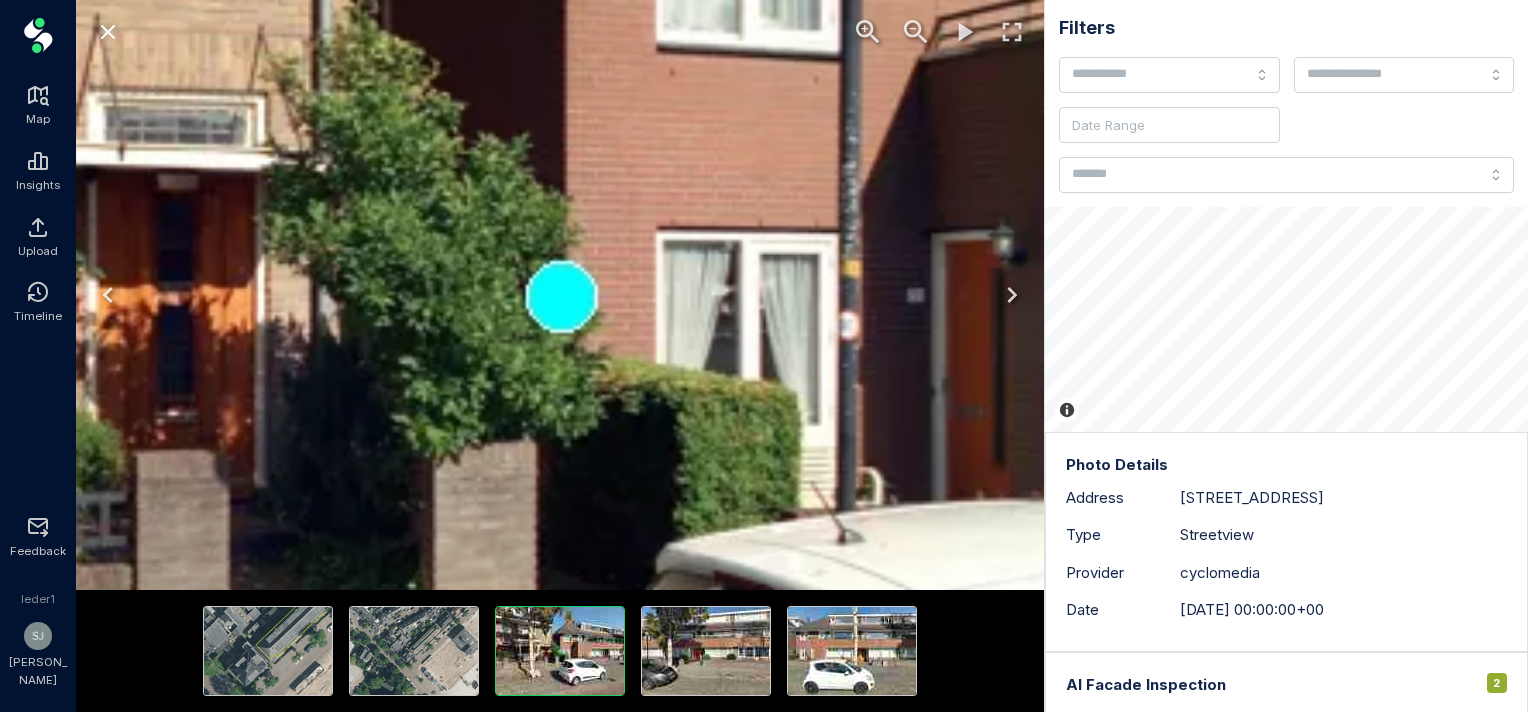 click 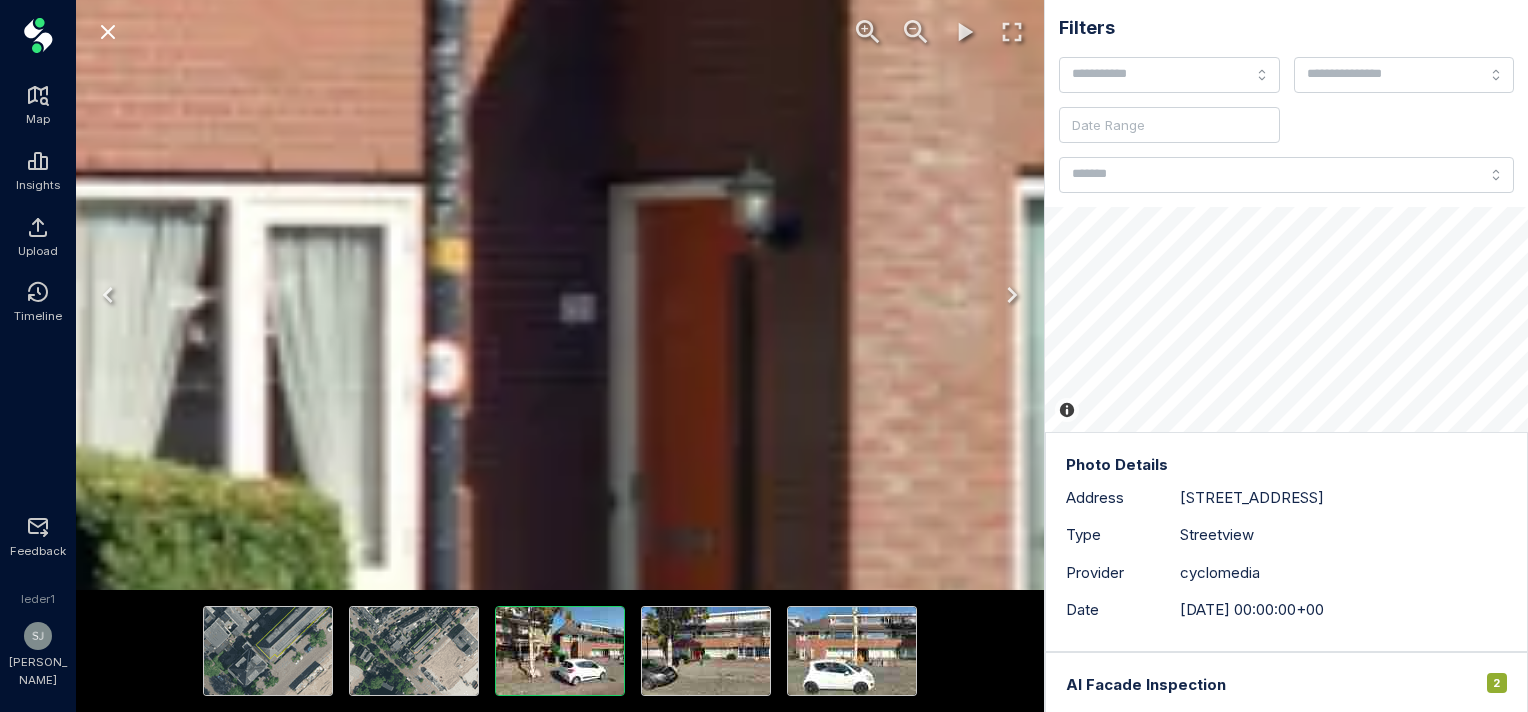 drag, startPoint x: 776, startPoint y: 142, endPoint x: -4, endPoint y: 150, distance: 780.041 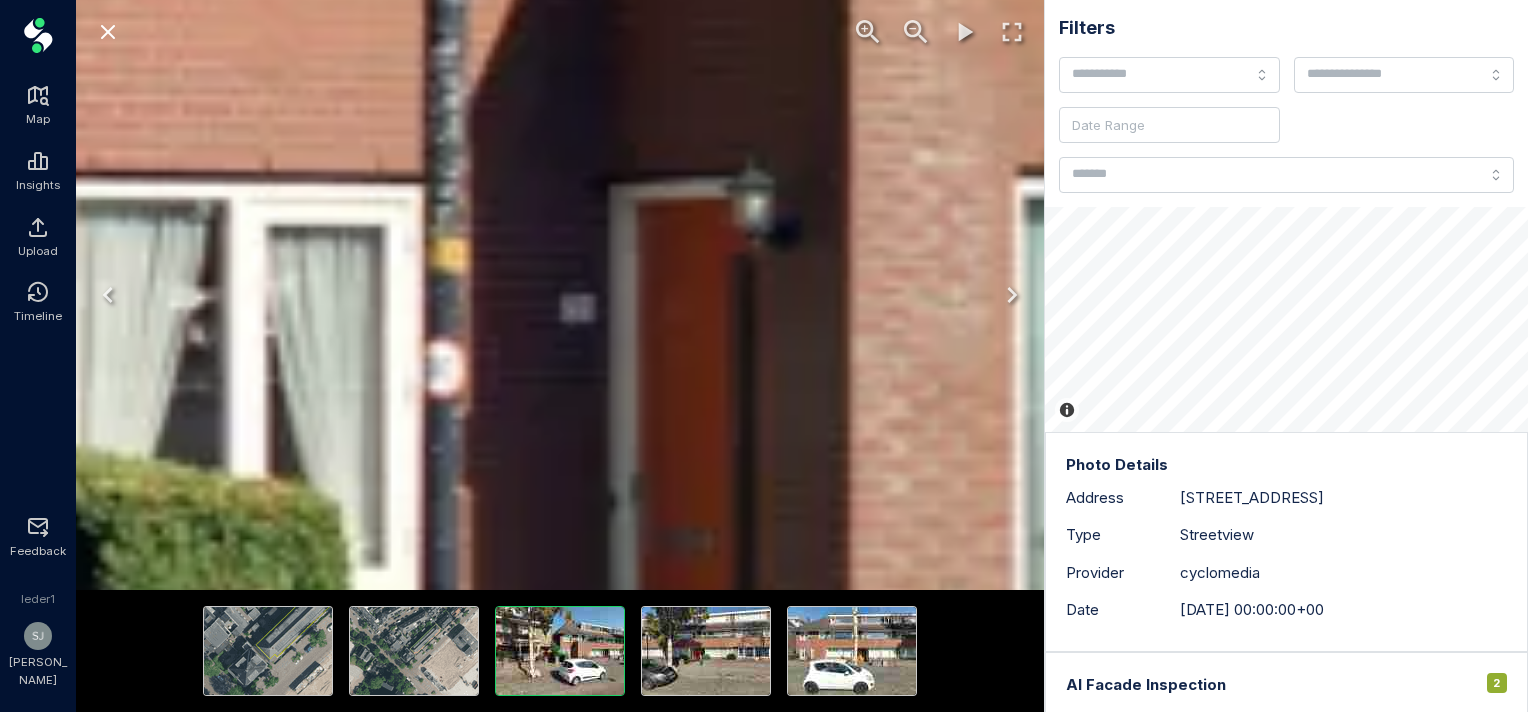 click on "**********" at bounding box center (764, 356) 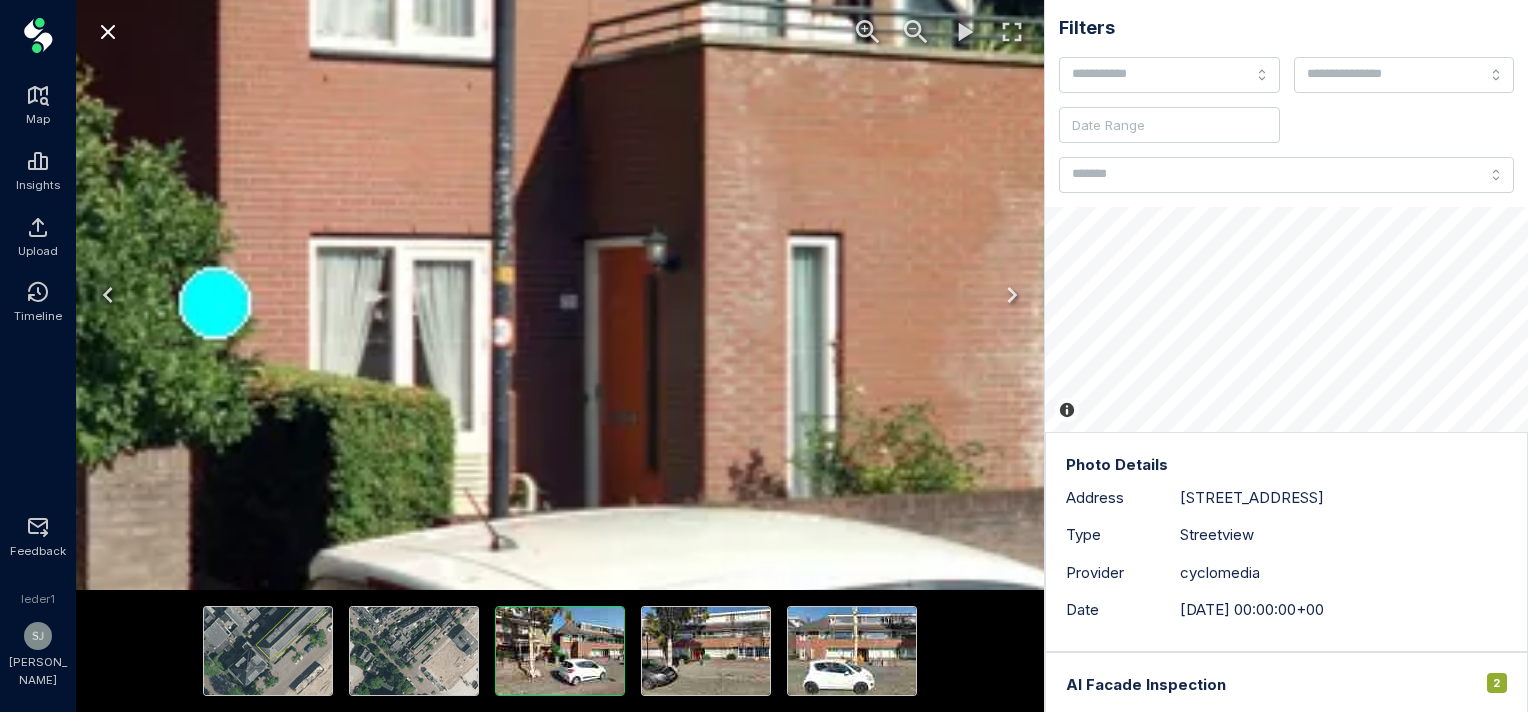 click 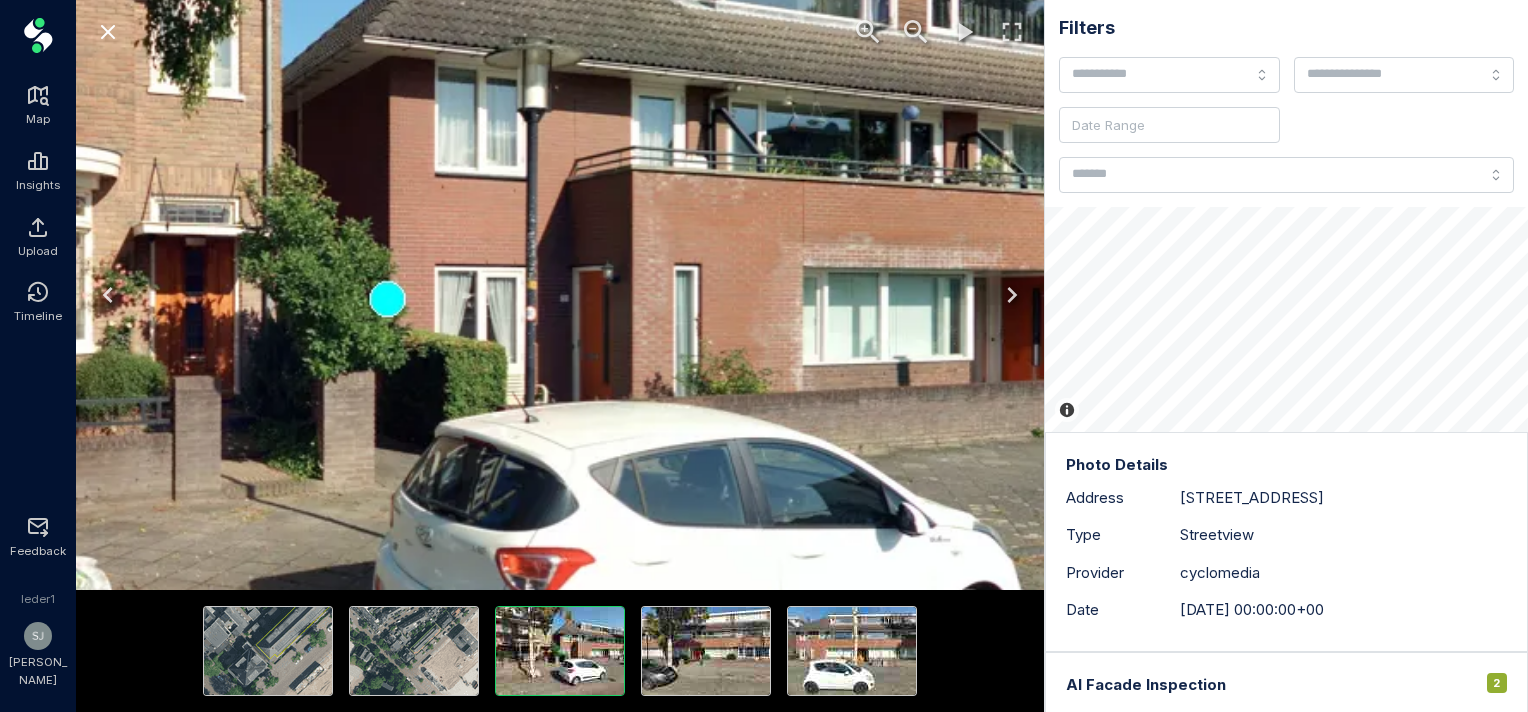 click 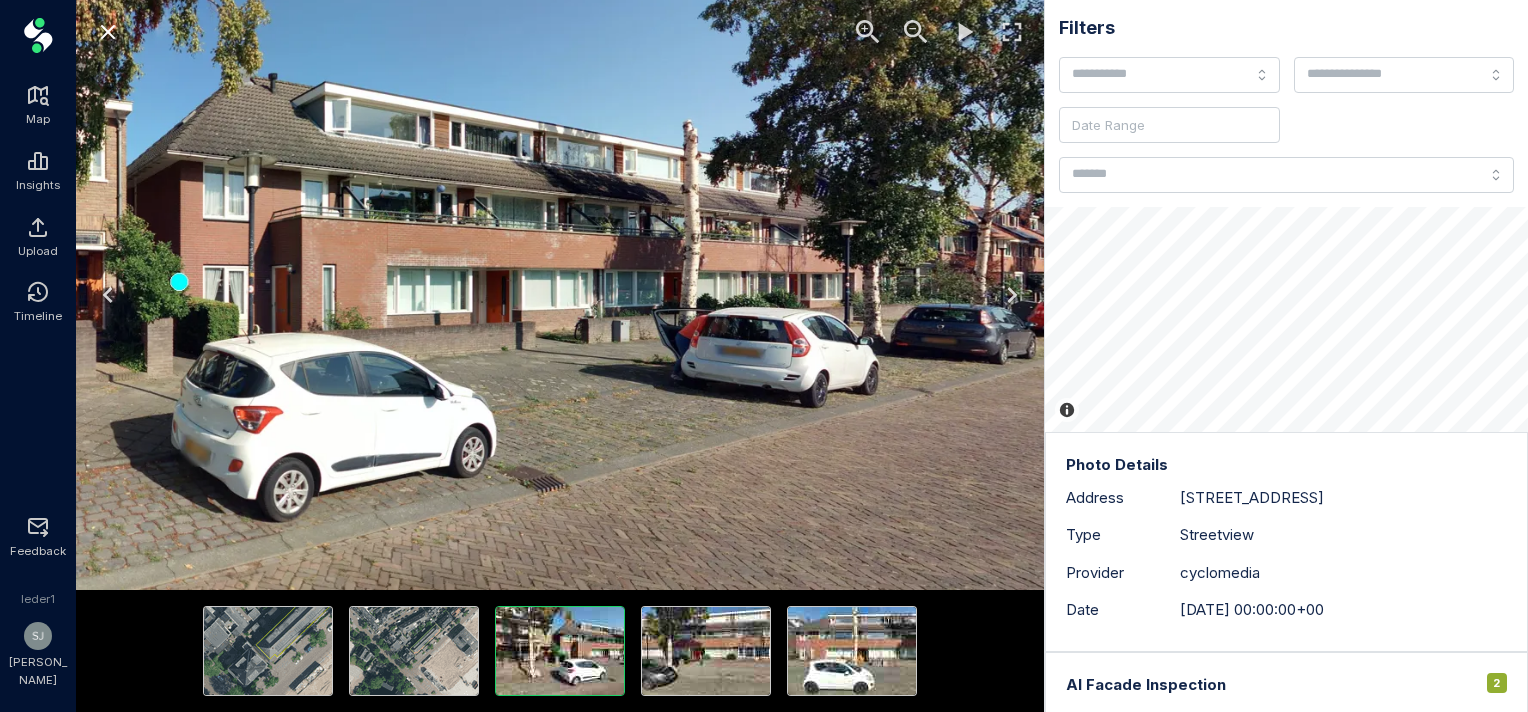 drag, startPoint x: 798, startPoint y: 195, endPoint x: 493, endPoint y: 179, distance: 305.41937 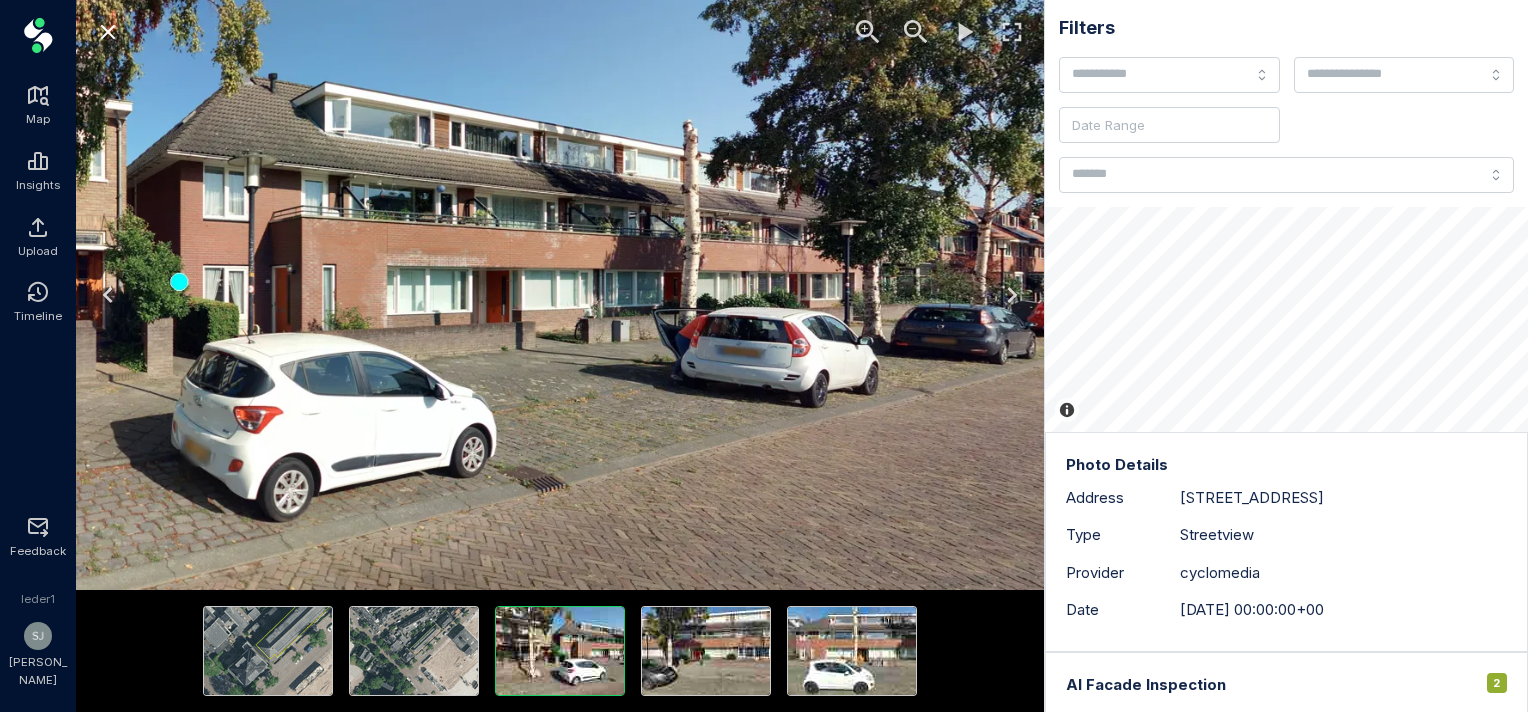 click at bounding box center (179, 281) 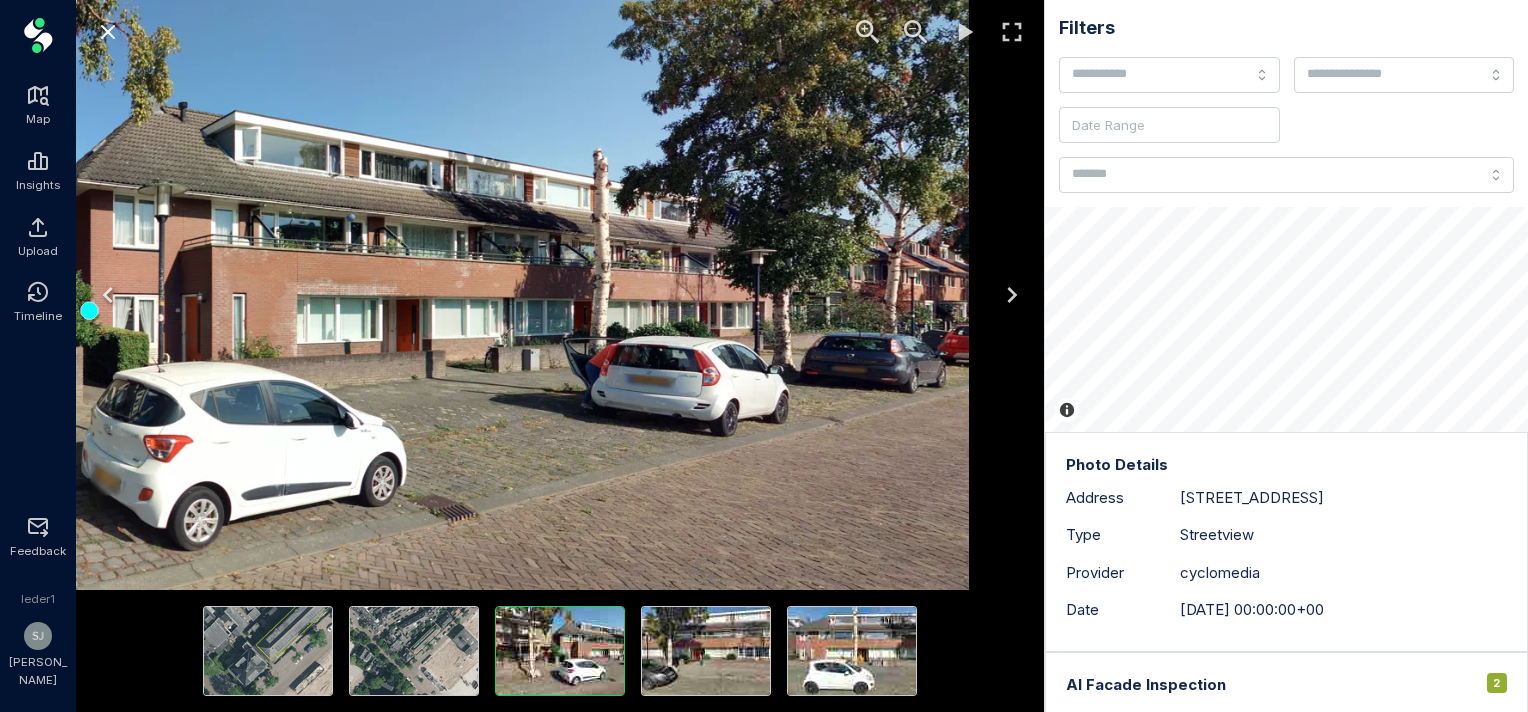 drag, startPoint x: 641, startPoint y: 216, endPoint x: 492, endPoint y: 241, distance: 151.08276 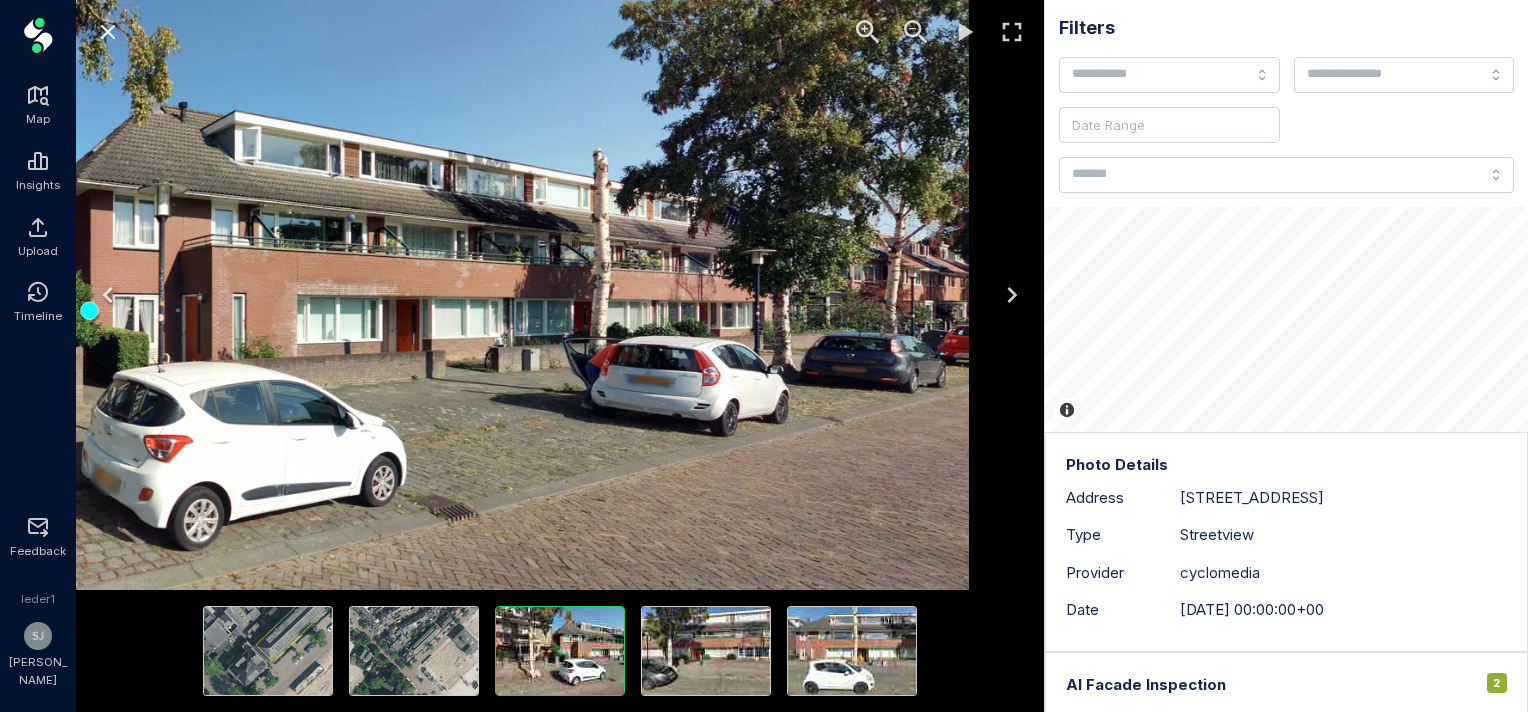 click at bounding box center (89, 310) 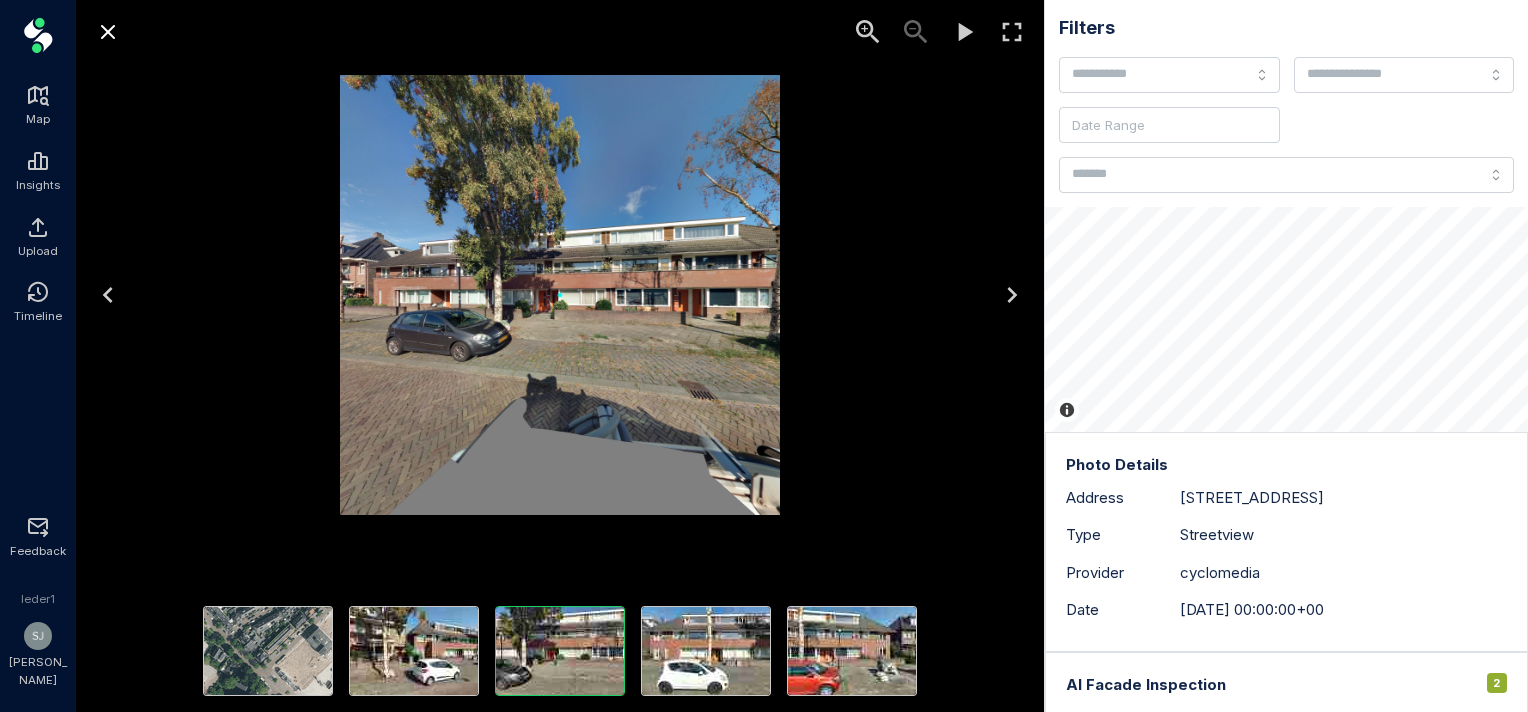 click 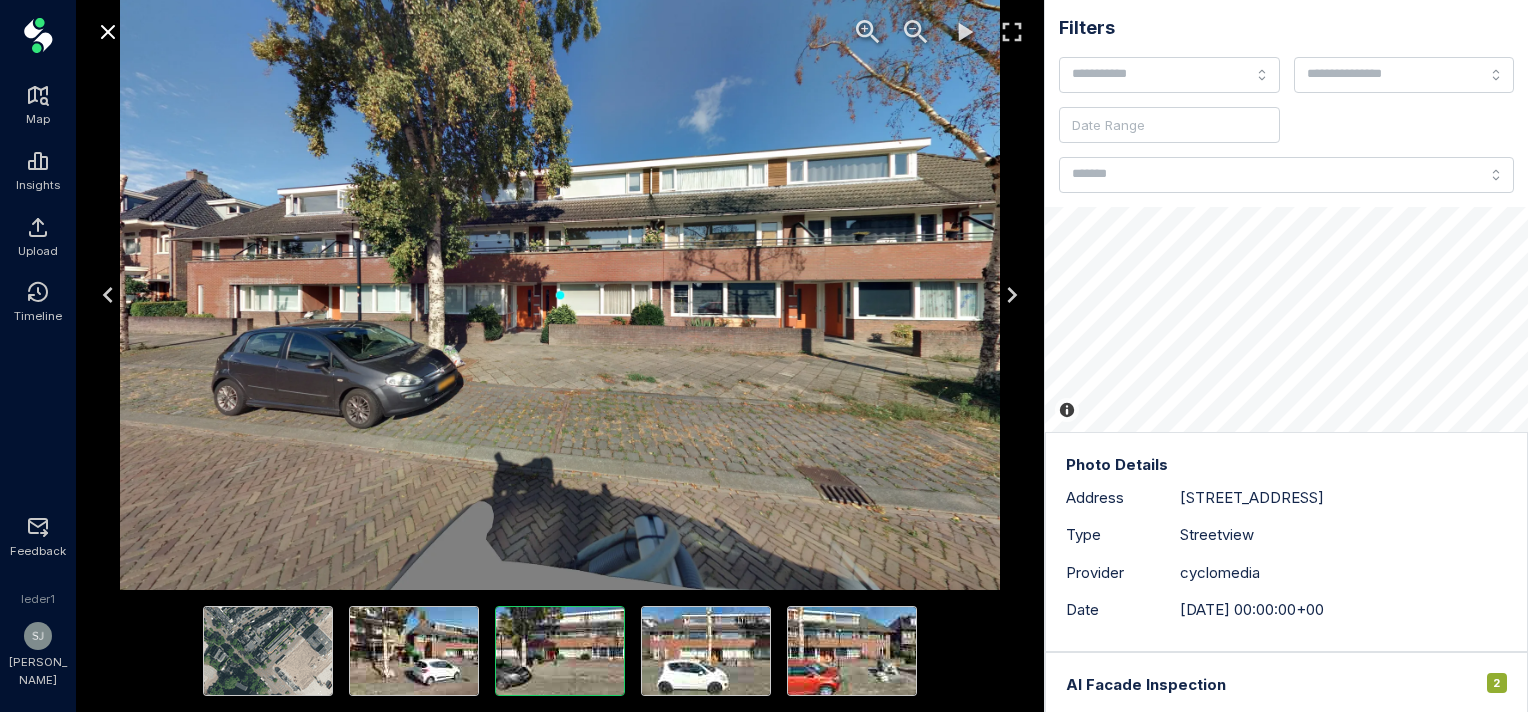 click 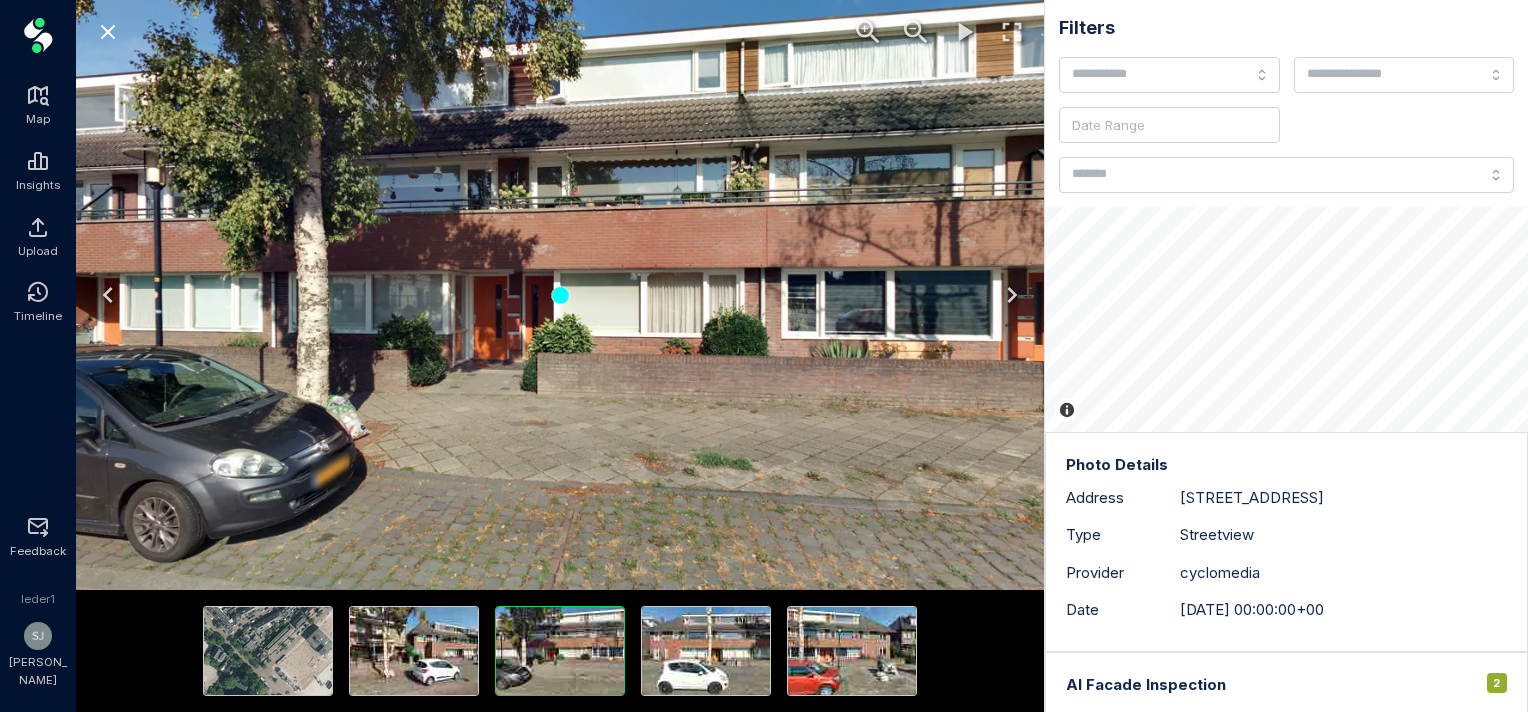 click 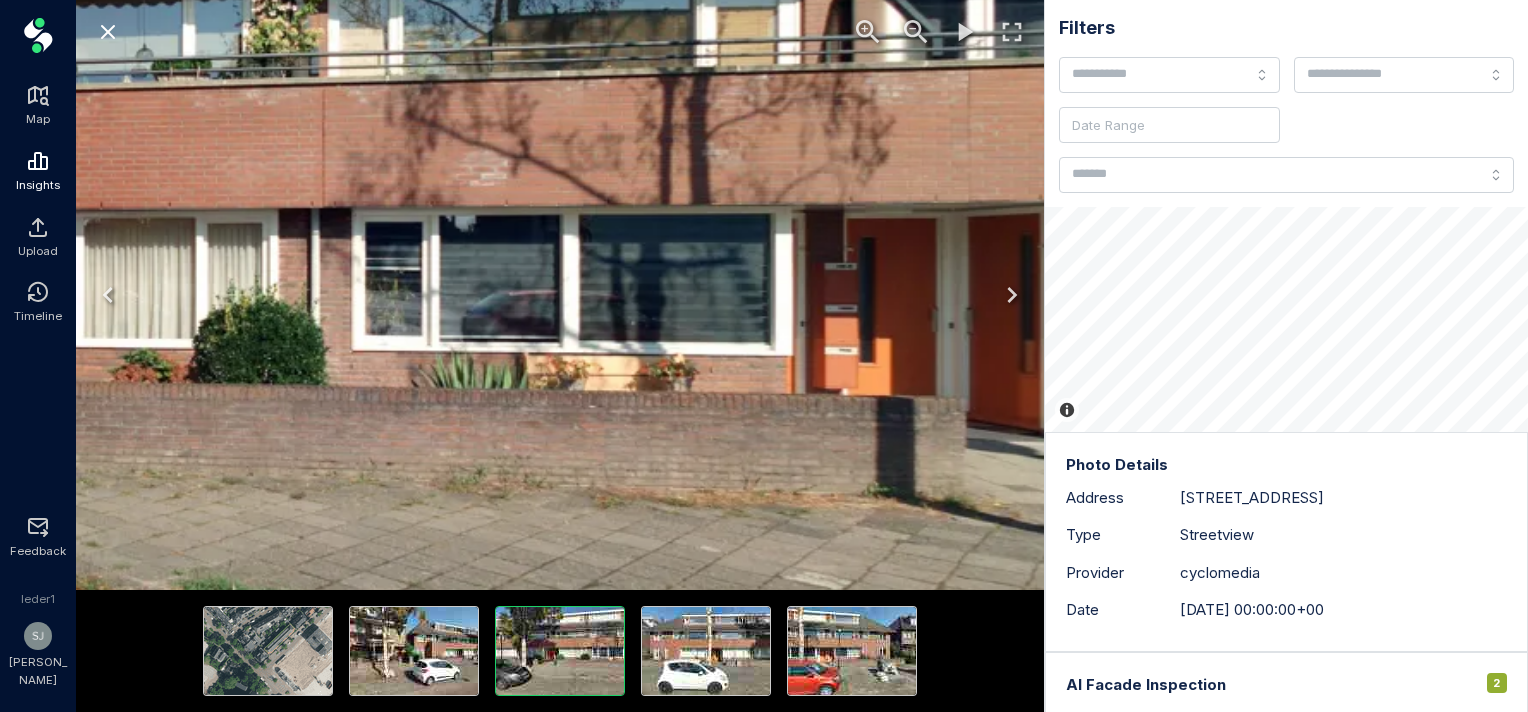 drag, startPoint x: 736, startPoint y: 180, endPoint x: 12, endPoint y: 137, distance: 725.2758 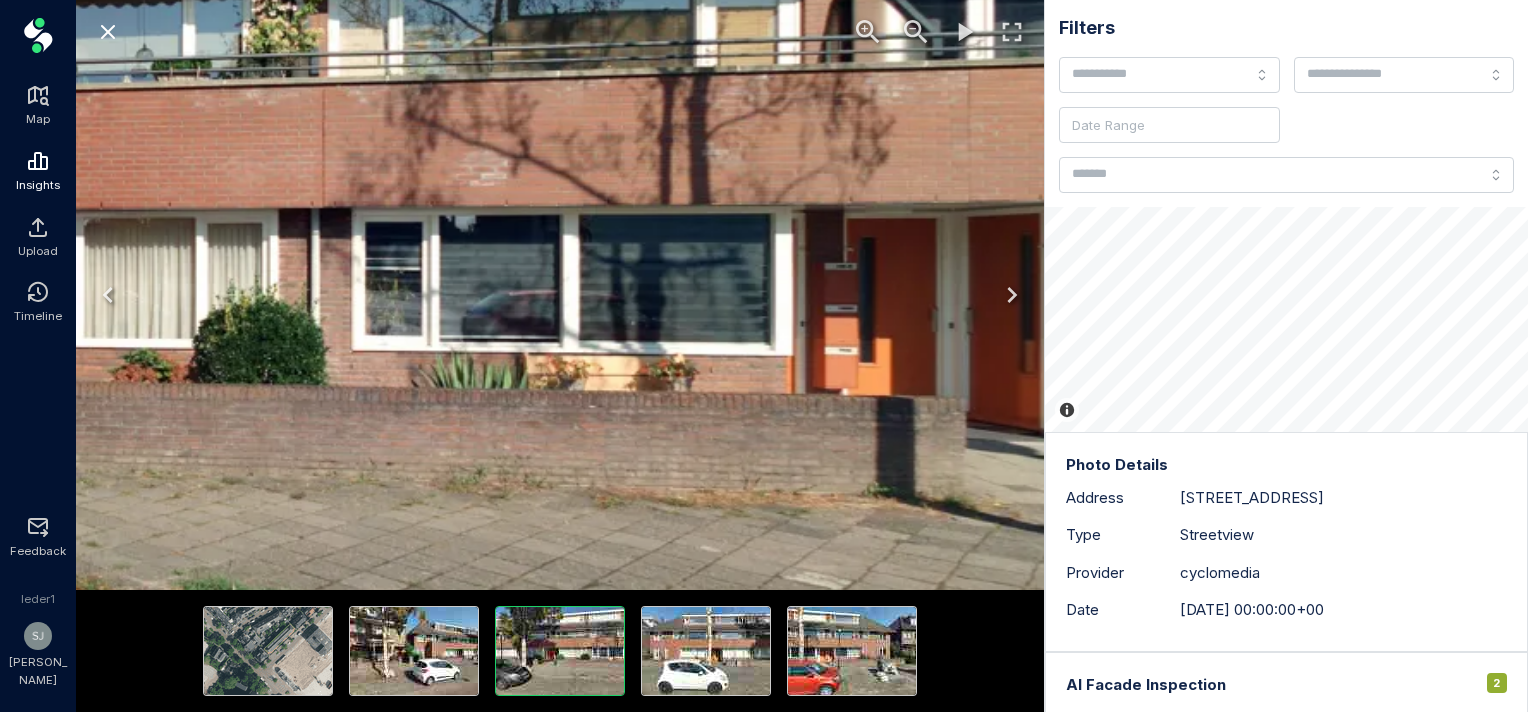click on "**********" at bounding box center [764, 356] 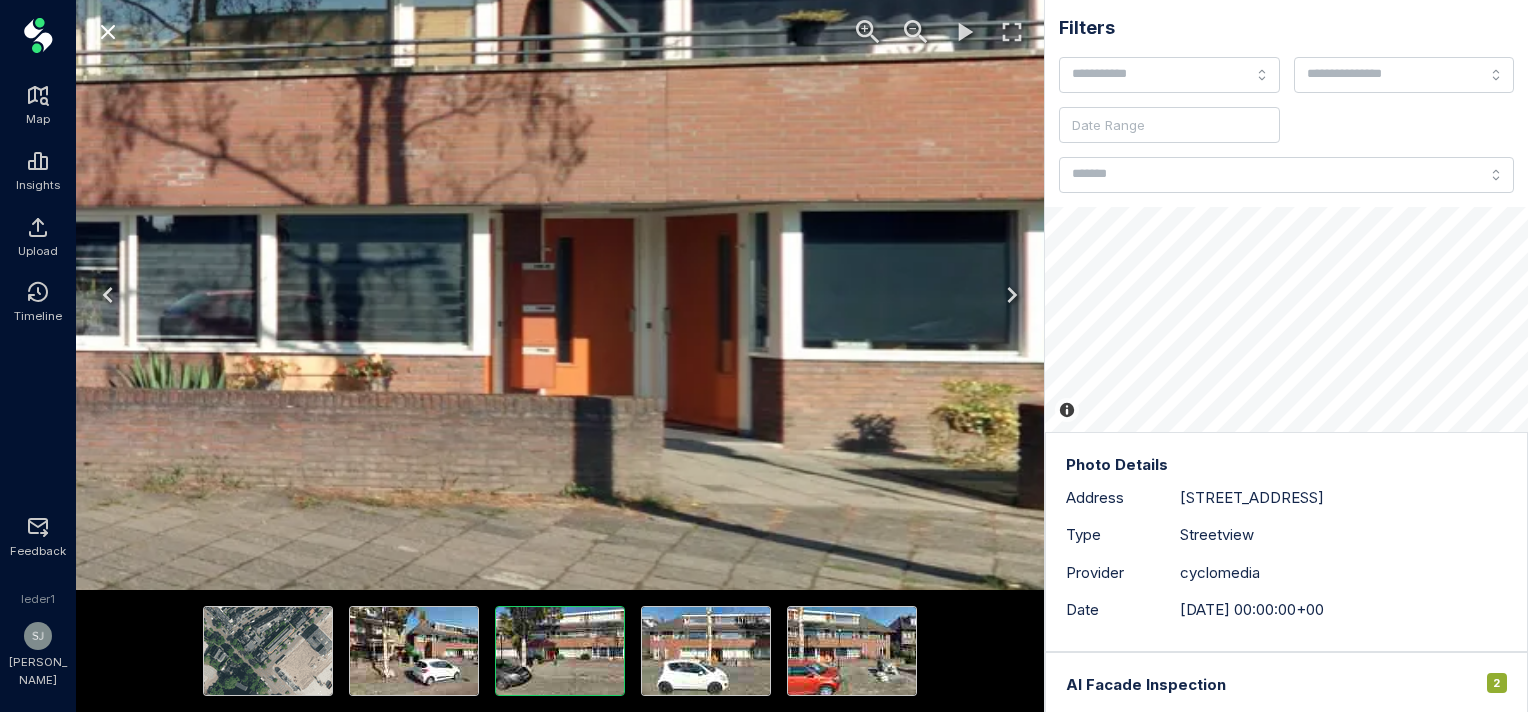 drag, startPoint x: 408, startPoint y: 196, endPoint x: -4, endPoint y: 196, distance: 412 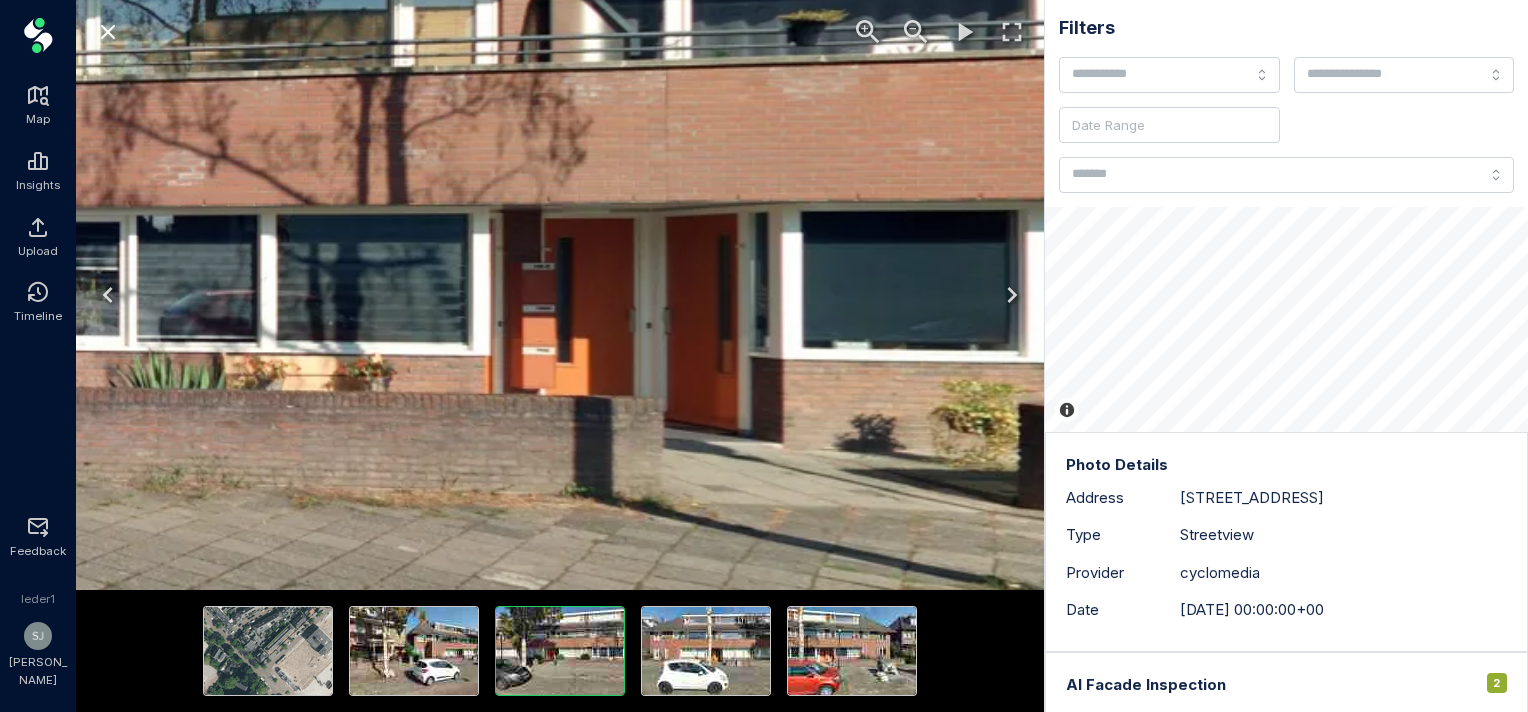 click on "**********" at bounding box center (764, 356) 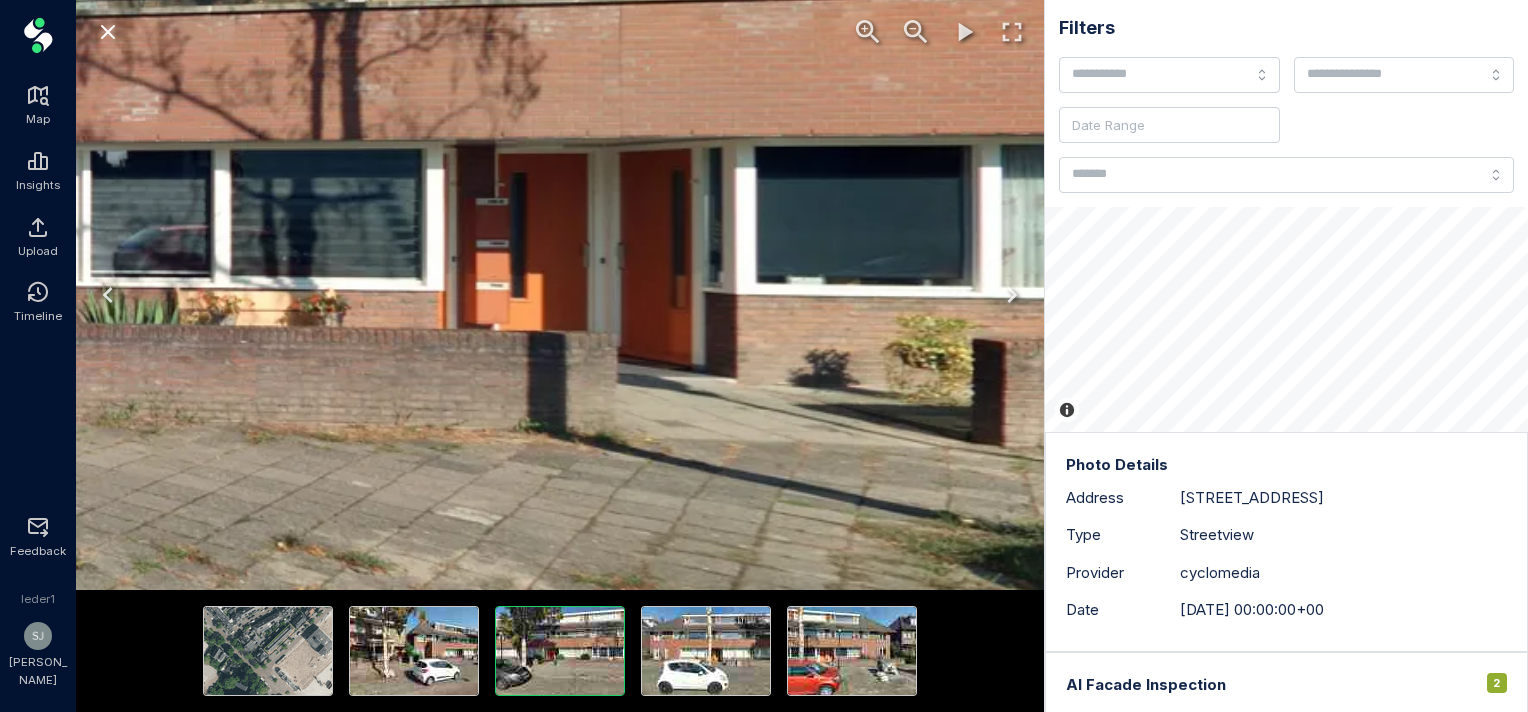 drag, startPoint x: 632, startPoint y: 277, endPoint x: 592, endPoint y: 212, distance: 76.321686 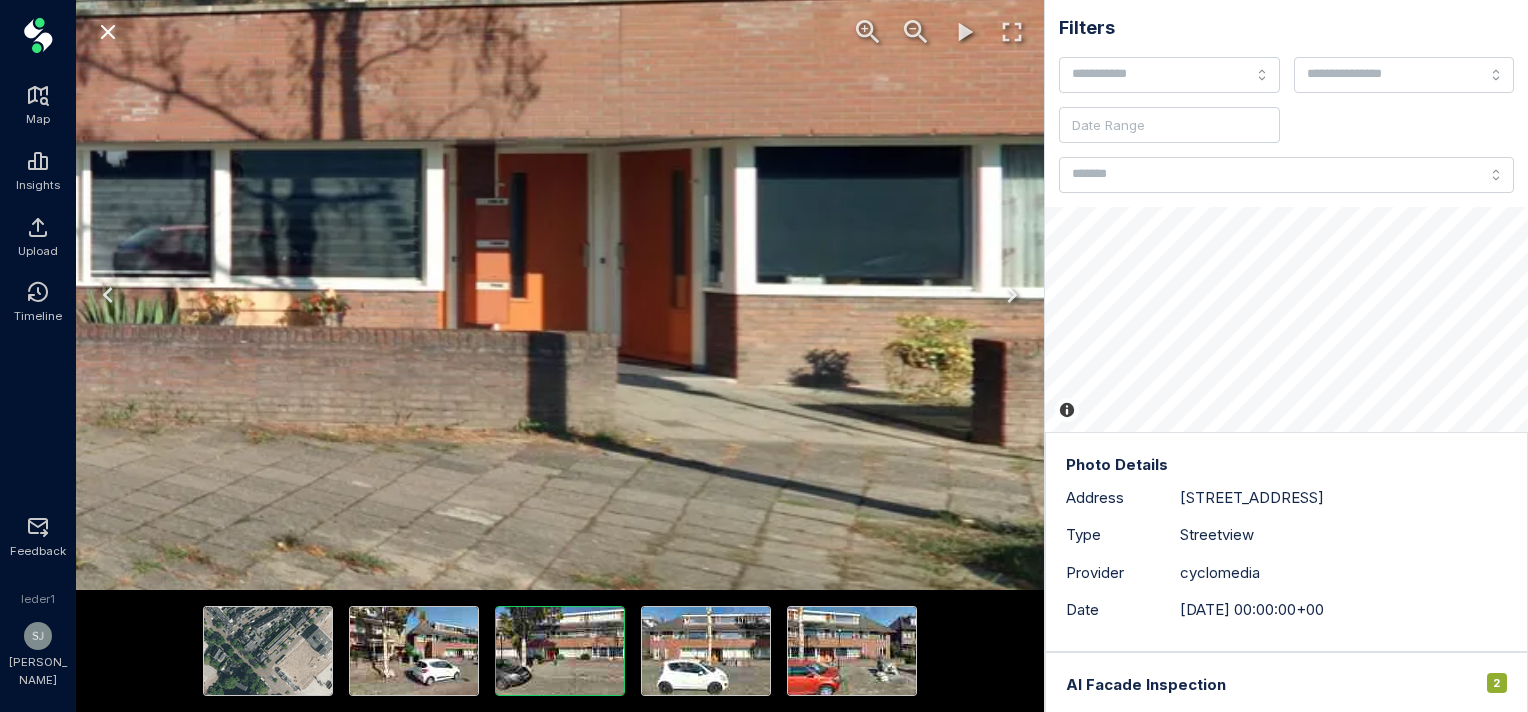 click at bounding box center [-439, 198] 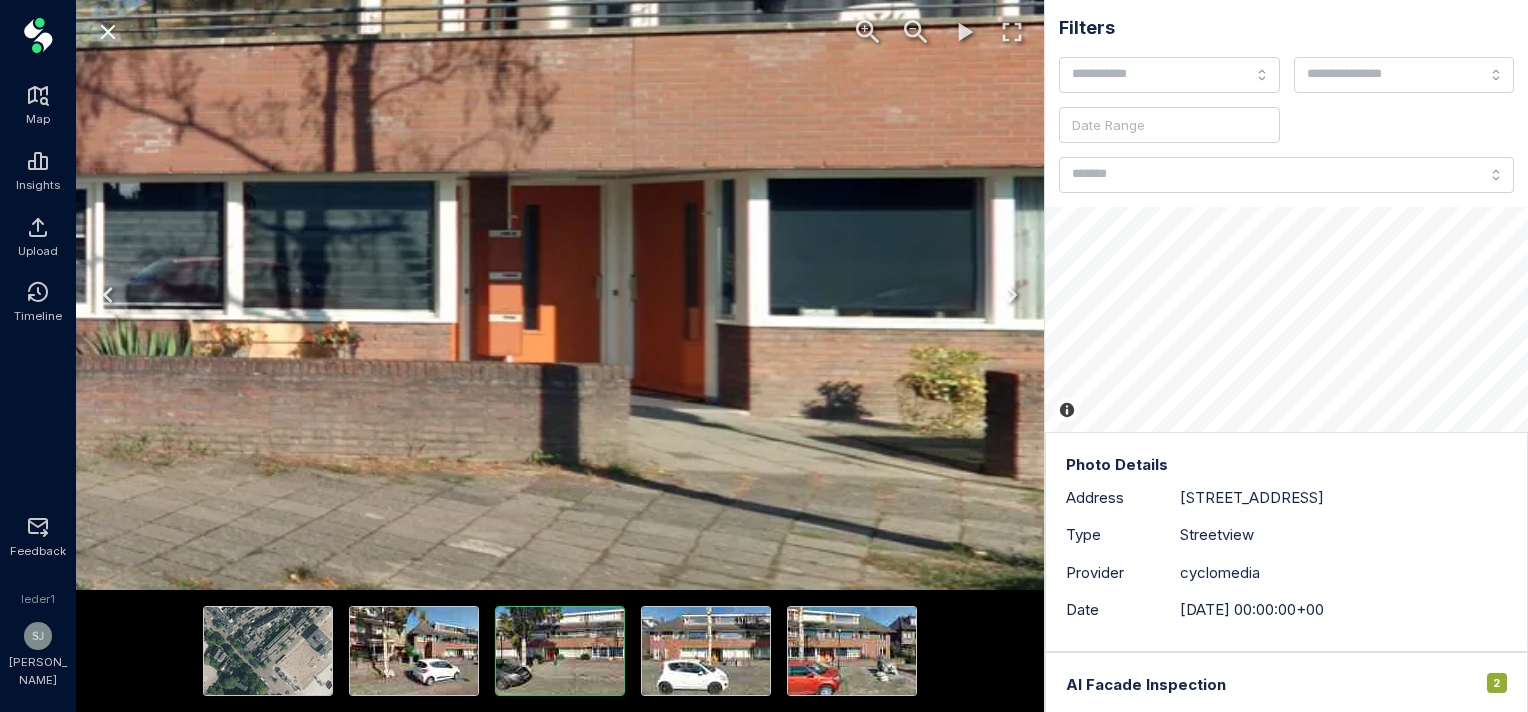drag, startPoint x: 642, startPoint y: 288, endPoint x: 644, endPoint y: 340, distance: 52.03845 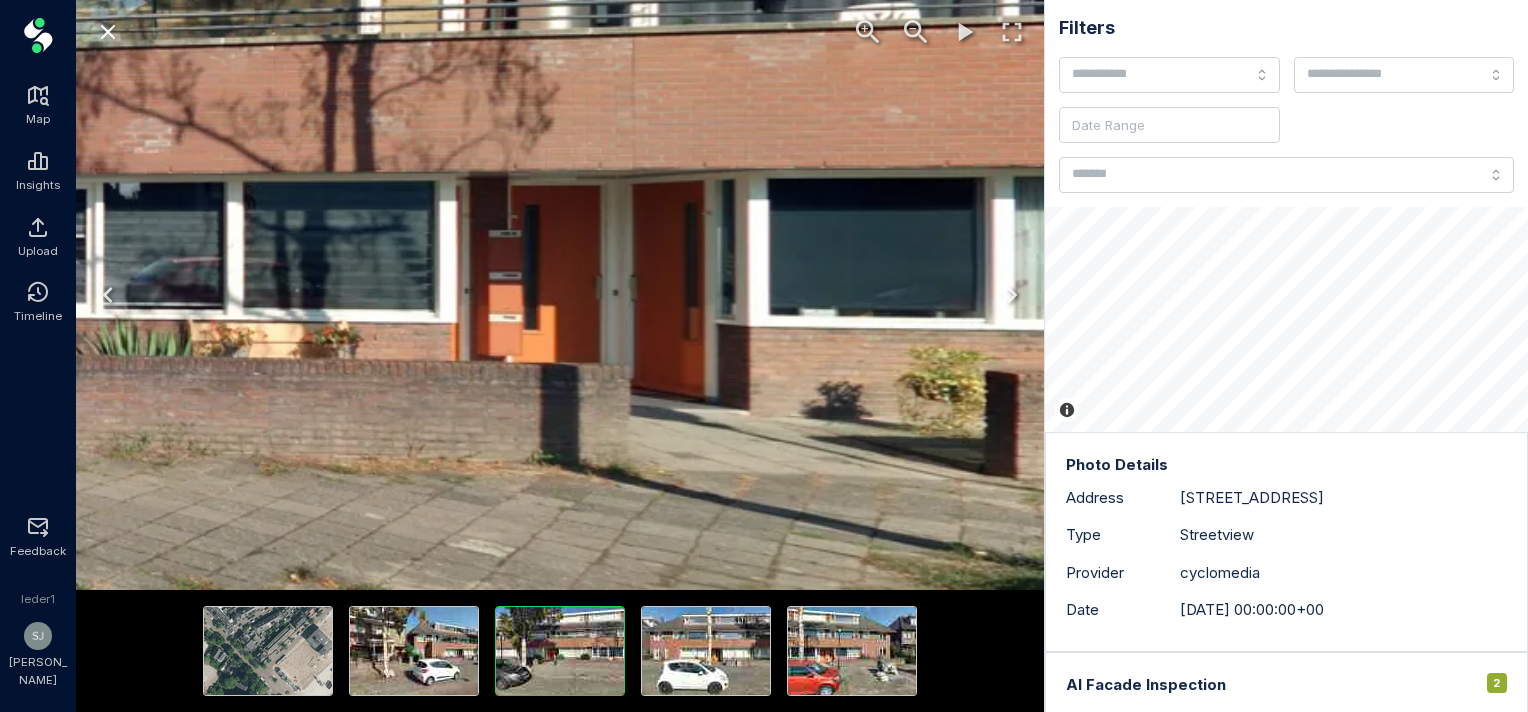click at bounding box center (-426, 230) 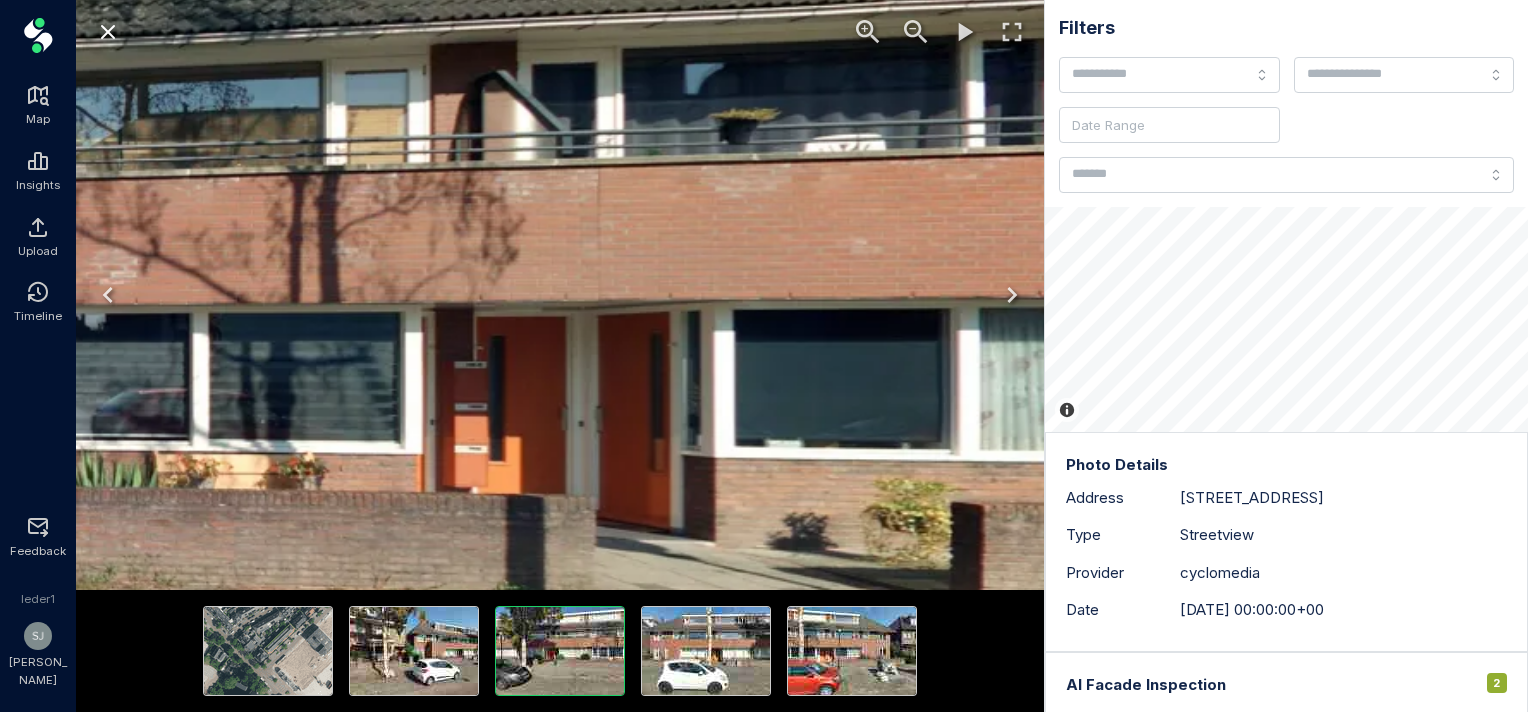 drag, startPoint x: 655, startPoint y: 324, endPoint x: 620, endPoint y: 456, distance: 136.56134 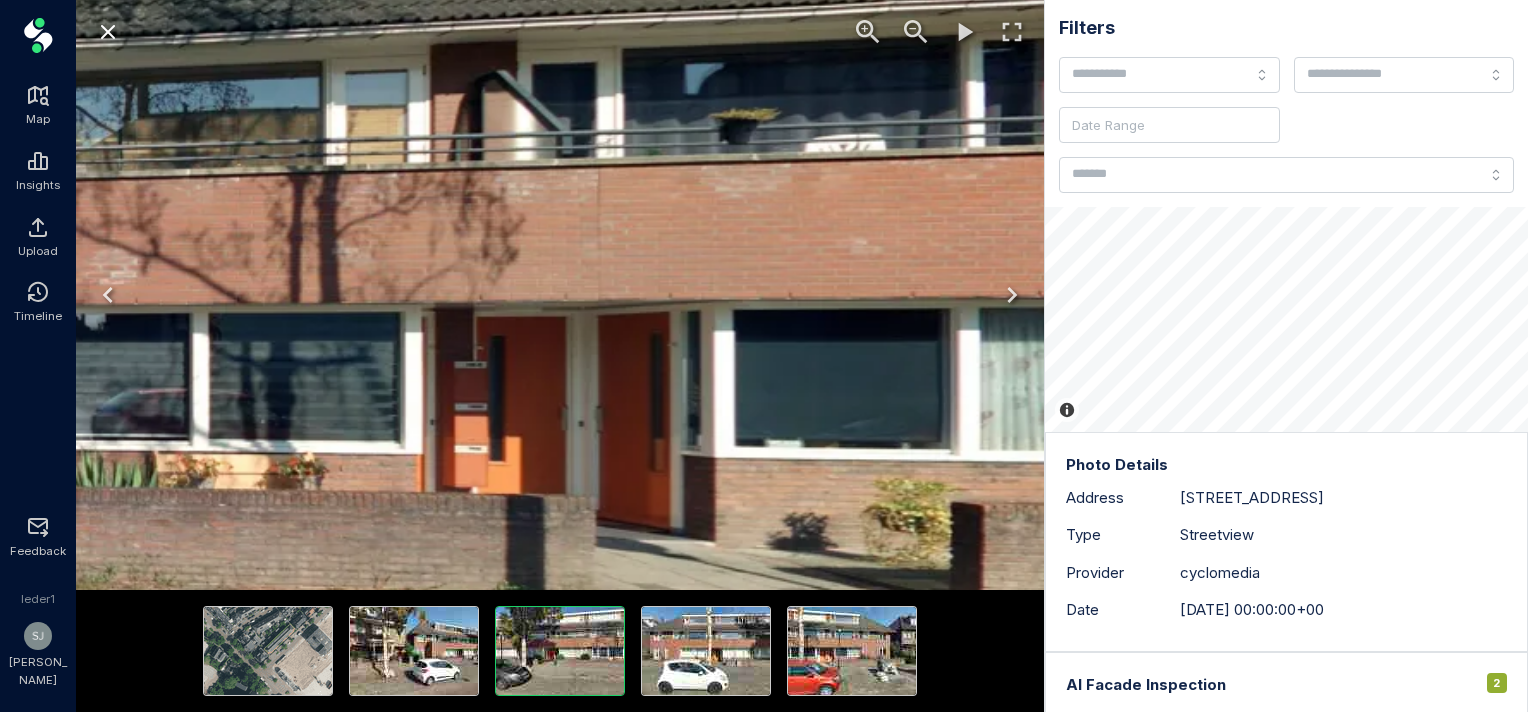 click at bounding box center (-461, 361) 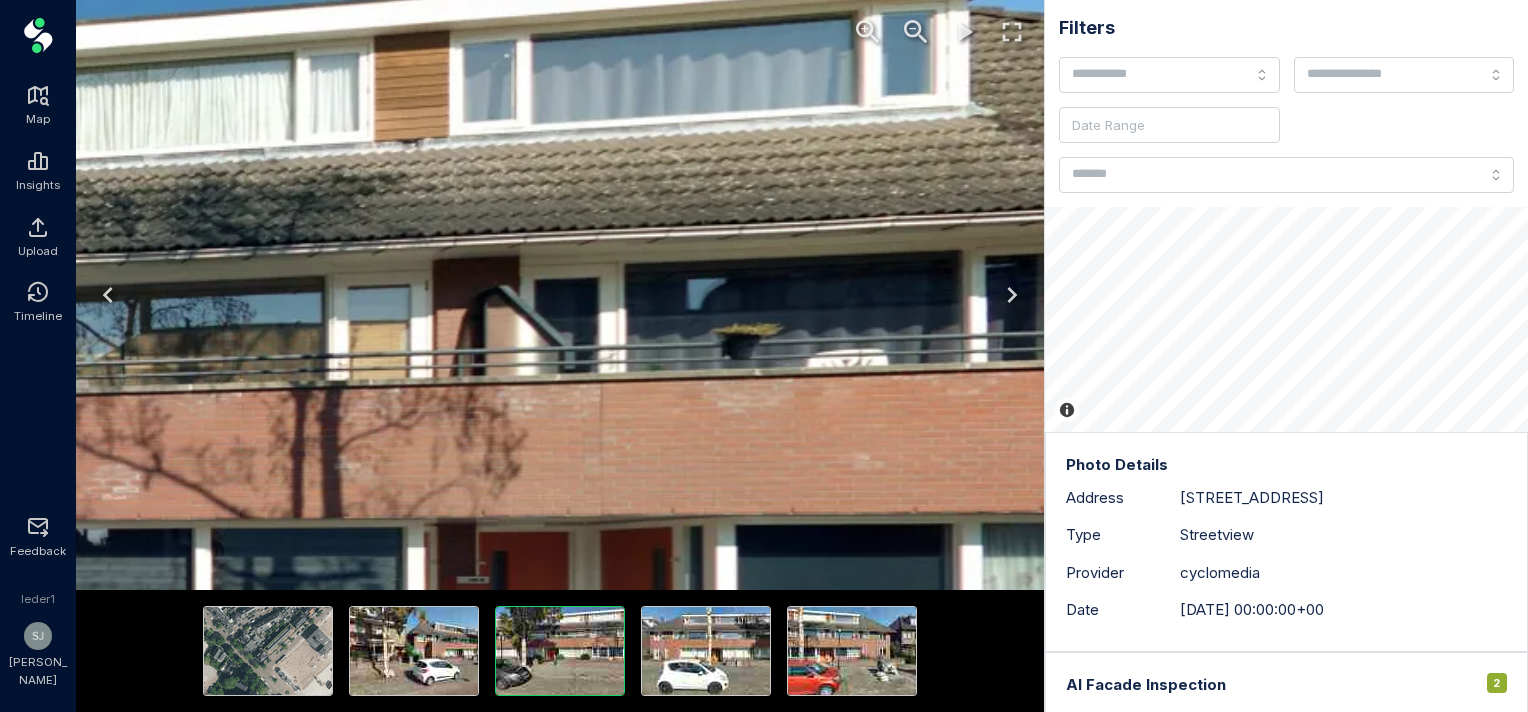 drag, startPoint x: 654, startPoint y: 328, endPoint x: 655, endPoint y: 536, distance: 208.00241 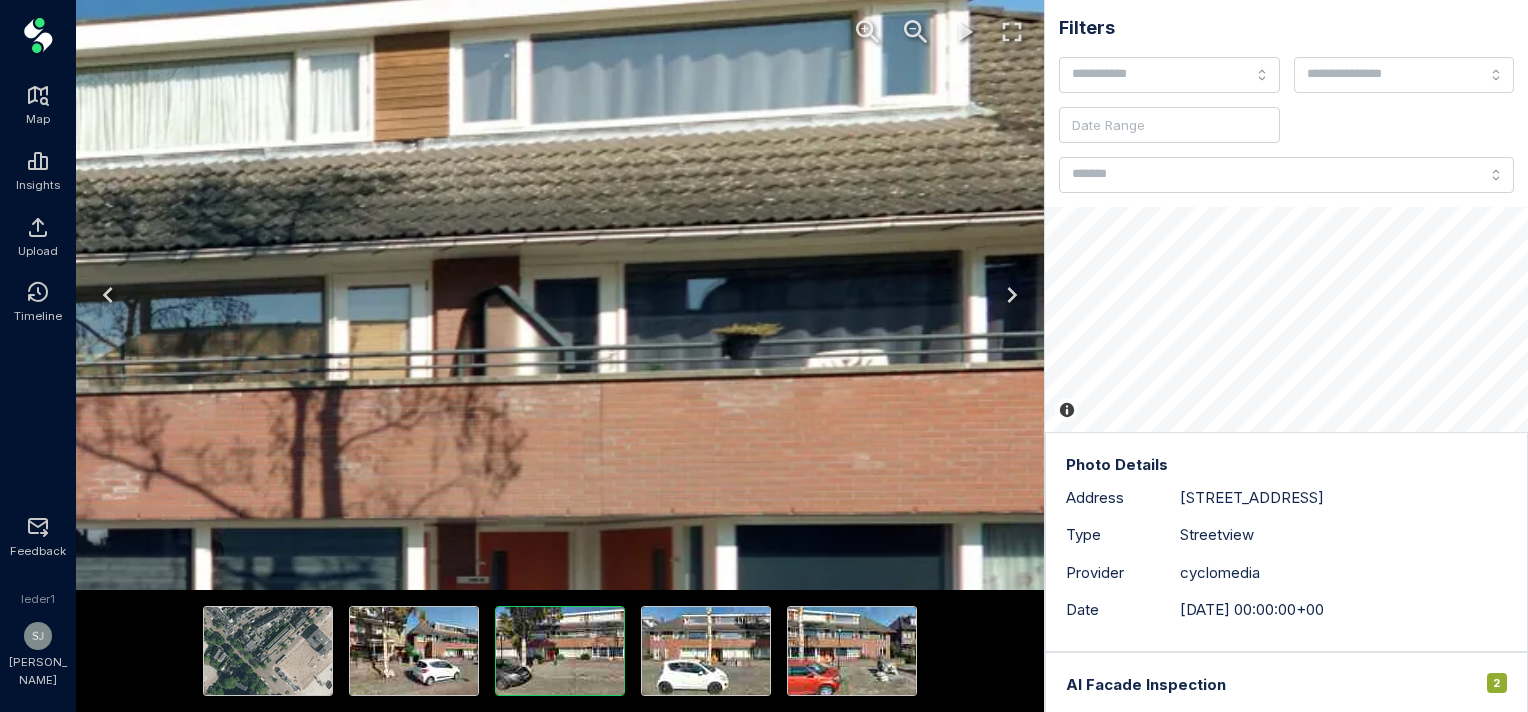 click at bounding box center (-458, 577) 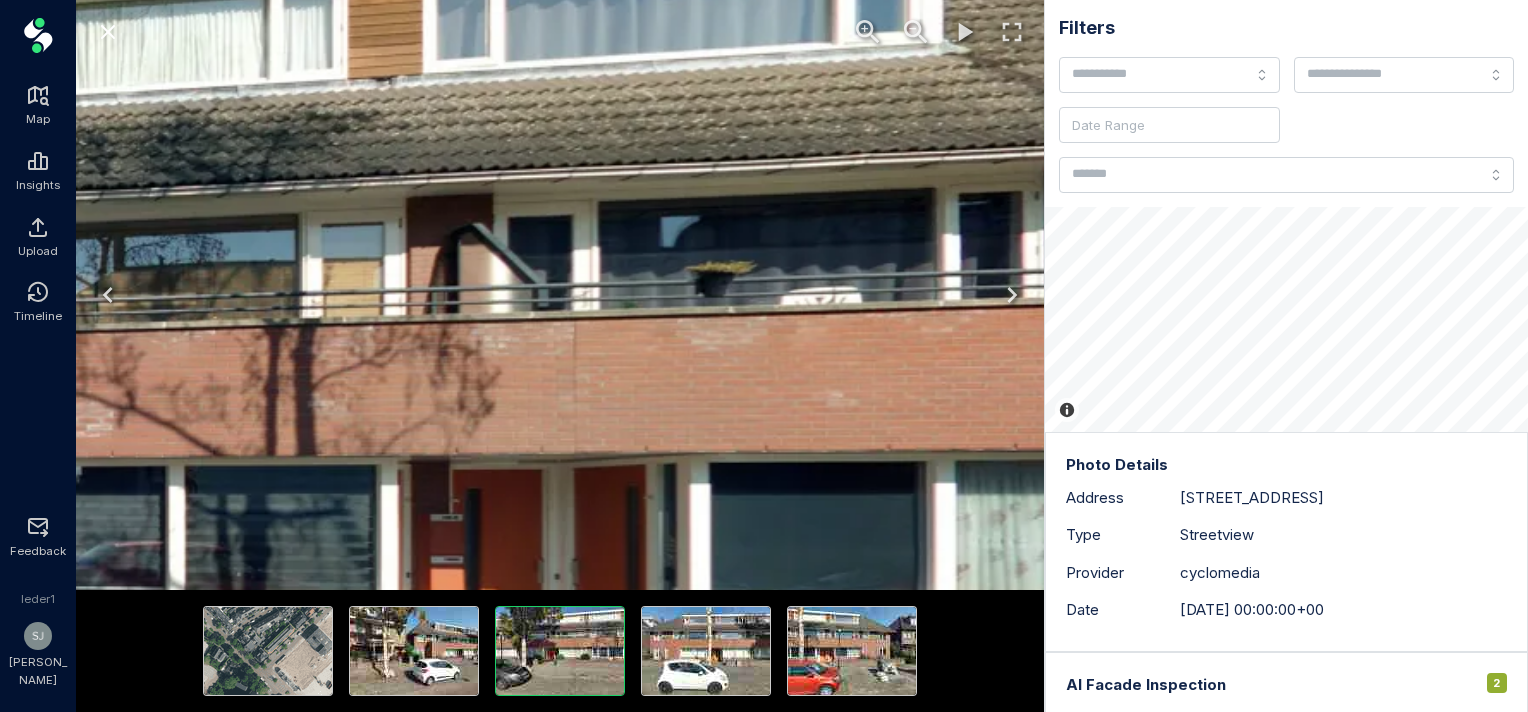 drag, startPoint x: 703, startPoint y: 367, endPoint x: 680, endPoint y: 253, distance: 116.297035 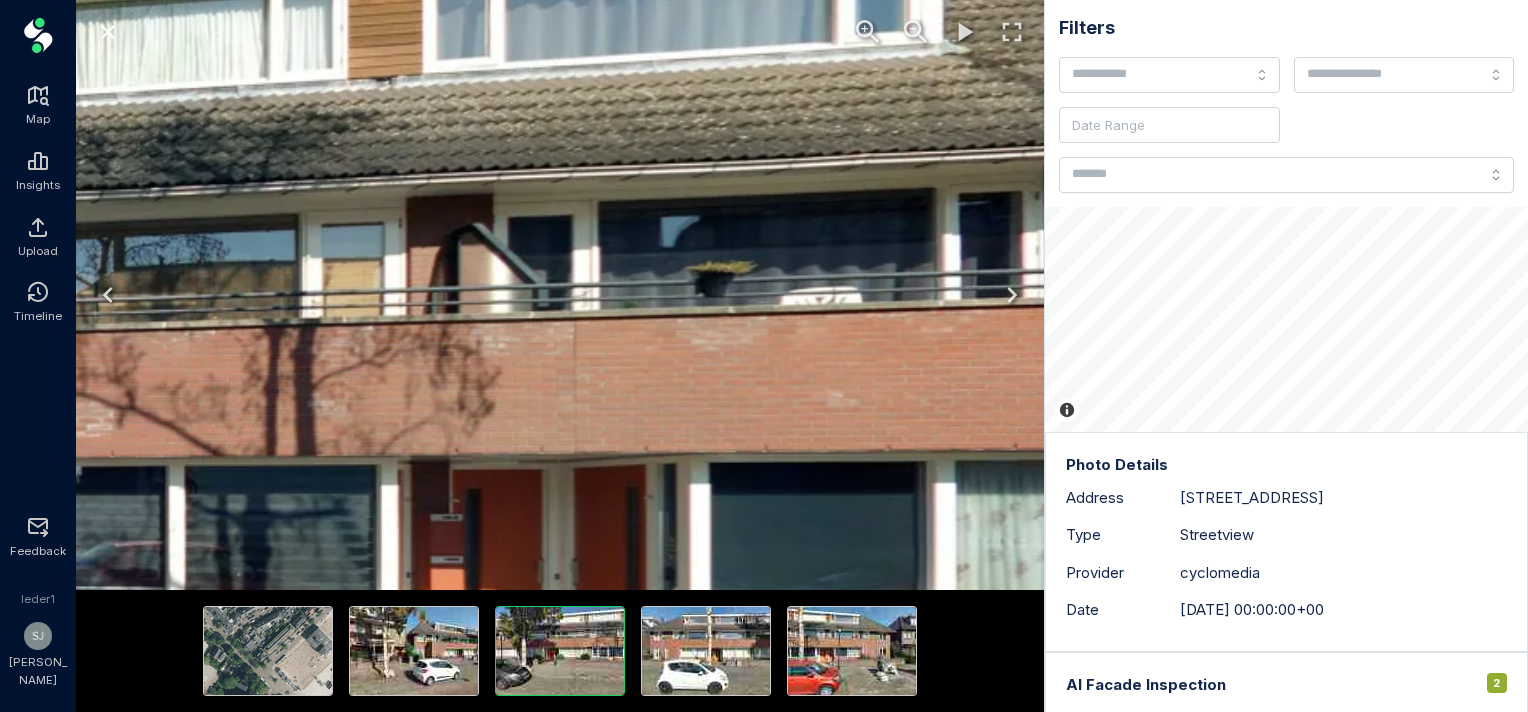 click at bounding box center (-485, 514) 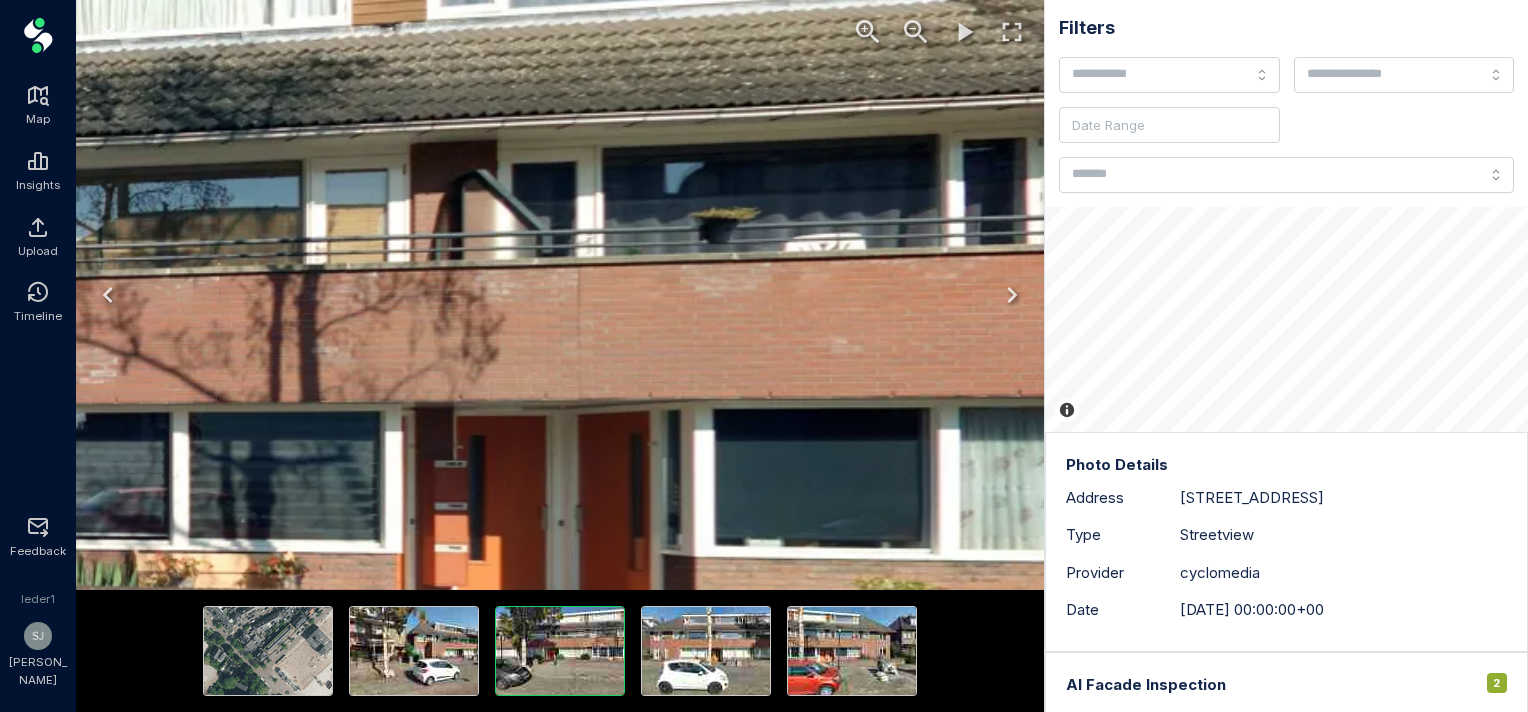 drag, startPoint x: 672, startPoint y: 562, endPoint x: 680, endPoint y: 384, distance: 178.17969 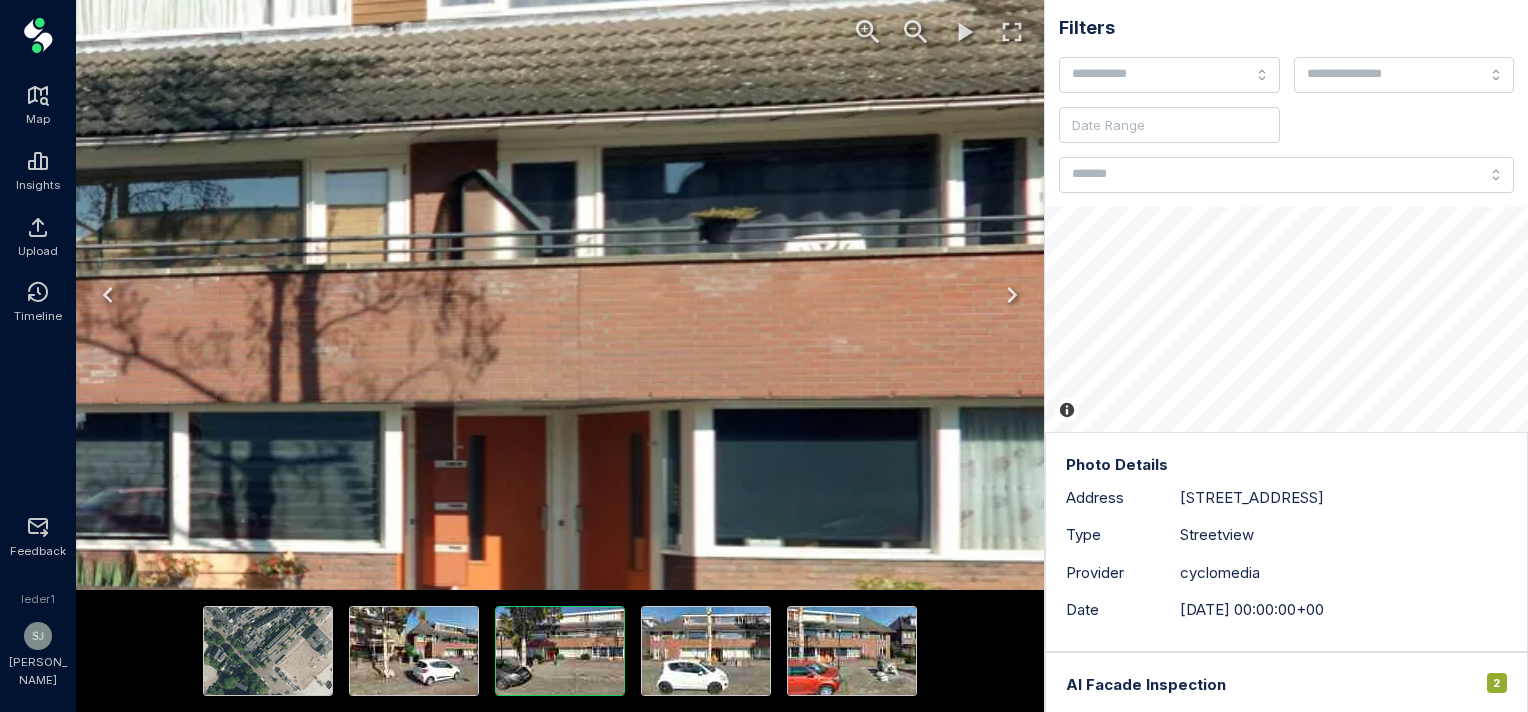 click at bounding box center [-481, 461] 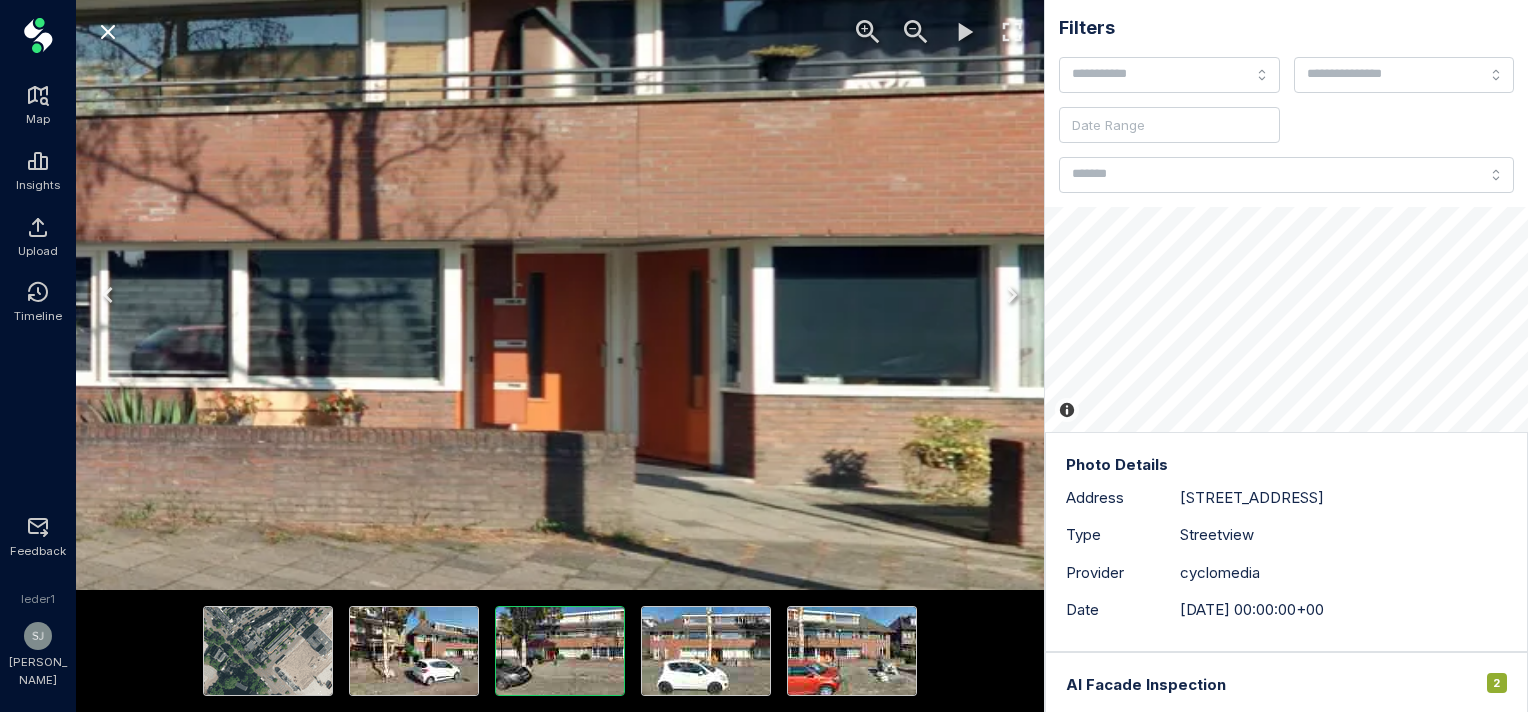 drag, startPoint x: 642, startPoint y: 377, endPoint x: 1033, endPoint y: 377, distance: 391 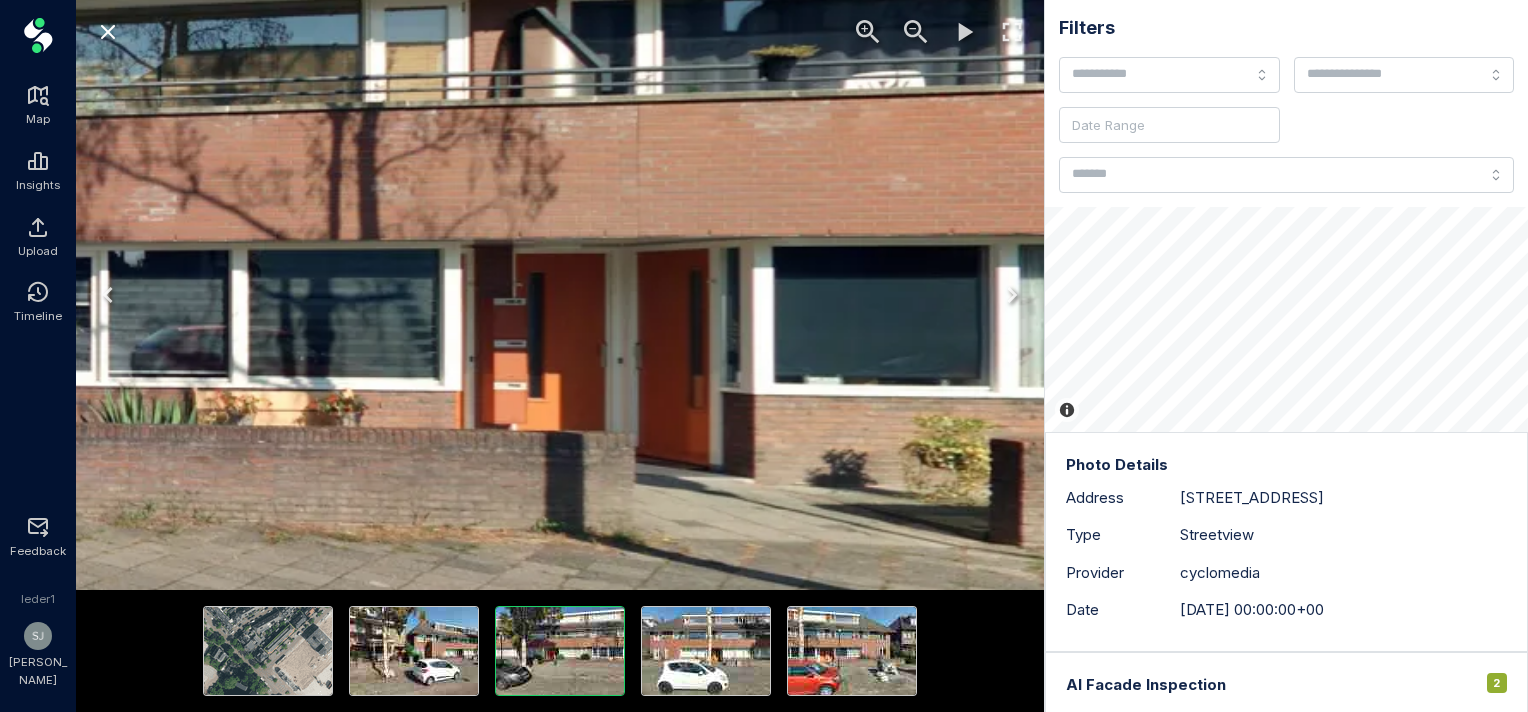click at bounding box center [-421, 298] 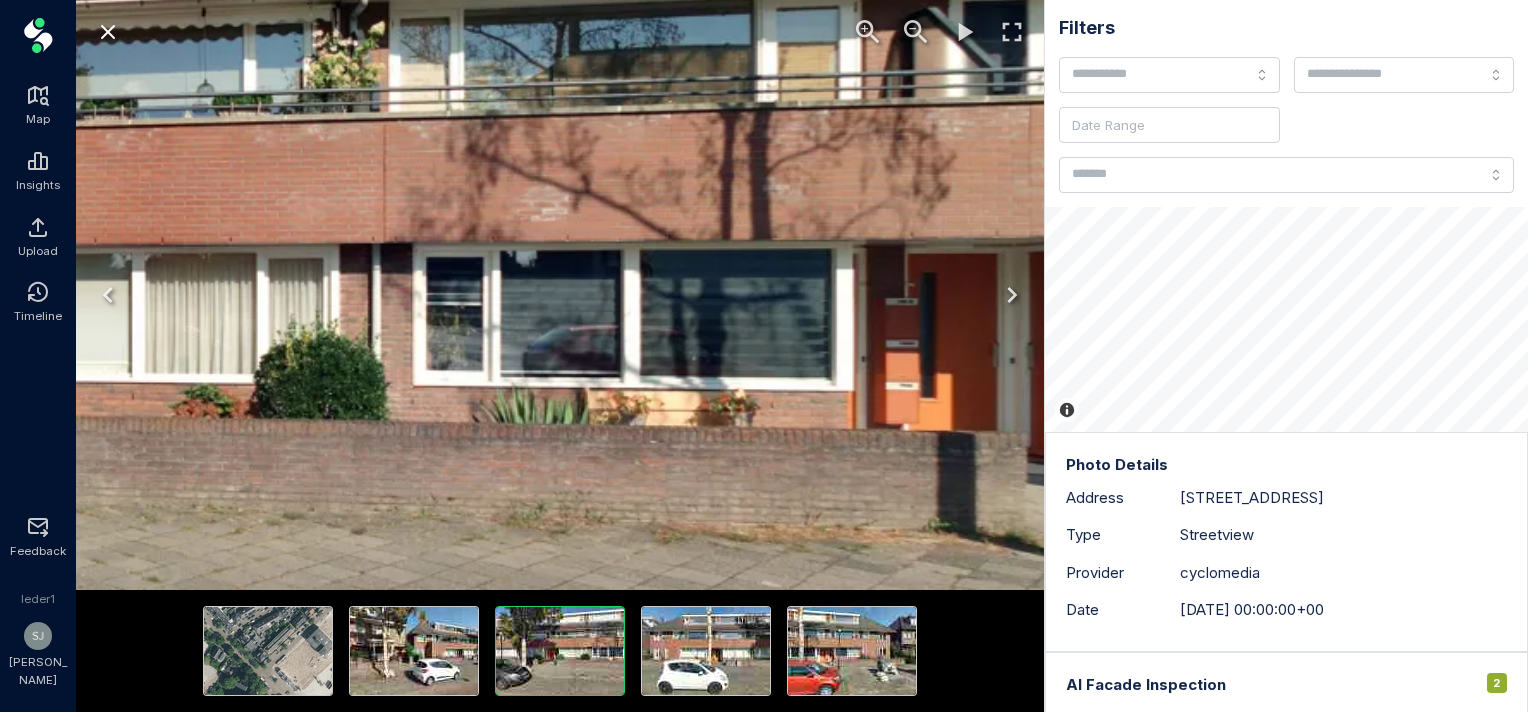 drag, startPoint x: 617, startPoint y: 342, endPoint x: 892, endPoint y: 351, distance: 275.14725 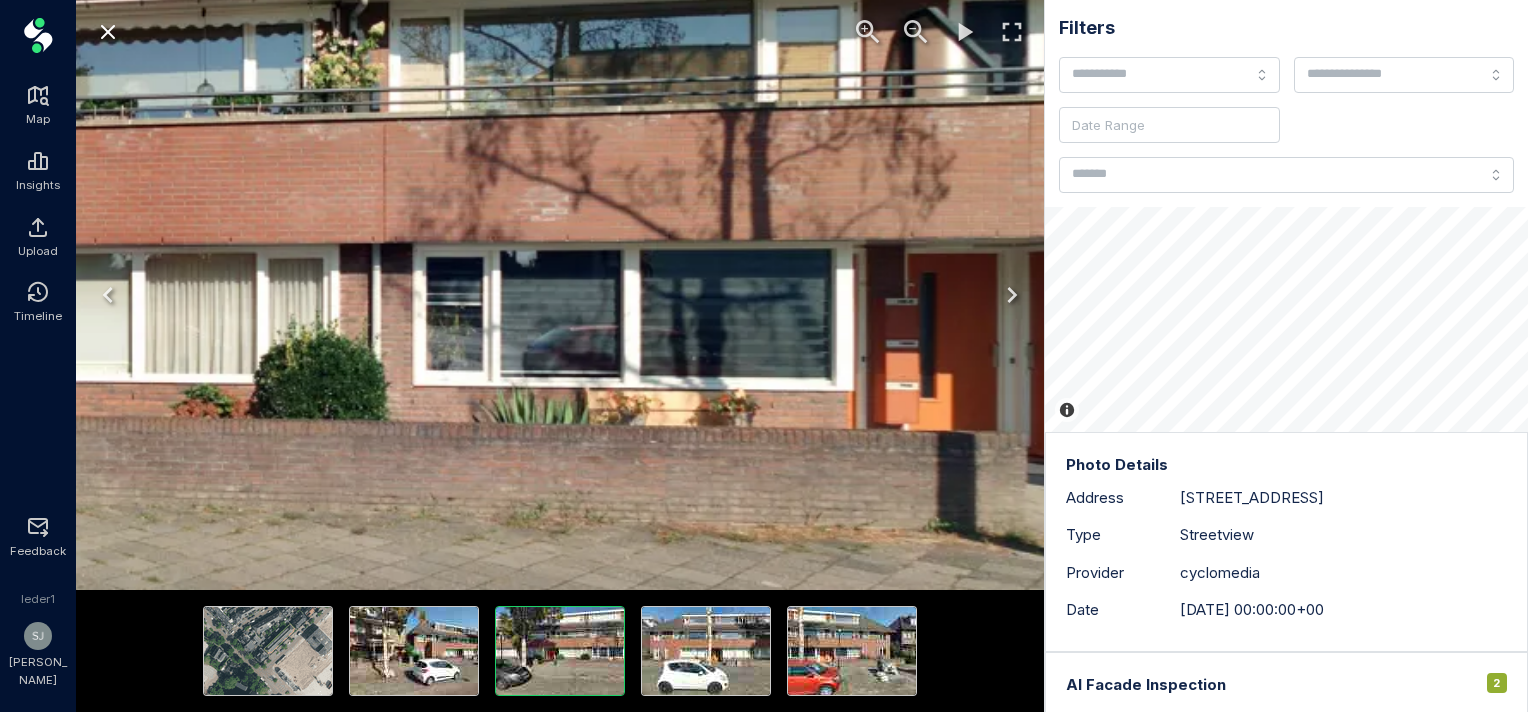 click at bounding box center [-29, 298] 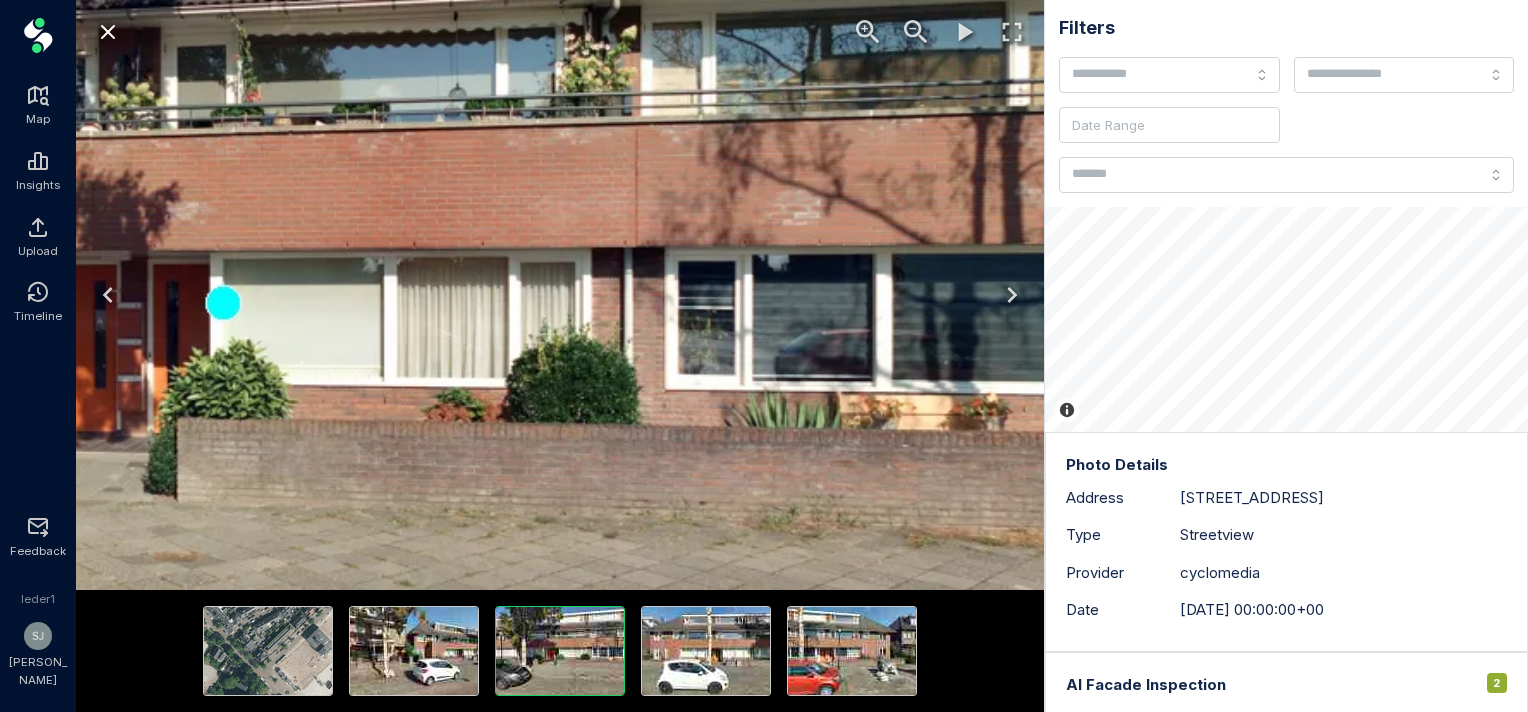 drag, startPoint x: 585, startPoint y: 386, endPoint x: 919, endPoint y: 393, distance: 334.07333 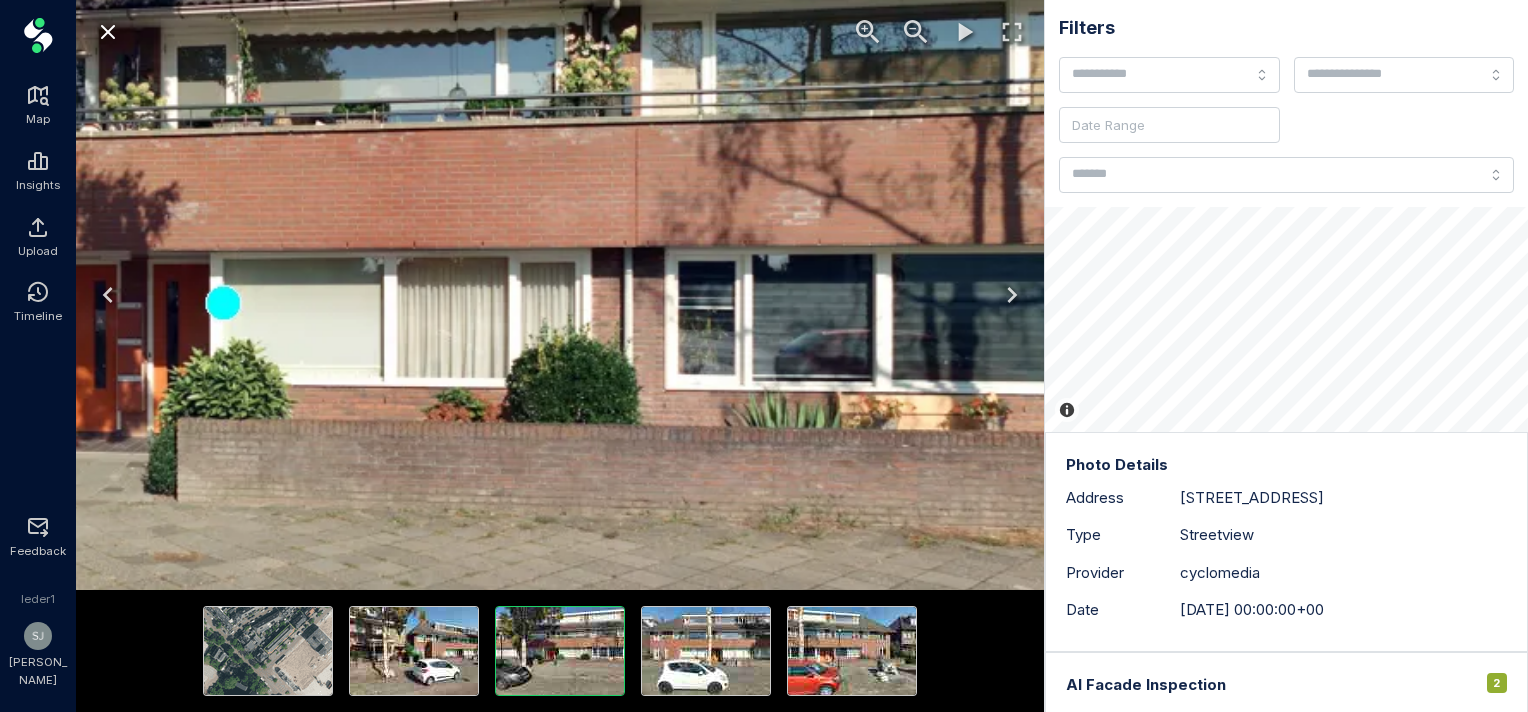 click at bounding box center (223, 302) 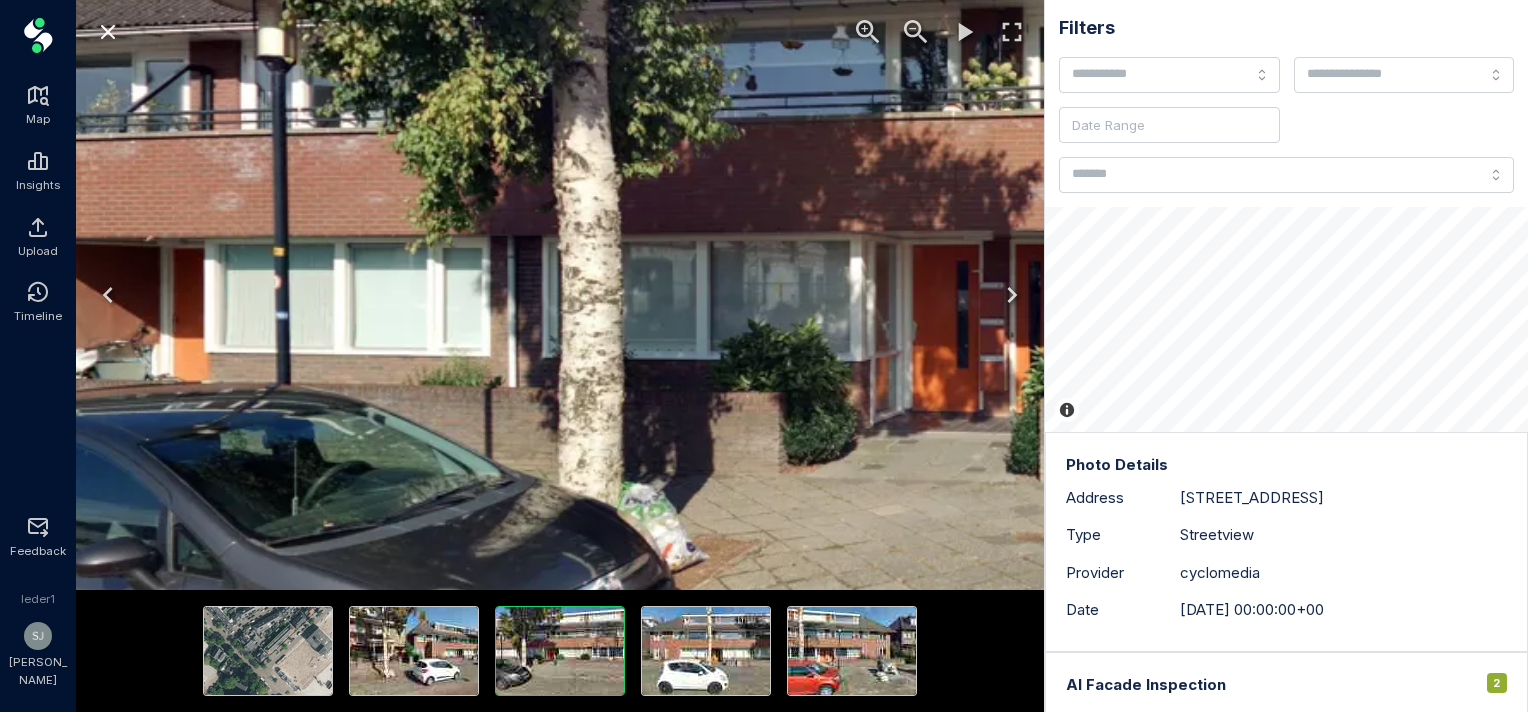 click on "Filters Date Range © Spotr |  © Mapbox   © OpenStreetMap   Improve this map Photo Details Address [STREET_ADDRESS] Type Streetview Provider cyclomedia Date [DATE] 00:00:00+00 AI Facade Inspection 2 " The facade shows minor wear and dirt, typical for a building of this age and location. There are no visible cracks or significant damage, suggesting it is slightly worn but well-maintained. "" at bounding box center [802, 356] 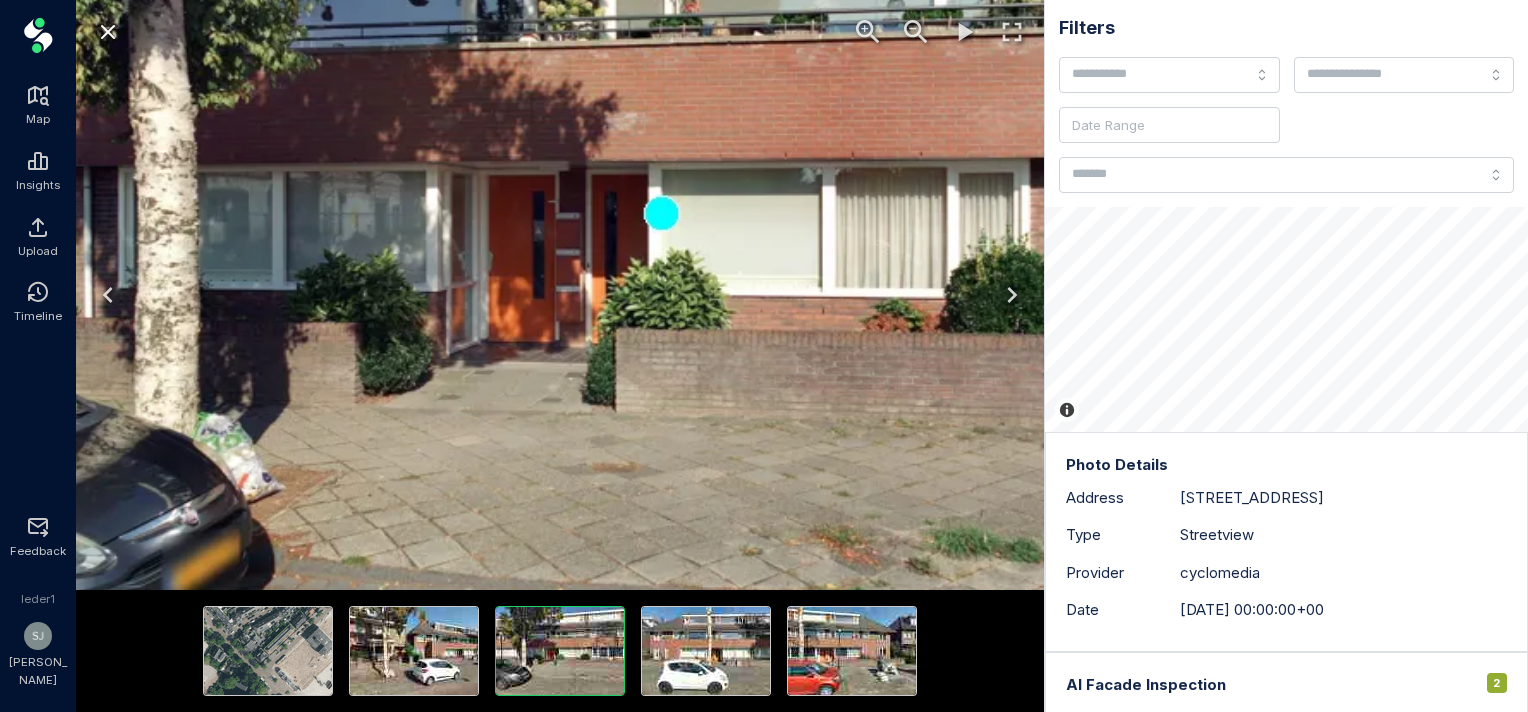 drag, startPoint x: 792, startPoint y: 367, endPoint x: 368, endPoint y: 296, distance: 429.90347 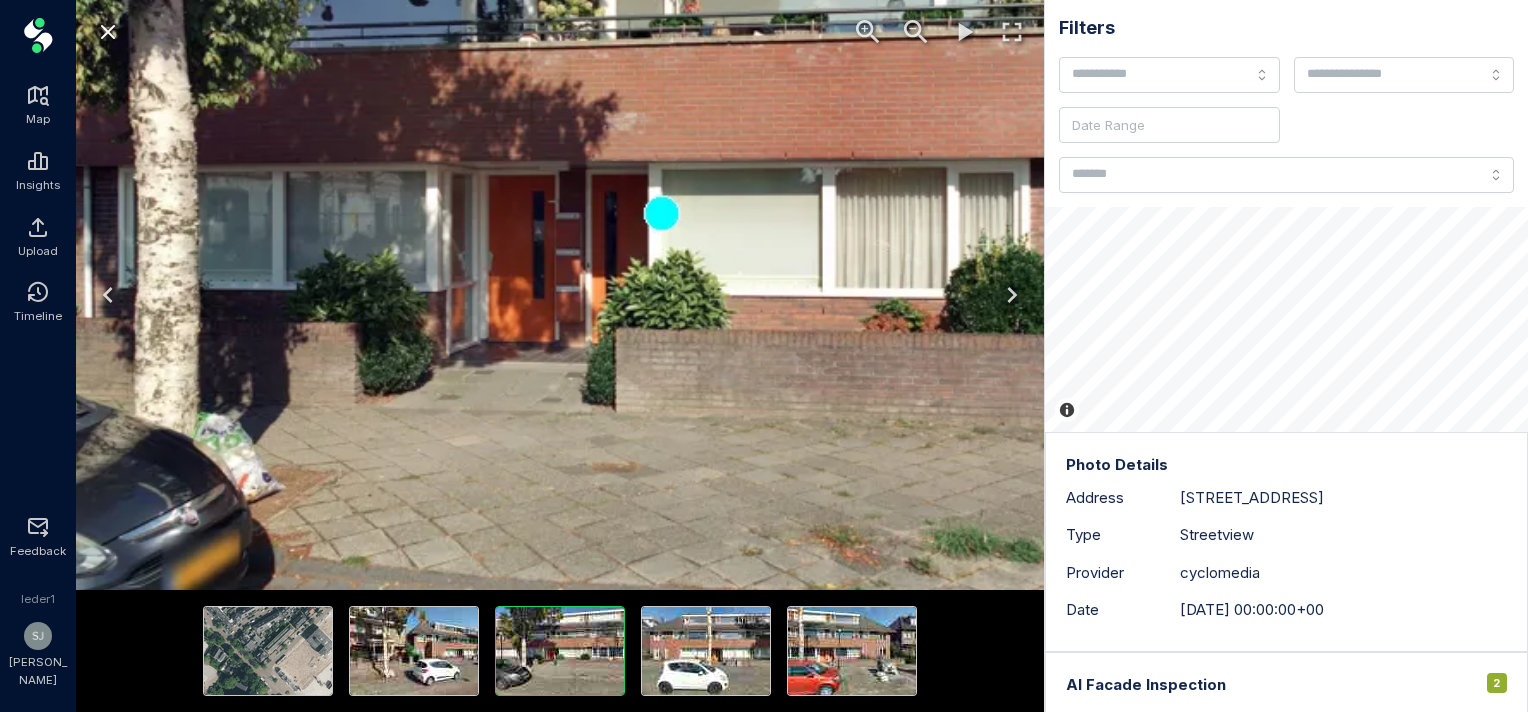 click at bounding box center [661, 213] 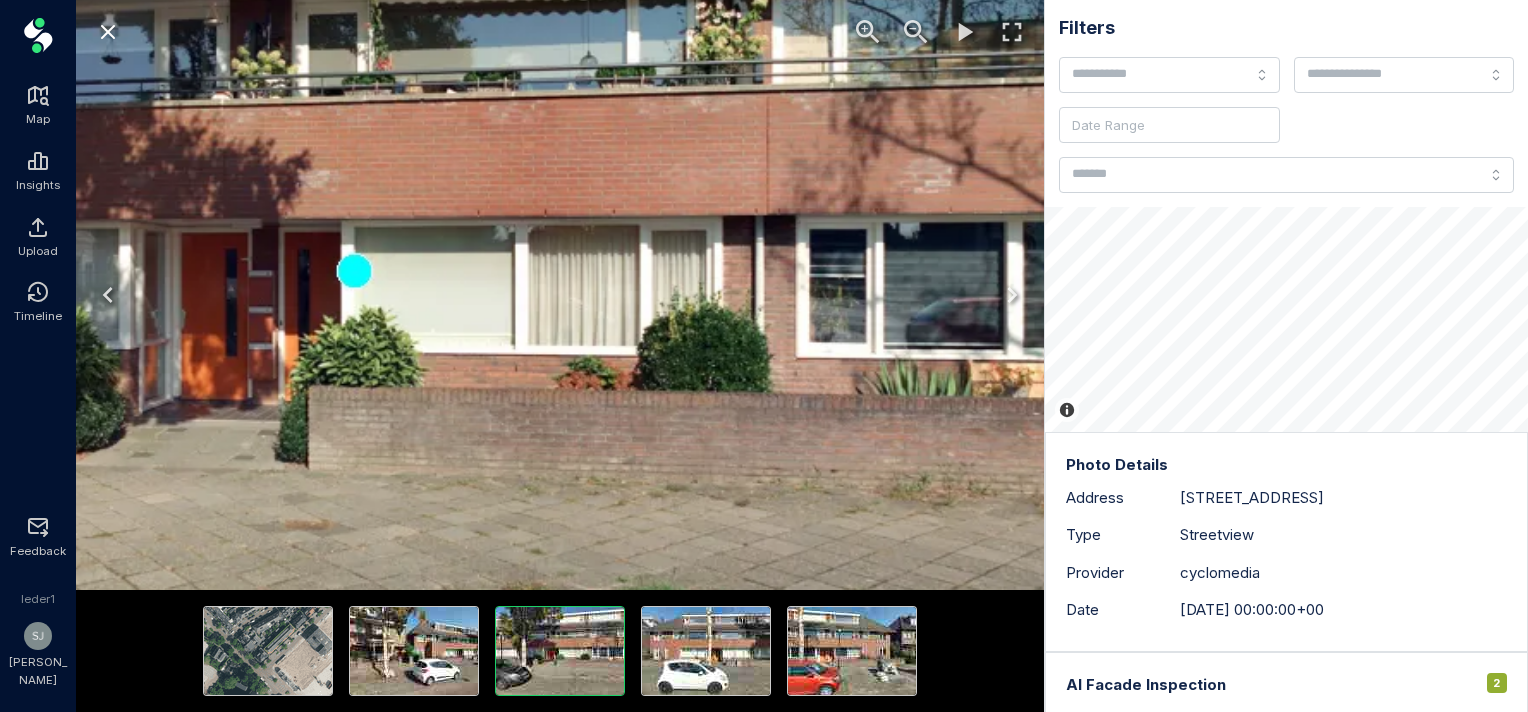 drag, startPoint x: 522, startPoint y: 293, endPoint x: 236, endPoint y: 352, distance: 292.02225 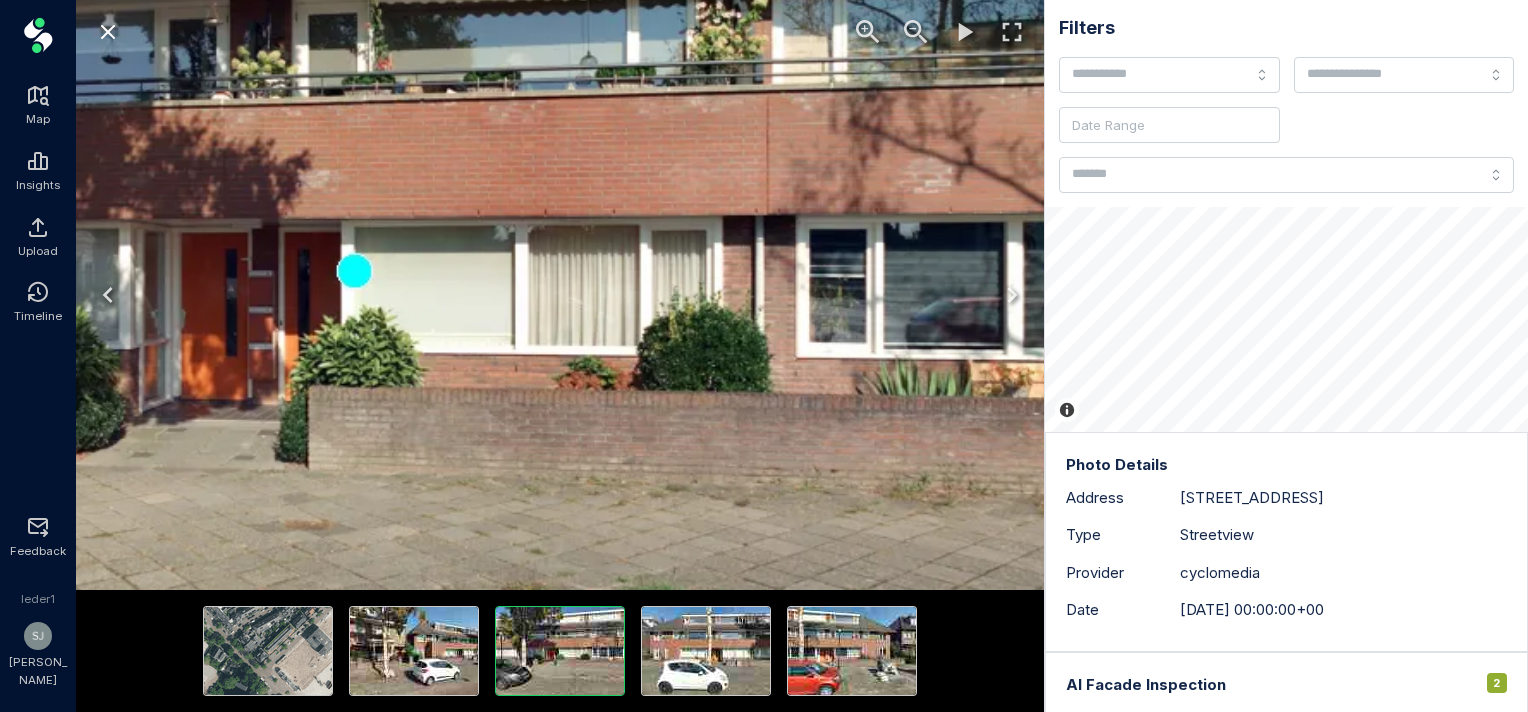 click at bounding box center (354, 270) 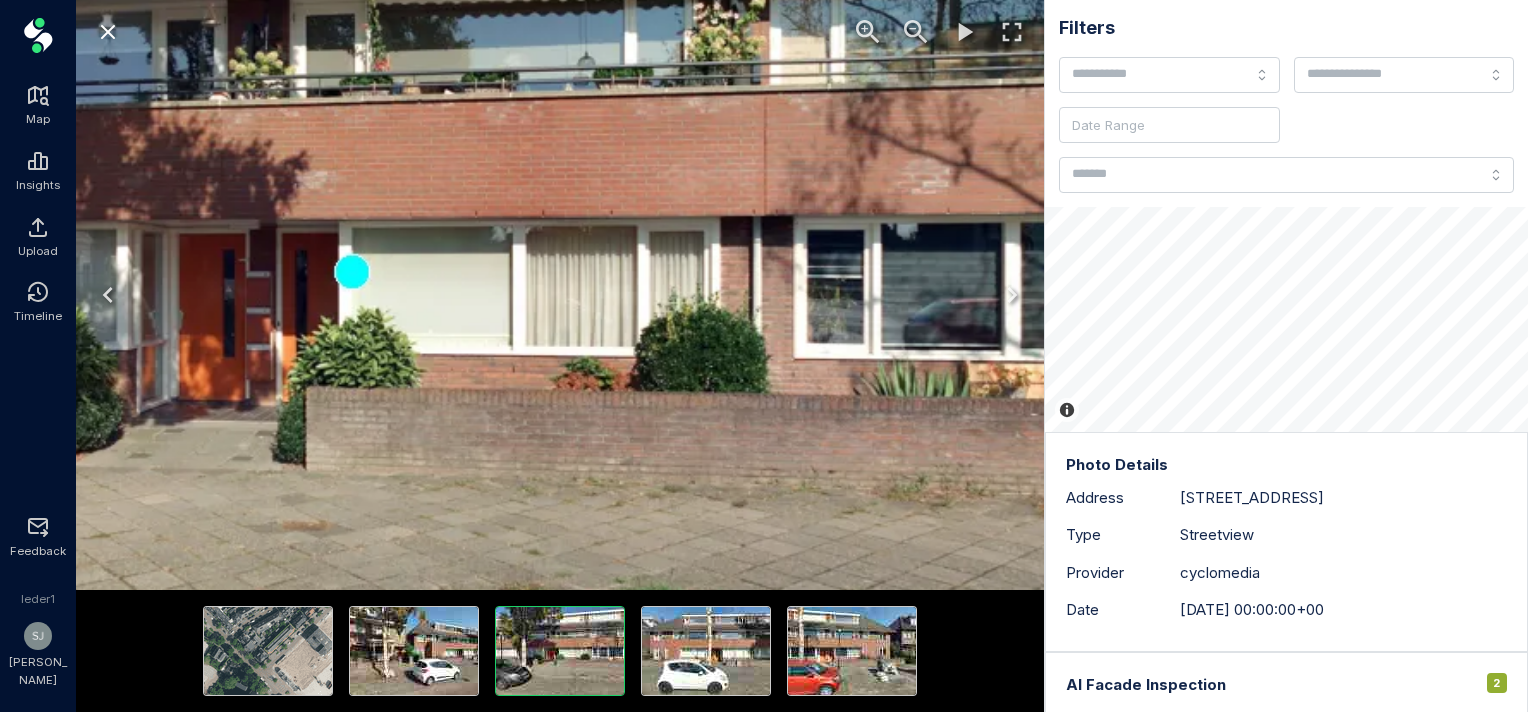 drag, startPoint x: 414, startPoint y: 374, endPoint x: 112, endPoint y: 380, distance: 302.0596 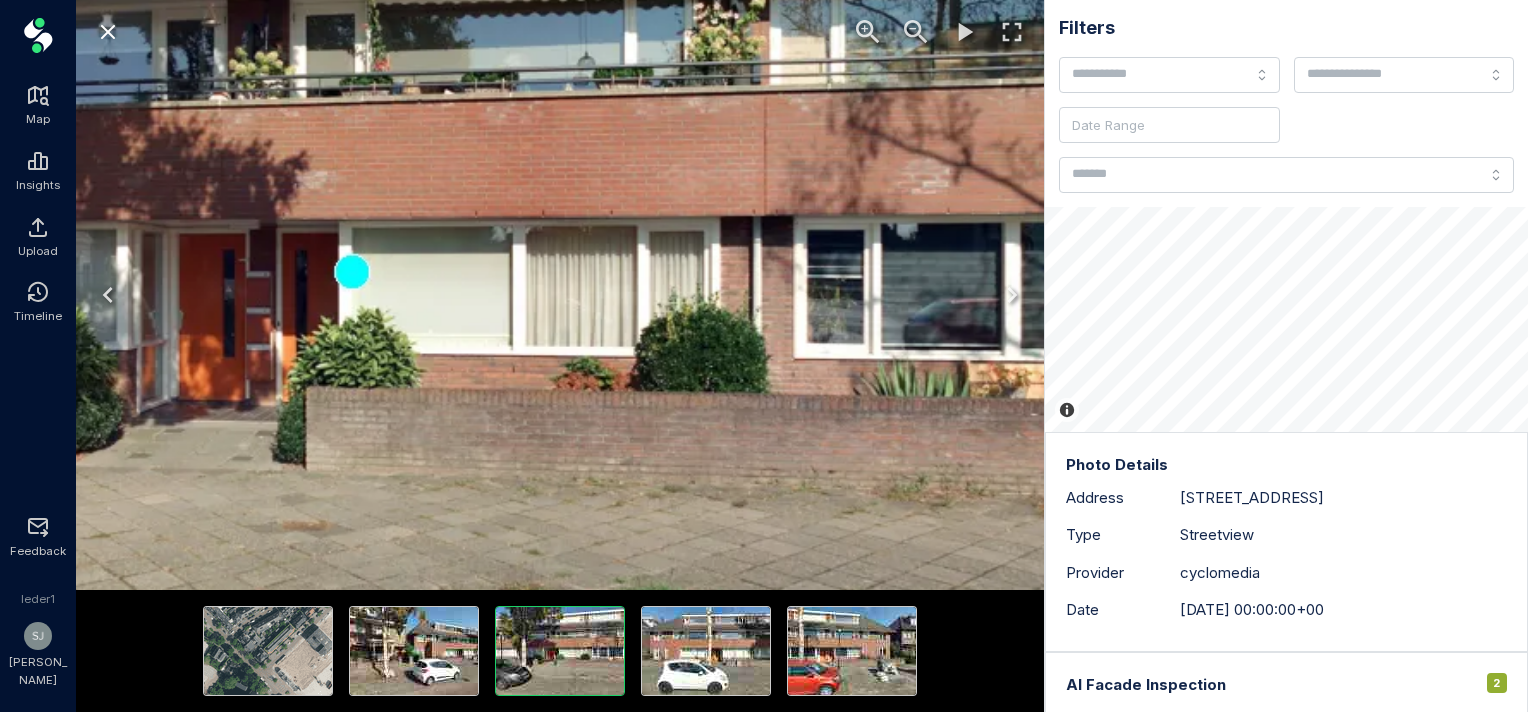 click at bounding box center [351, 271] 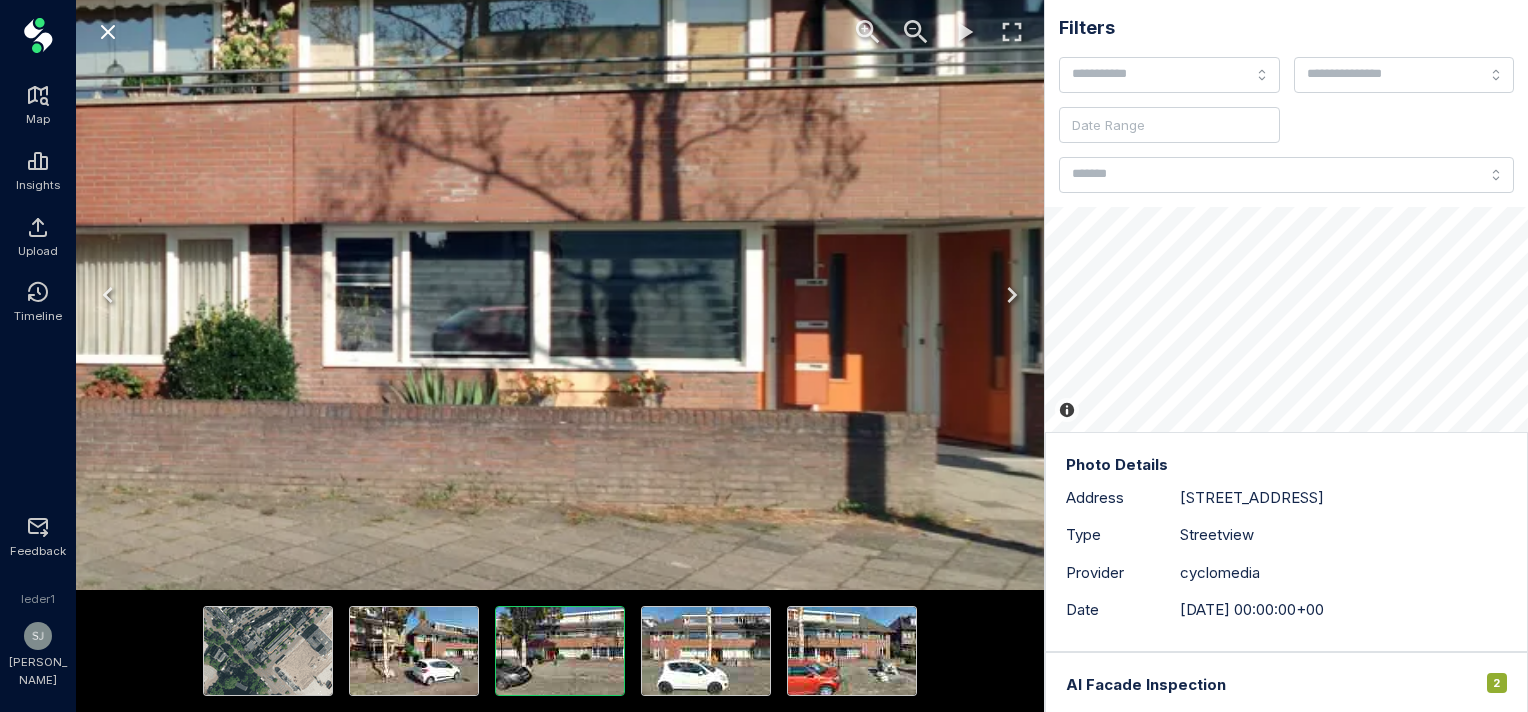 drag, startPoint x: 574, startPoint y: 419, endPoint x: 384, endPoint y: 423, distance: 190.0421 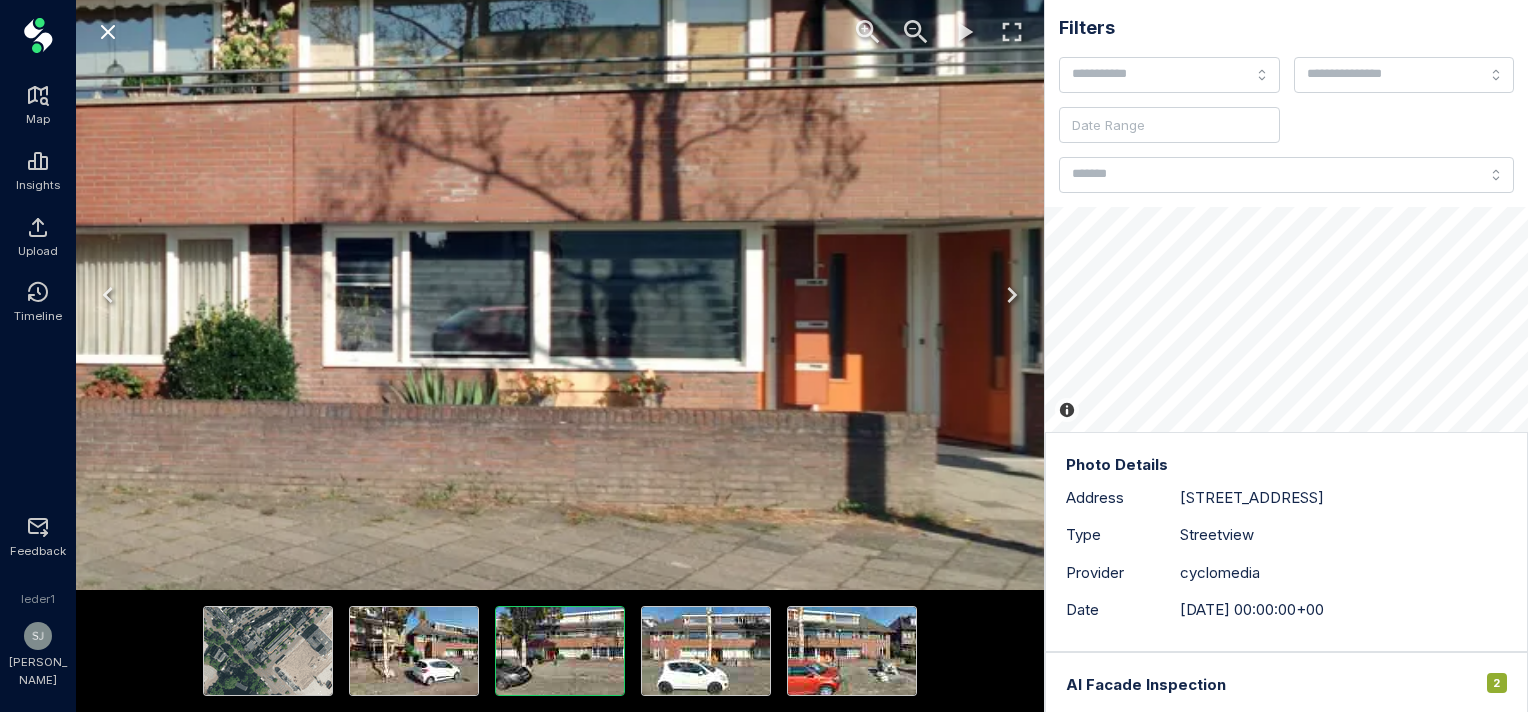 click at bounding box center (-120, 279) 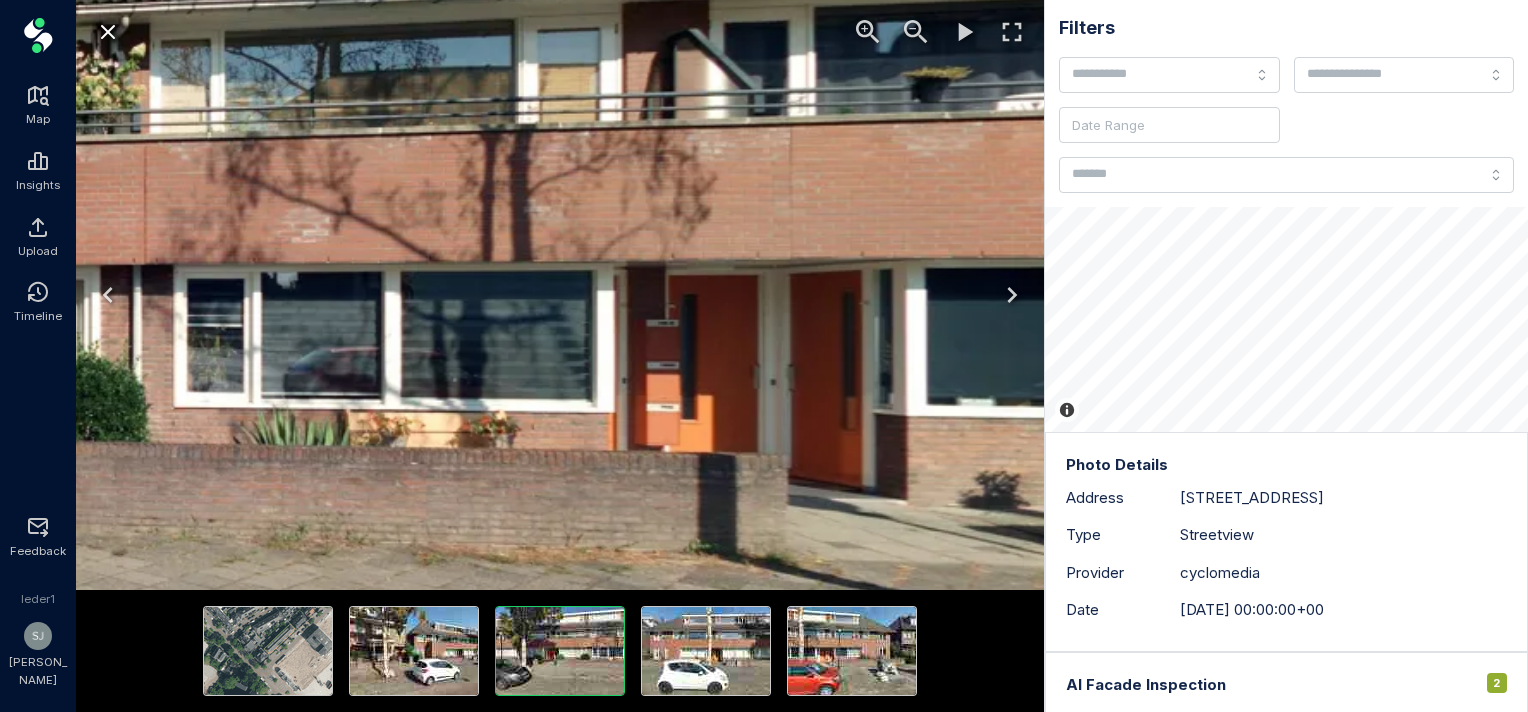 drag, startPoint x: 596, startPoint y: 416, endPoint x: 509, endPoint y: 440, distance: 90.24966 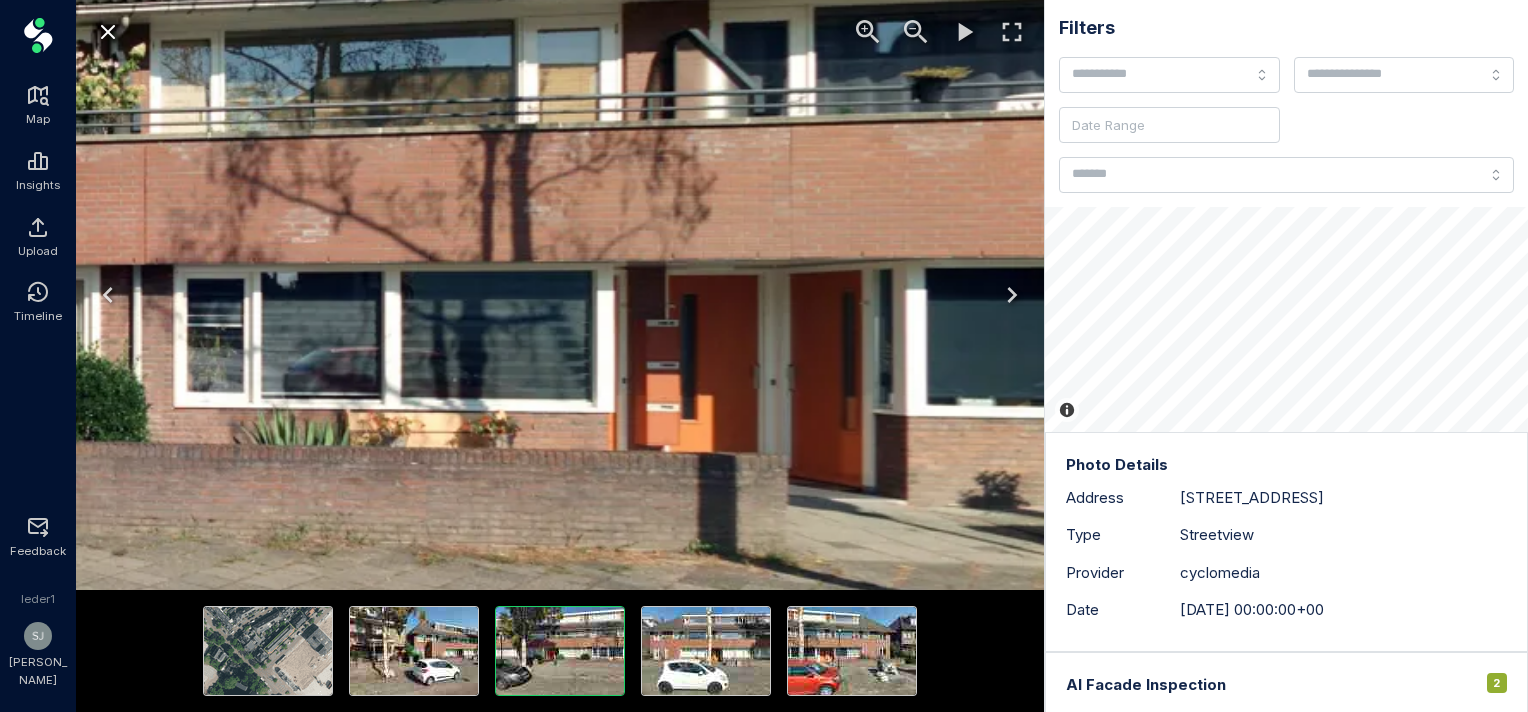 click at bounding box center [-269, 320] 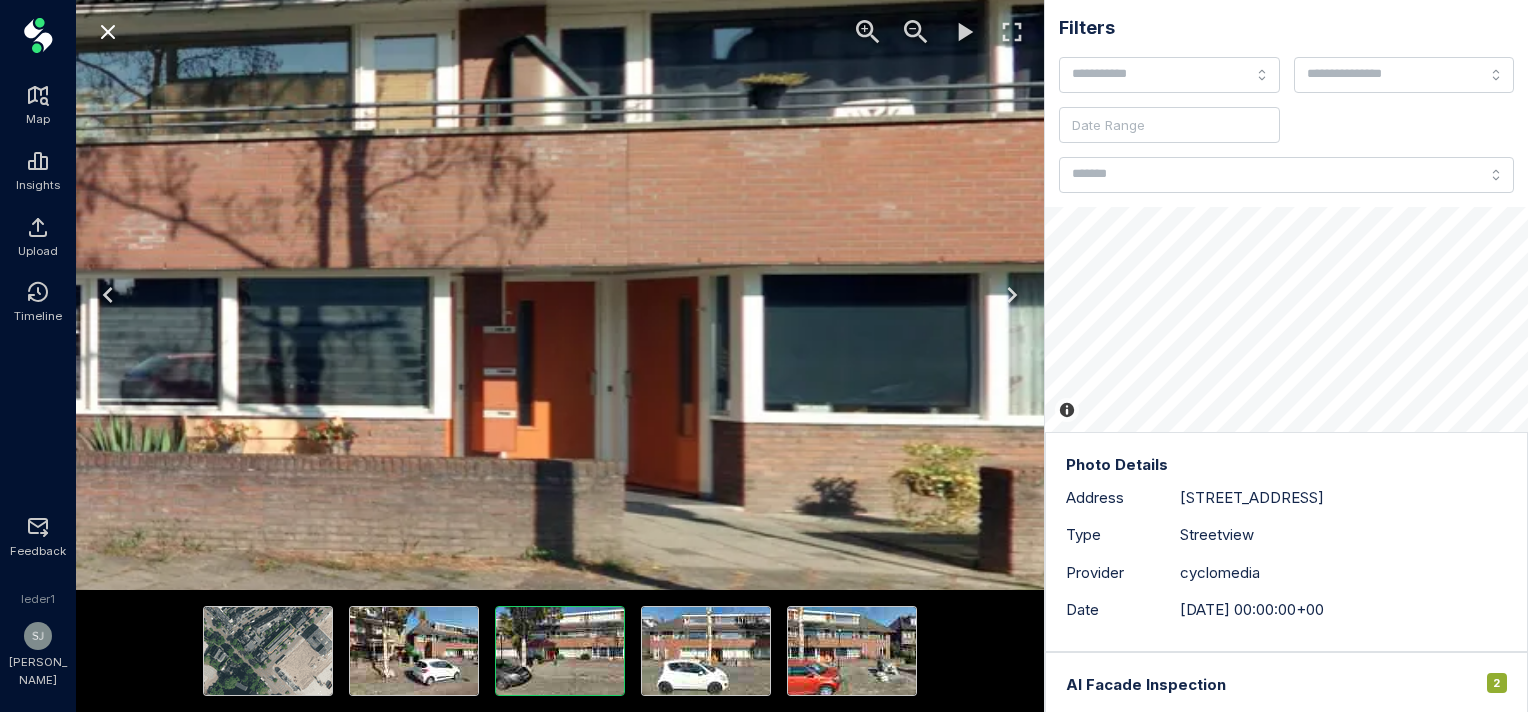 drag, startPoint x: 832, startPoint y: 453, endPoint x: 716, endPoint y: 455, distance: 116.01724 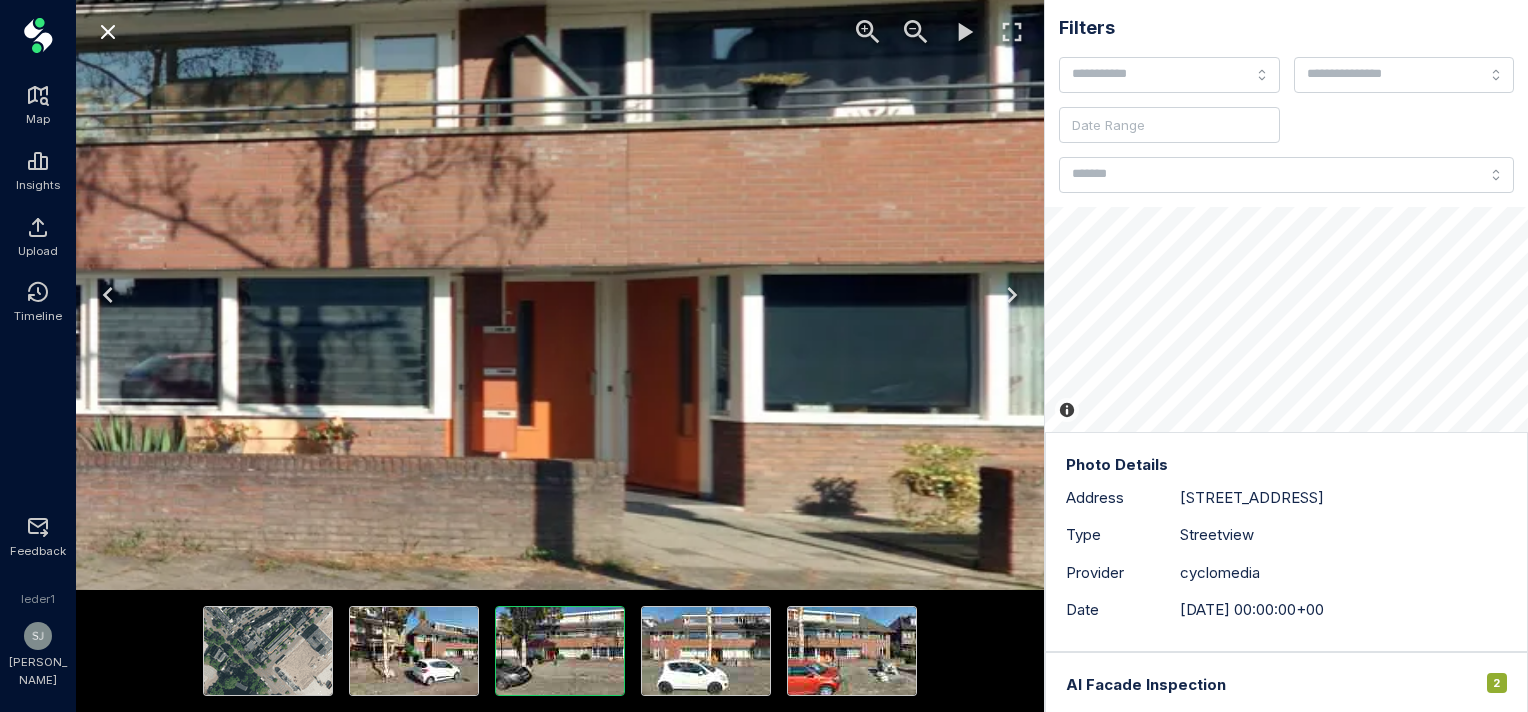click at bounding box center (-432, 326) 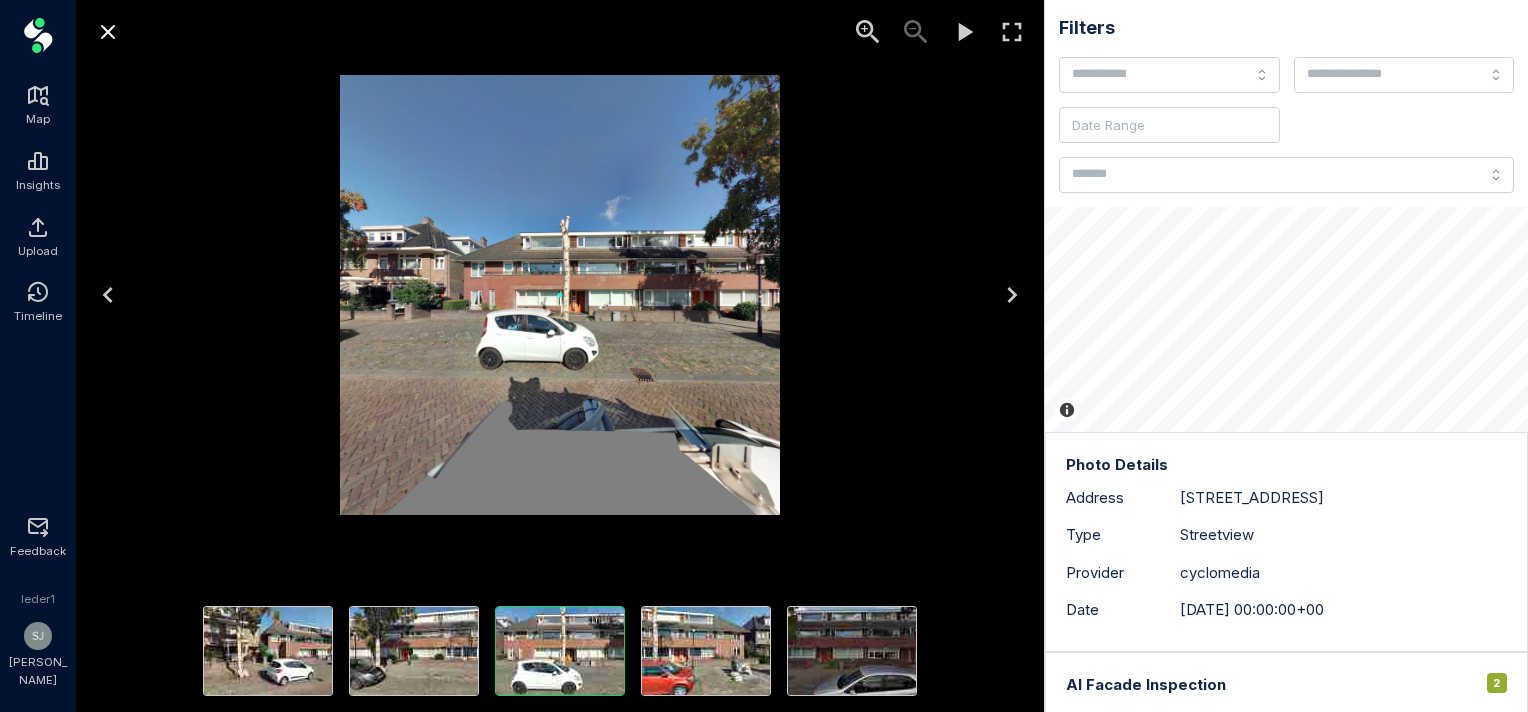 click 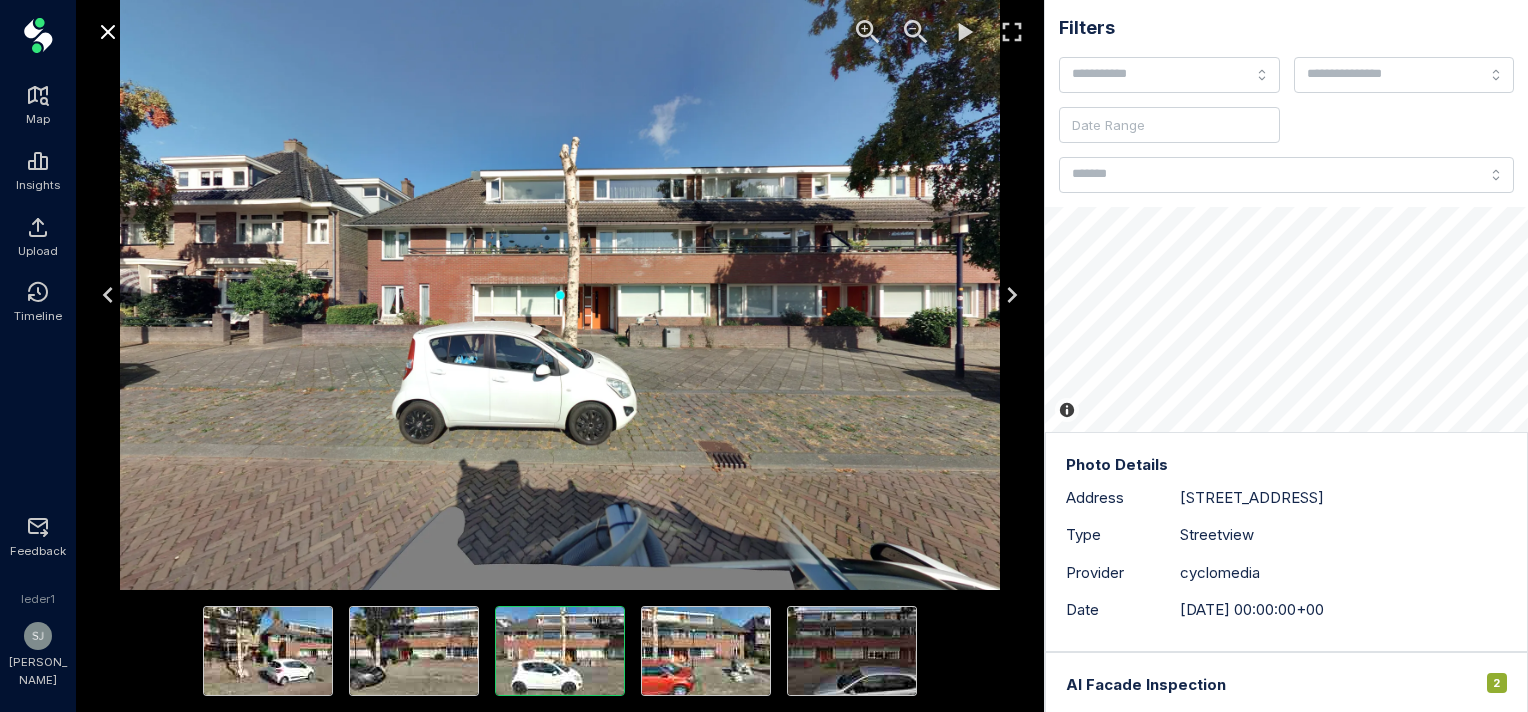 click 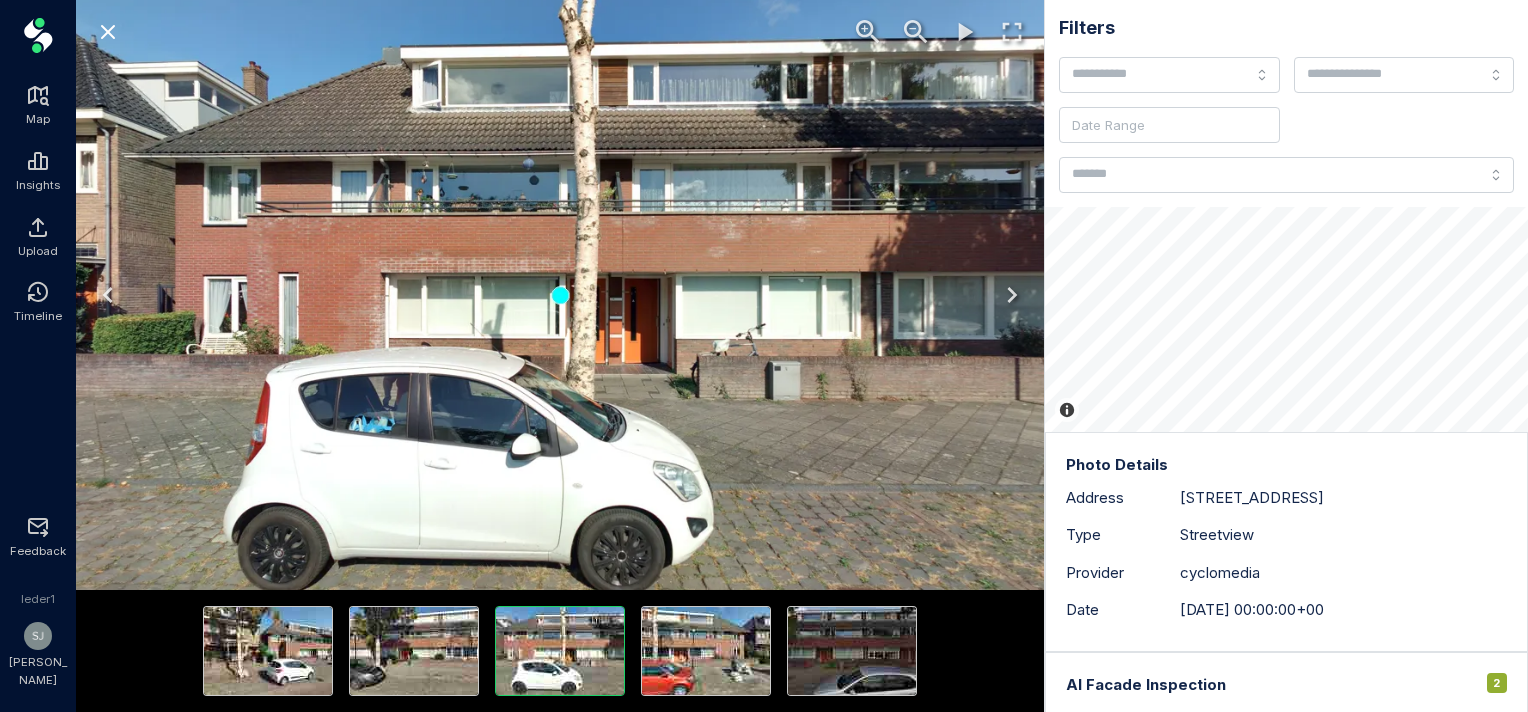 click 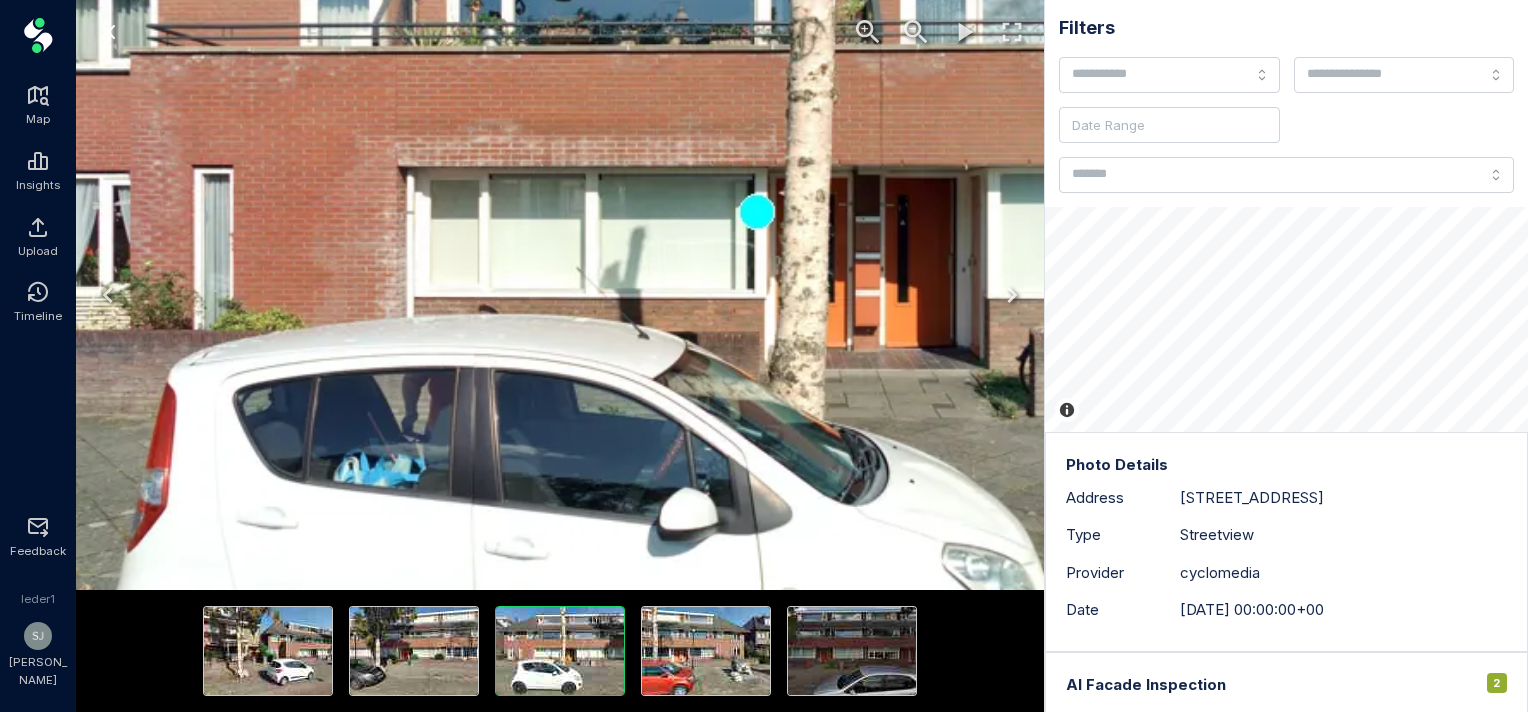 drag, startPoint x: 759, startPoint y: 182, endPoint x: 993, endPoint y: 85, distance: 253.3081 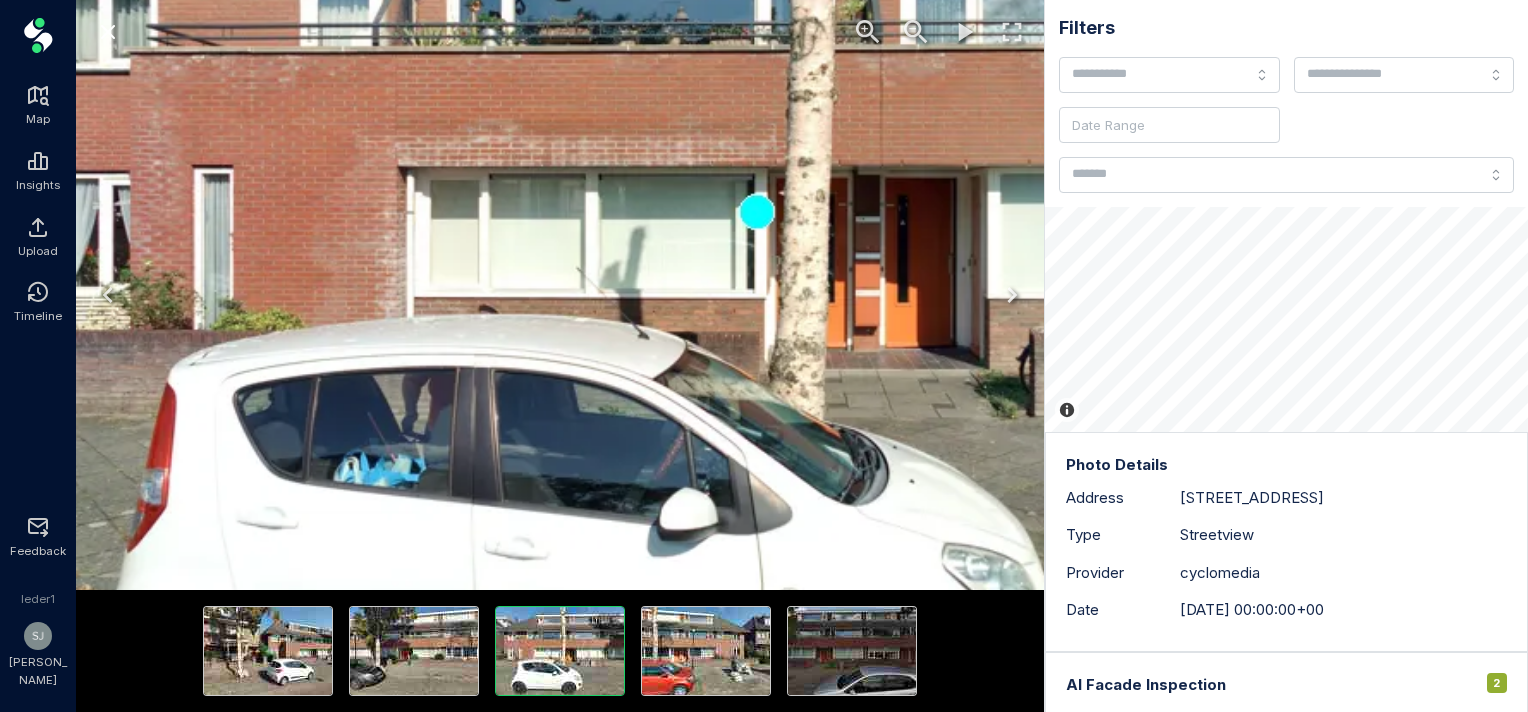 click at bounding box center (756, 211) 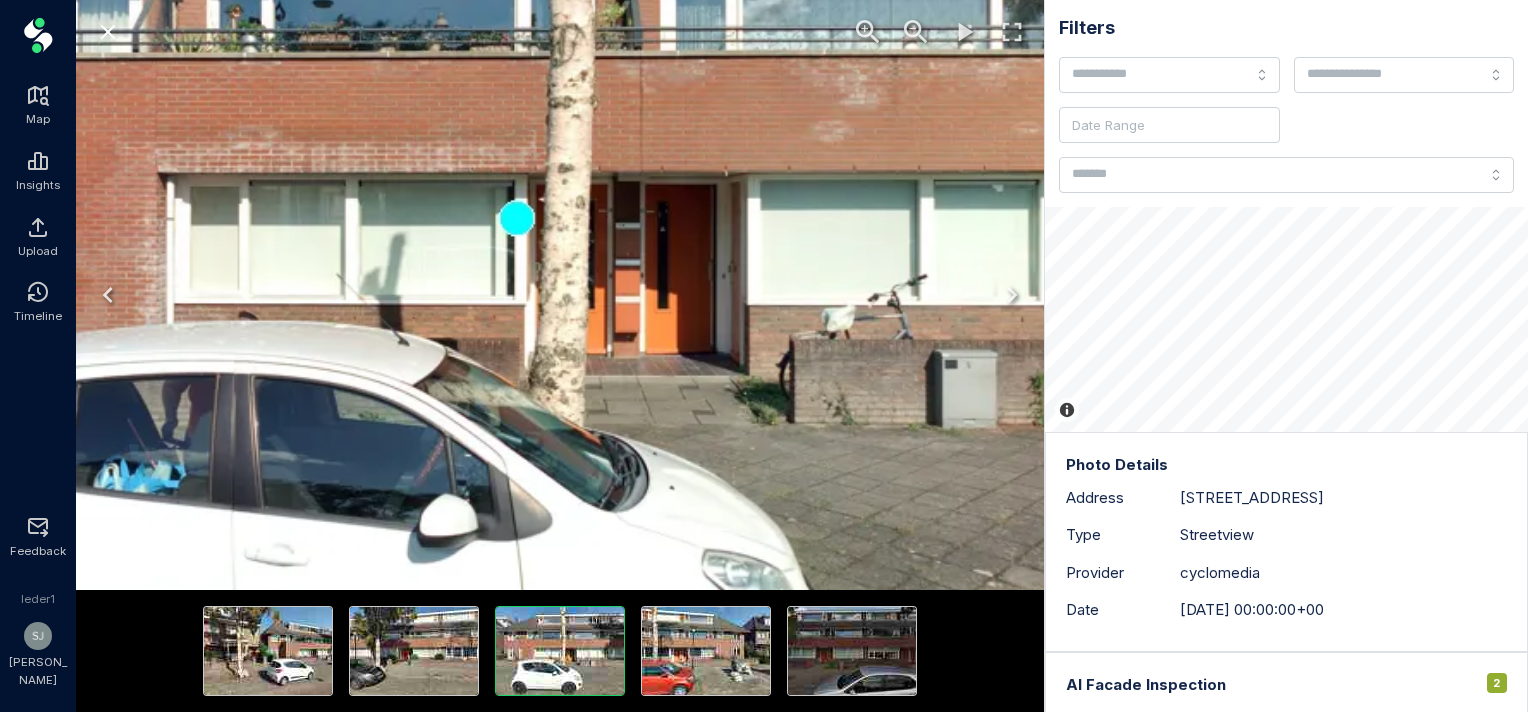 drag, startPoint x: 874, startPoint y: 163, endPoint x: 599, endPoint y: 182, distance: 275.65558 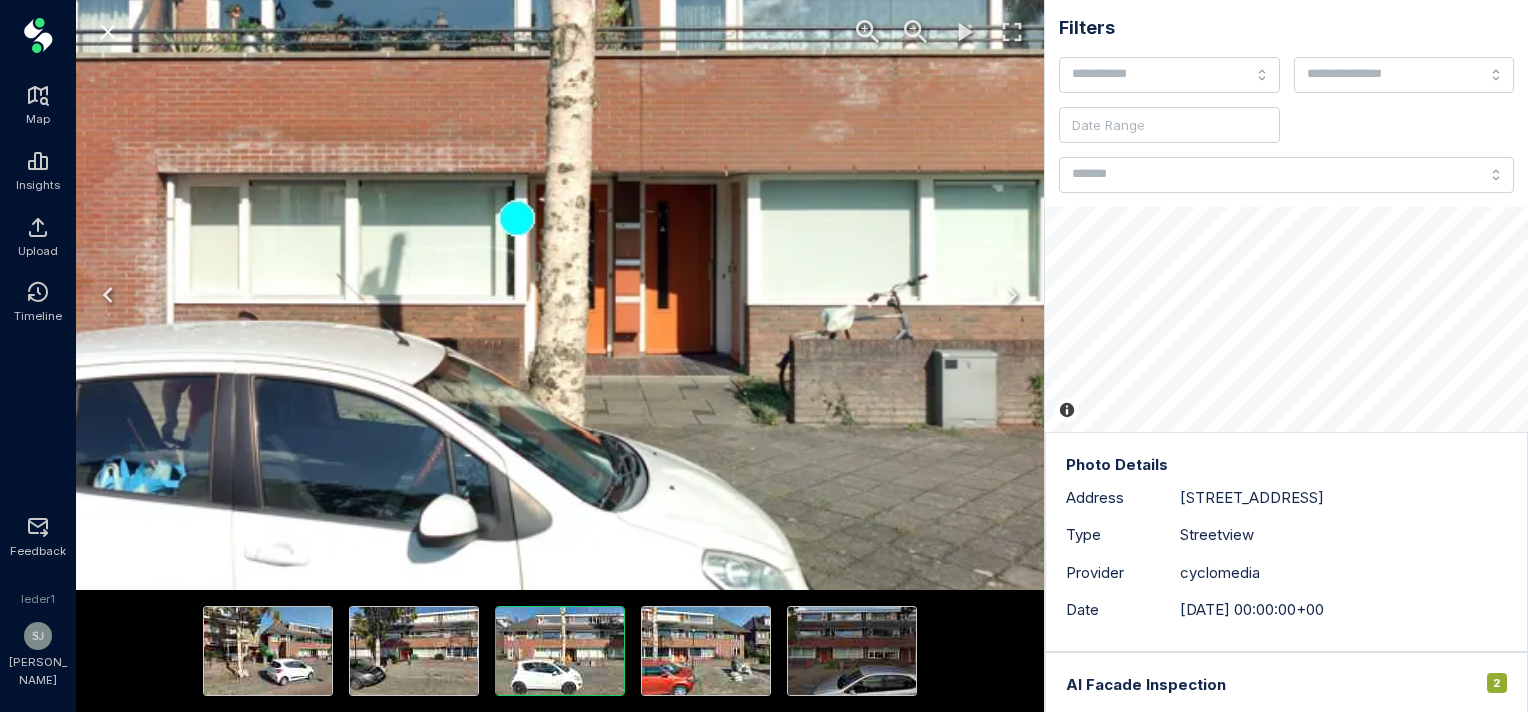 click at bounding box center (516, 217) 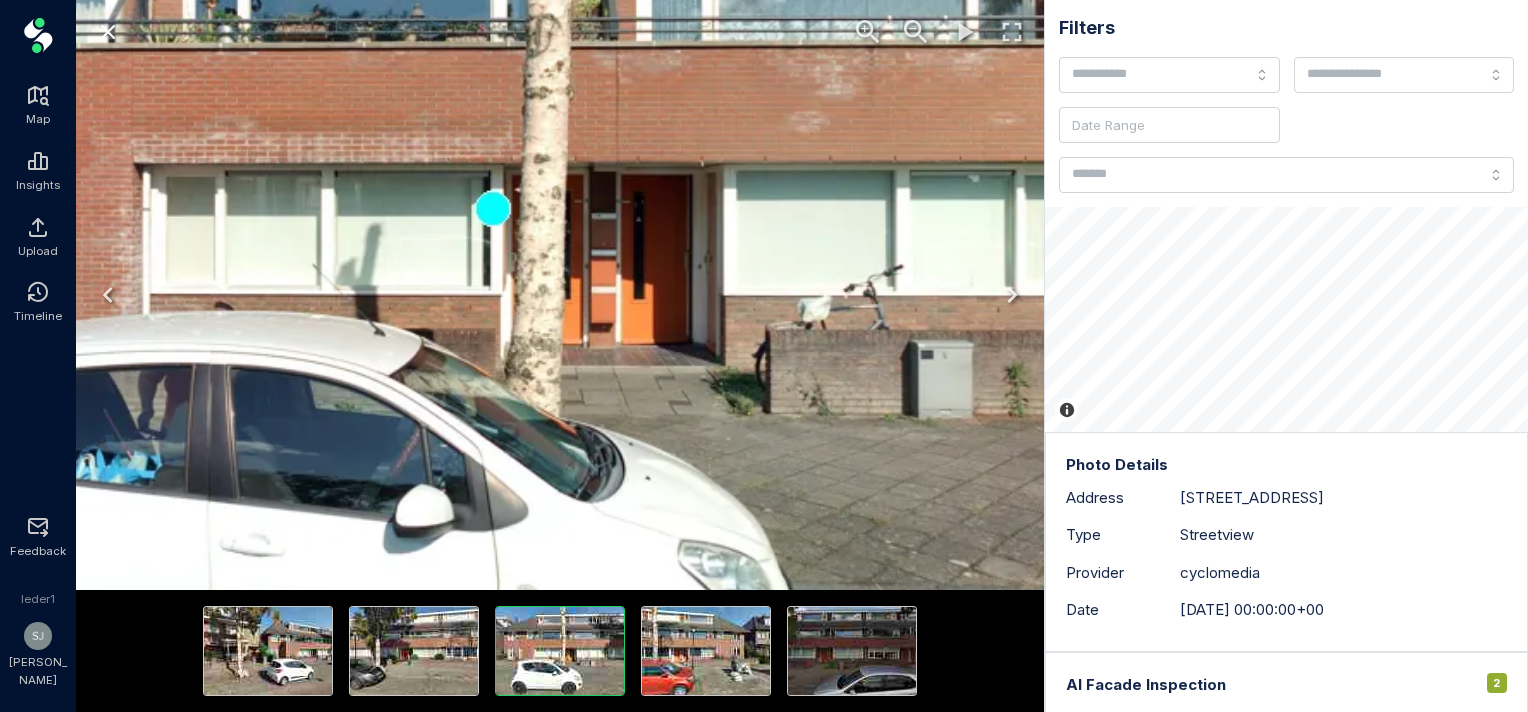 drag, startPoint x: 622, startPoint y: 301, endPoint x: 600, endPoint y: 292, distance: 23.769728 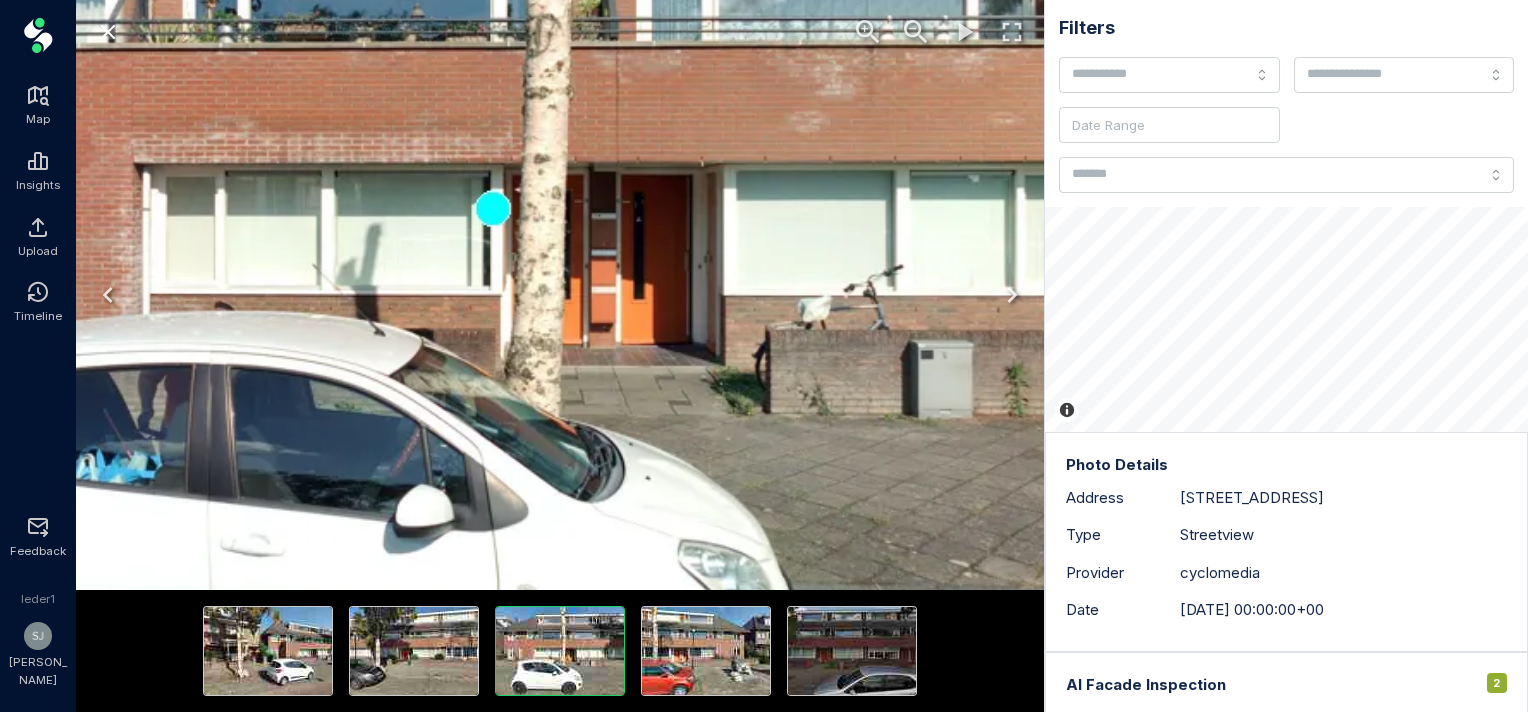 click at bounding box center [492, 208] 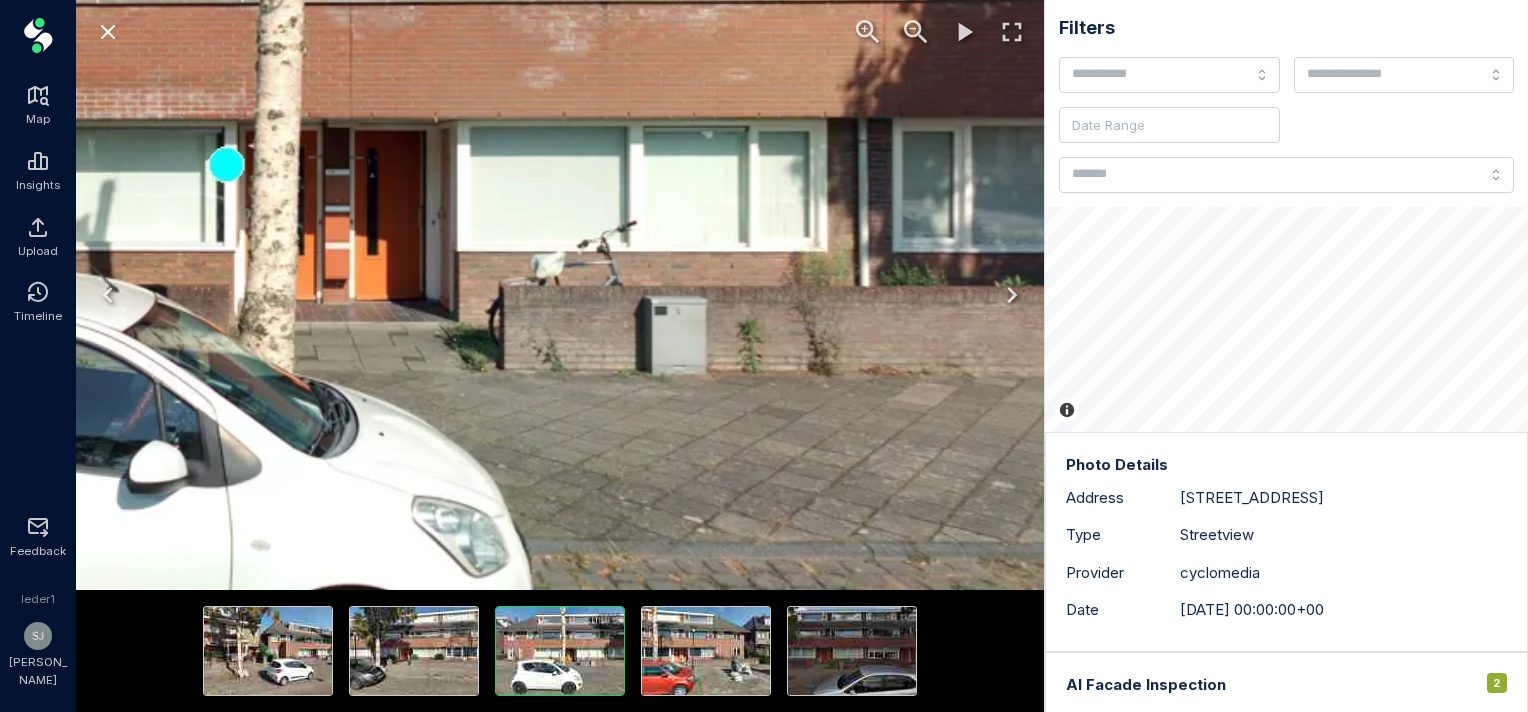 drag, startPoint x: 698, startPoint y: 302, endPoint x: 338, endPoint y: 211, distance: 371.3233 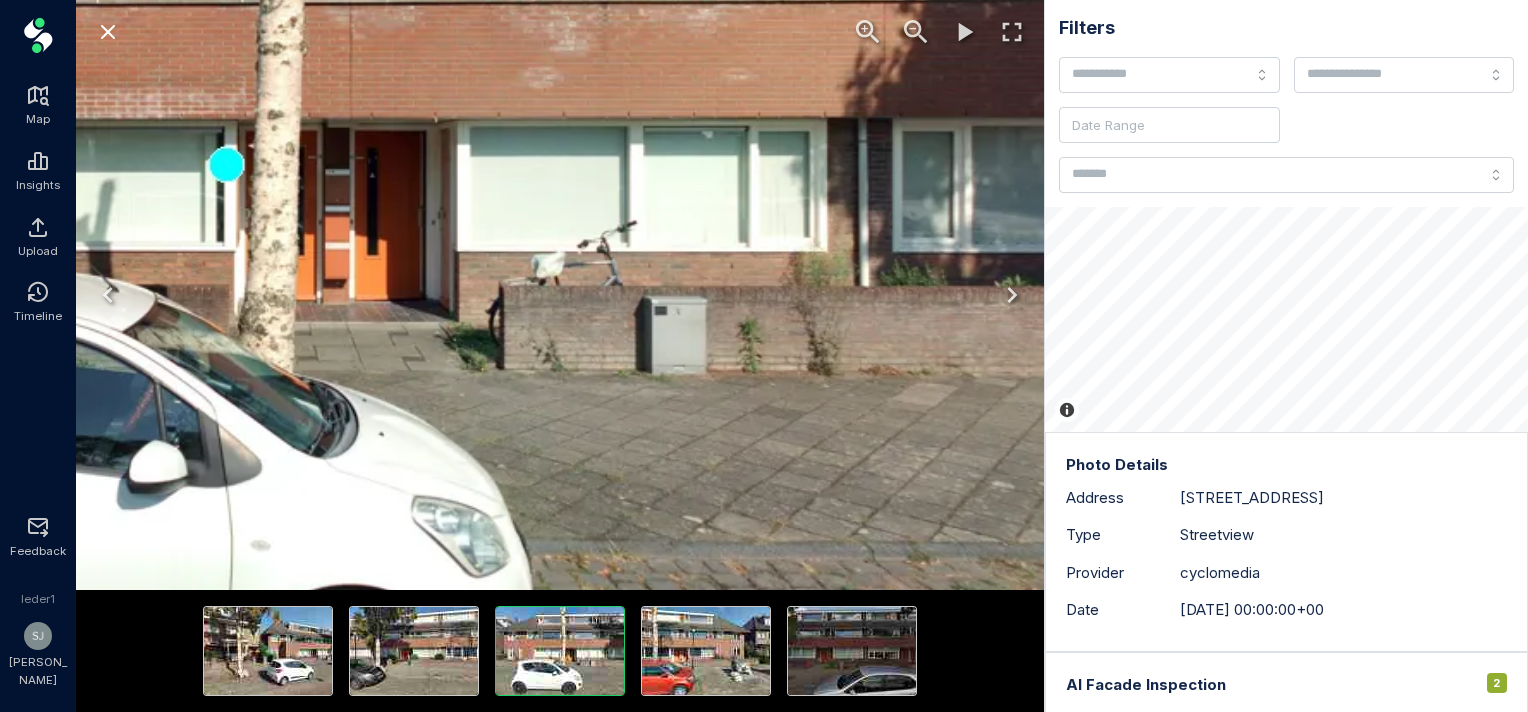 click at bounding box center [226, 164] 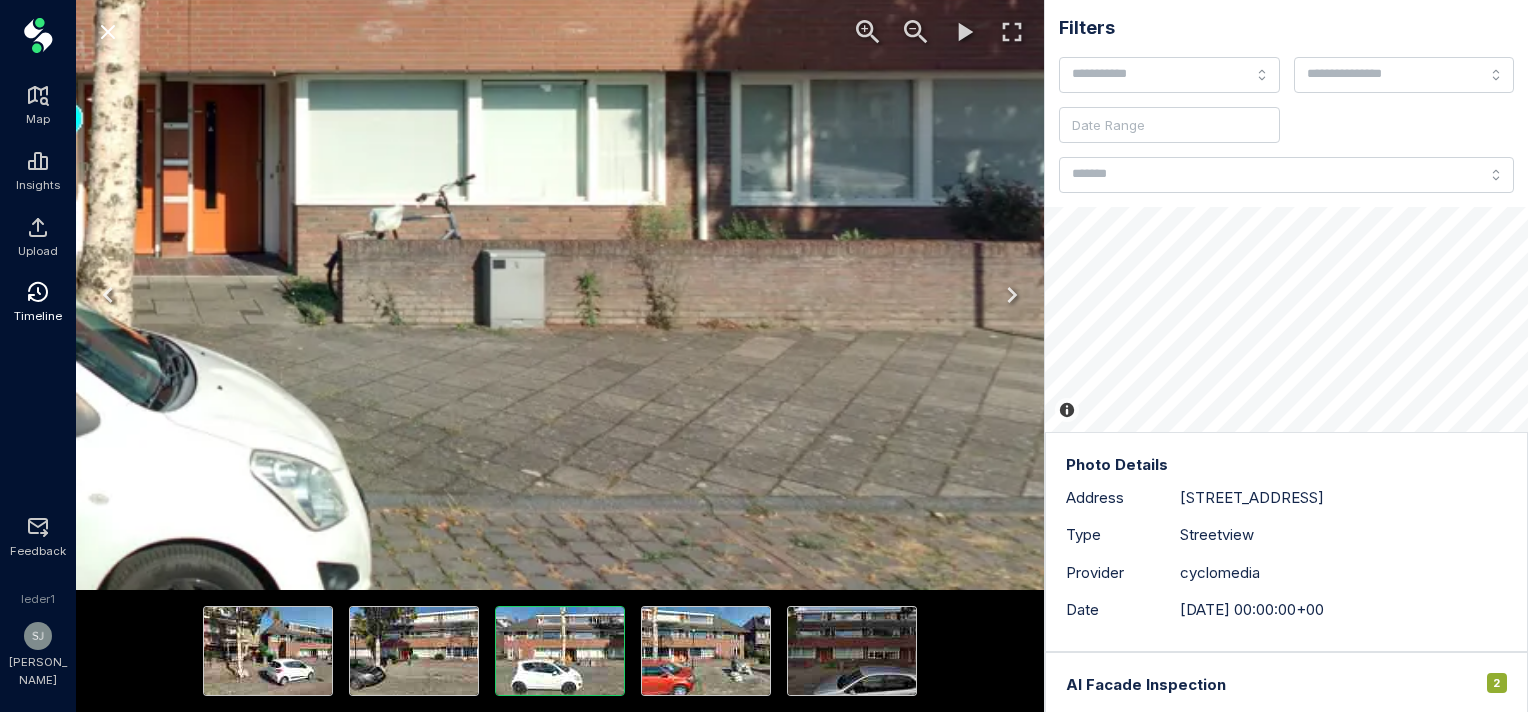 drag, startPoint x: 611, startPoint y: 250, endPoint x: 0, endPoint y: 280, distance: 611.7361 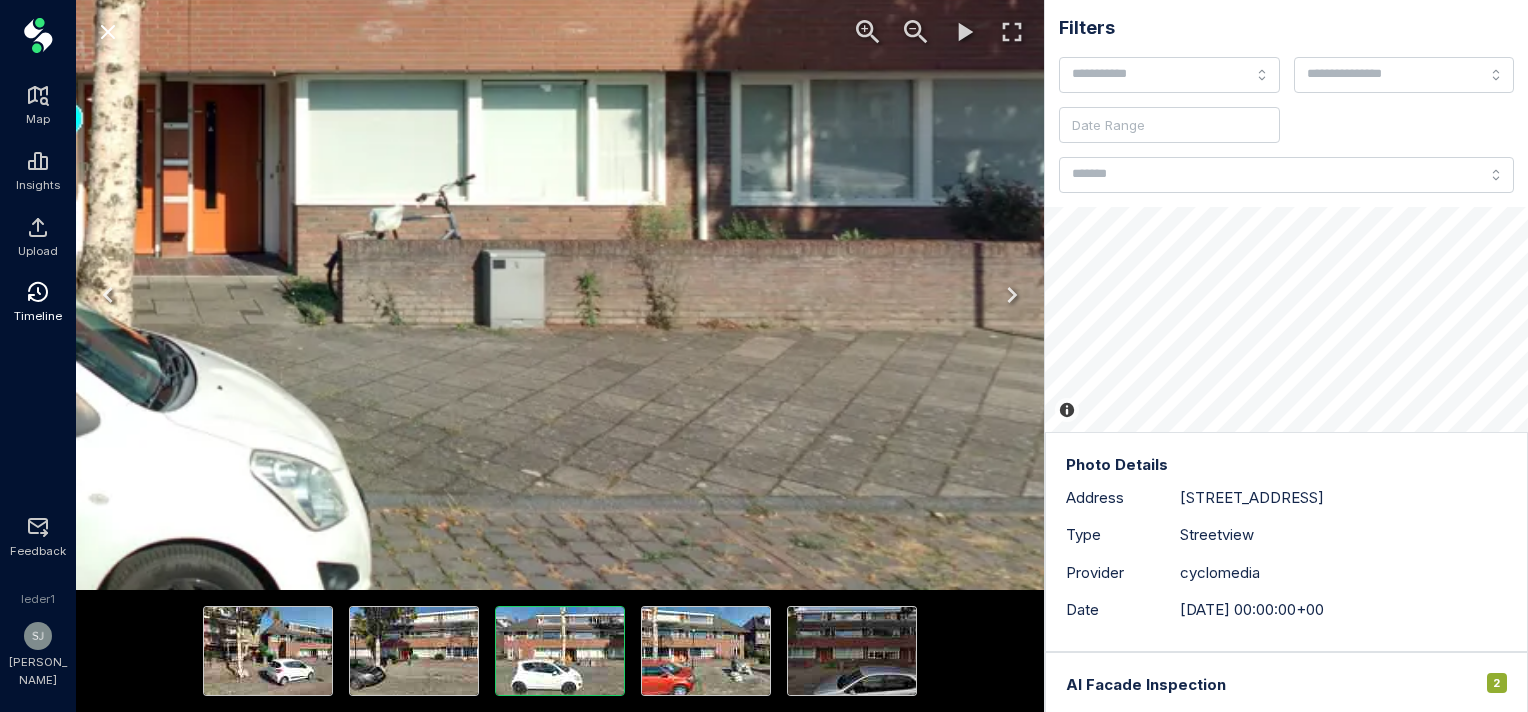click on "**********" at bounding box center [764, 356] 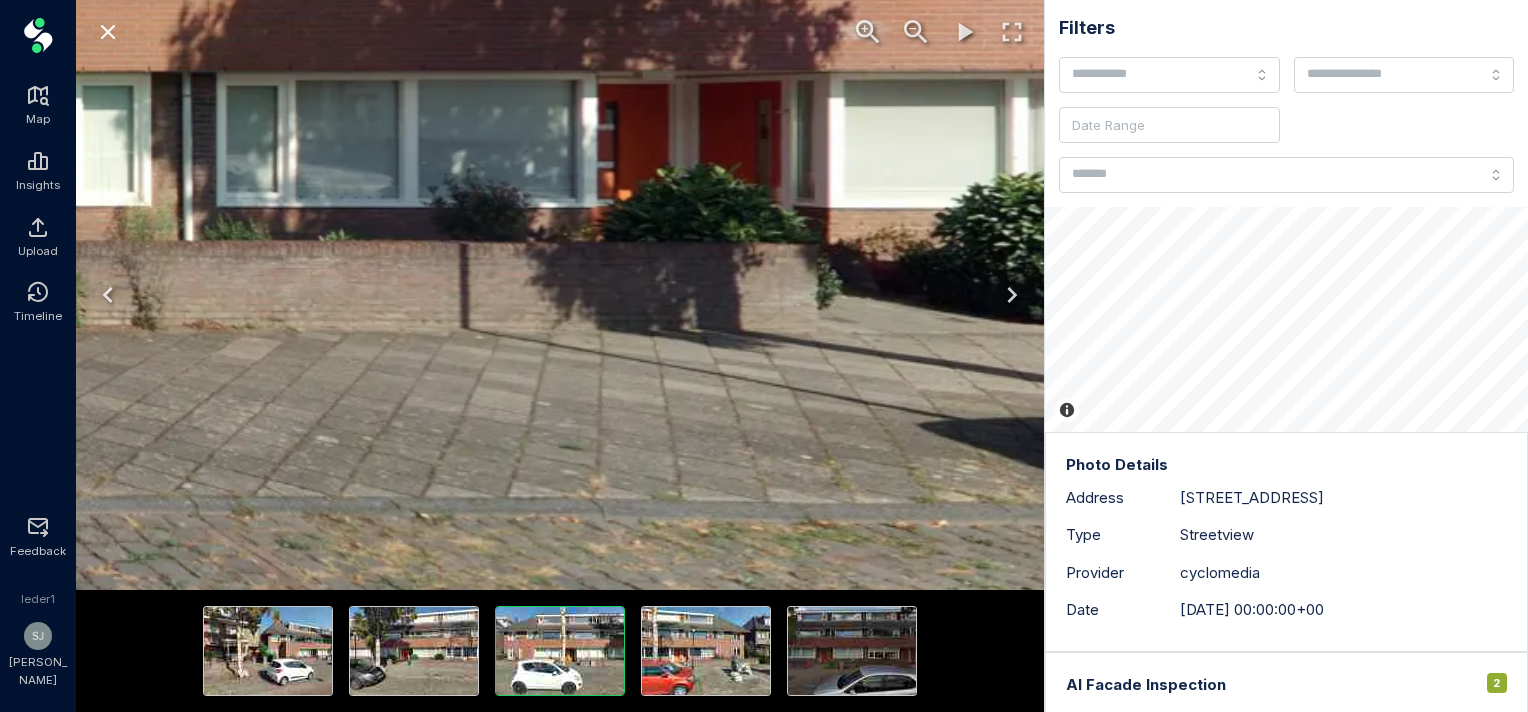 drag, startPoint x: 260, startPoint y: 352, endPoint x: 192, endPoint y: 343, distance: 68.593 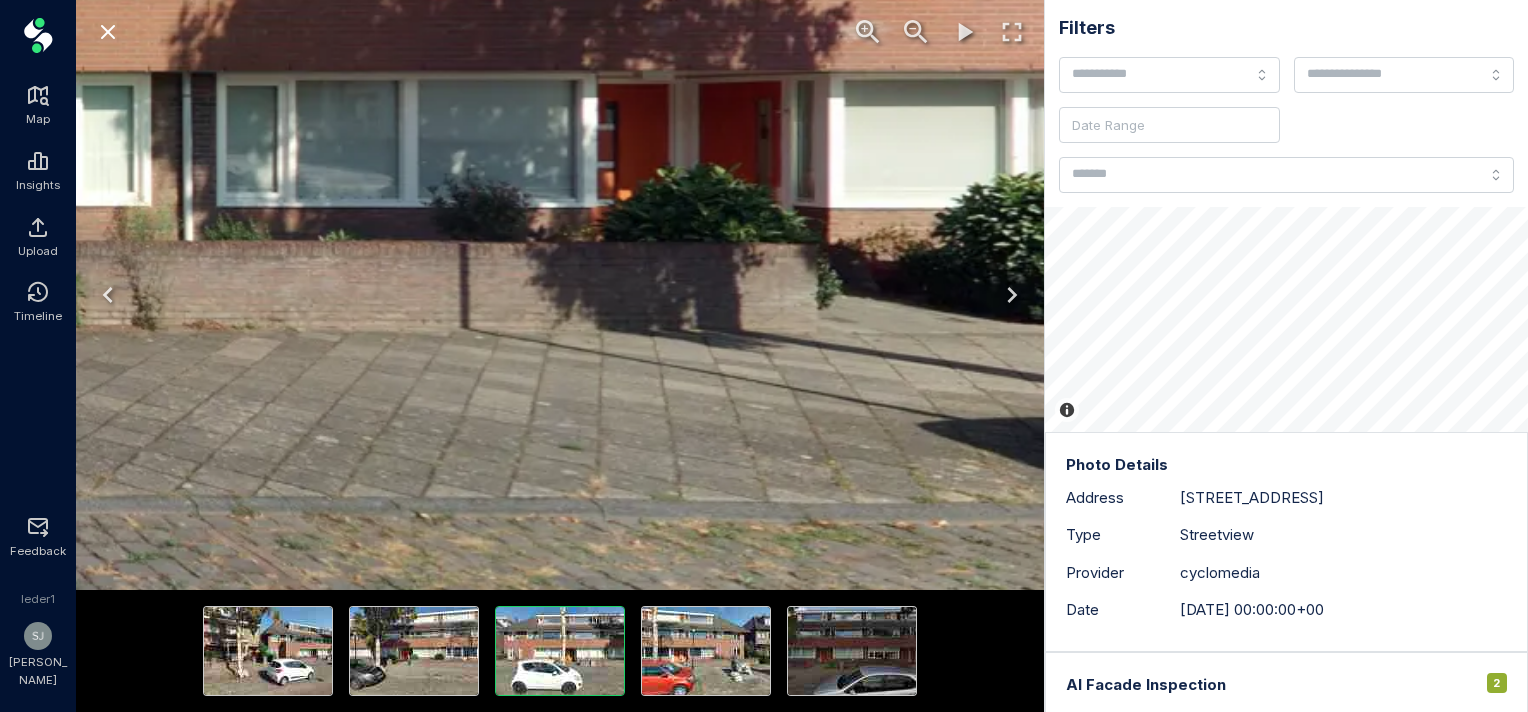 click at bounding box center (-450, 118) 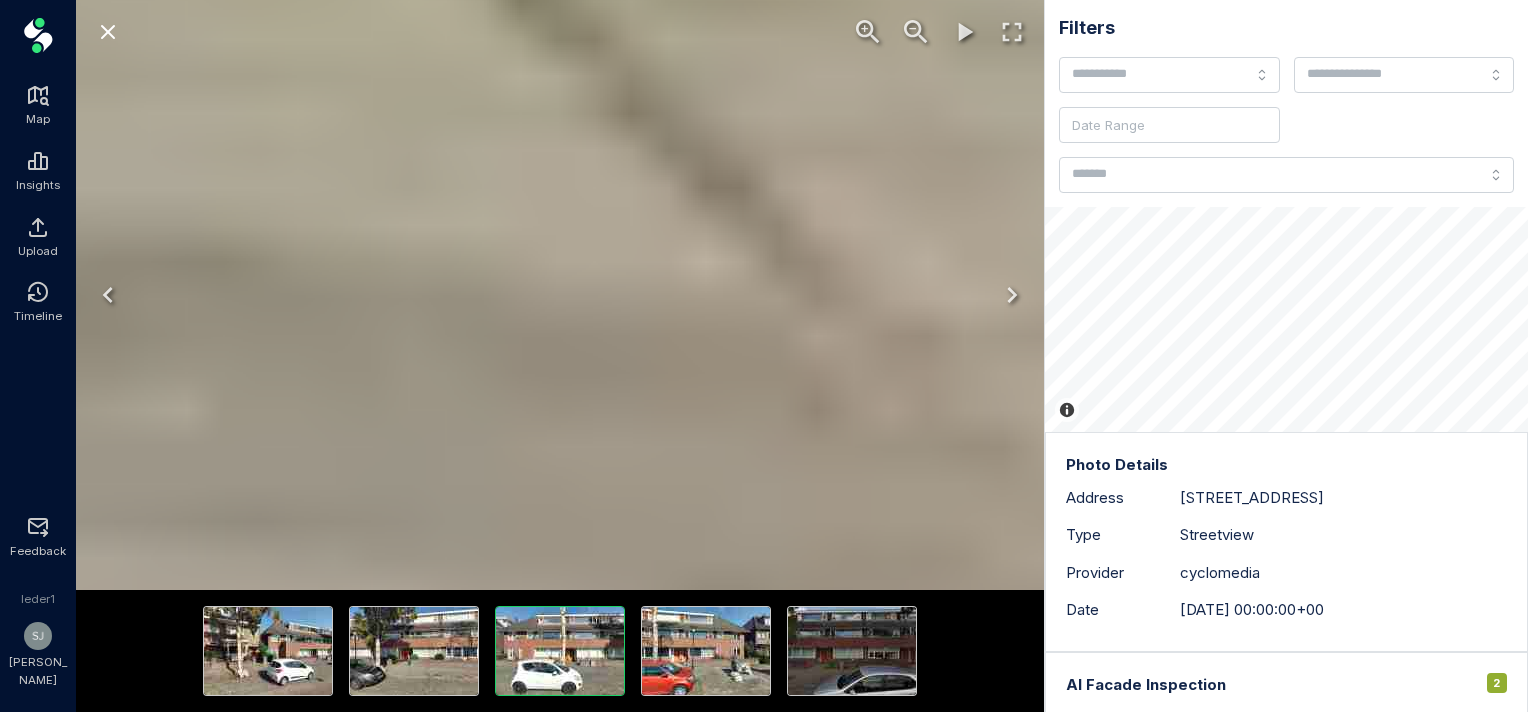 drag, startPoint x: 552, startPoint y: 356, endPoint x: 157, endPoint y: 329, distance: 395.92172 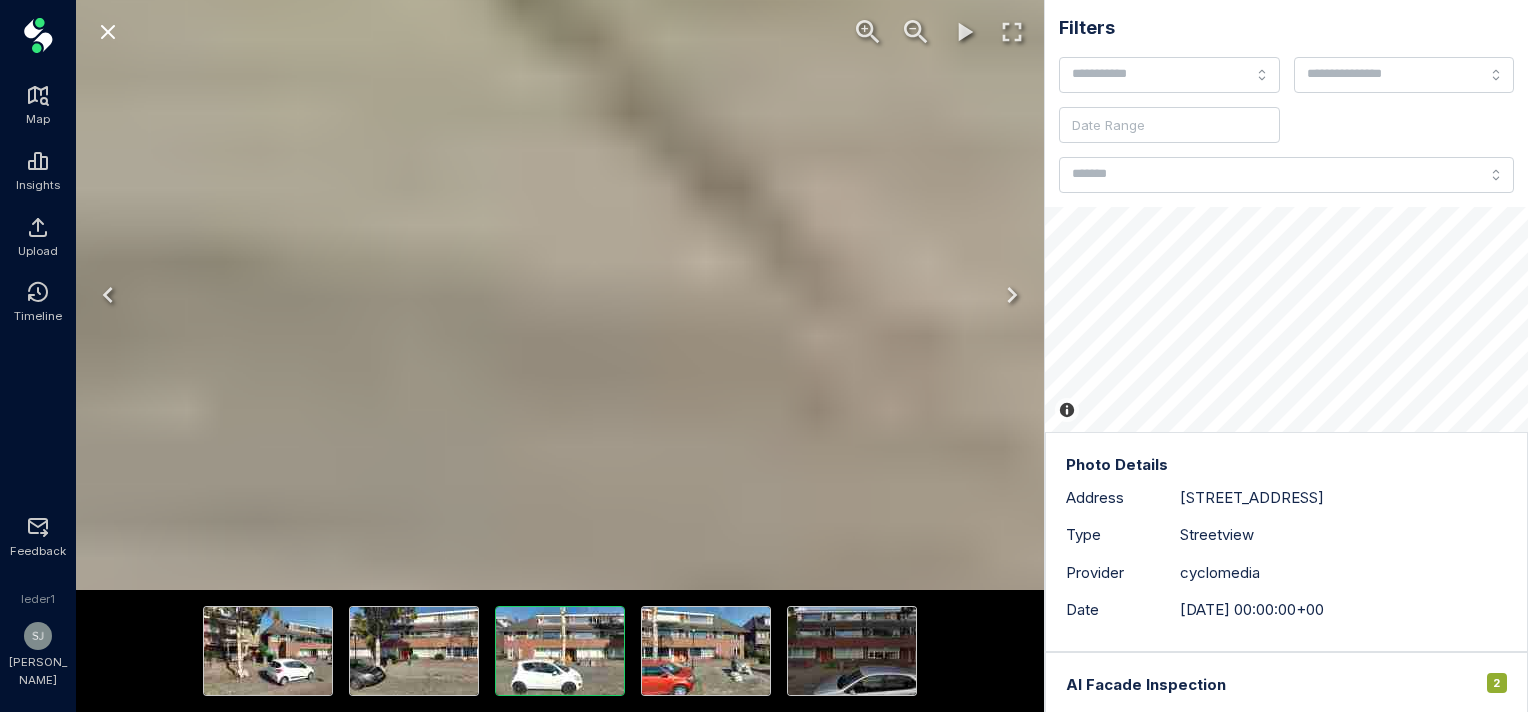 click at bounding box center (-28422, -5357) 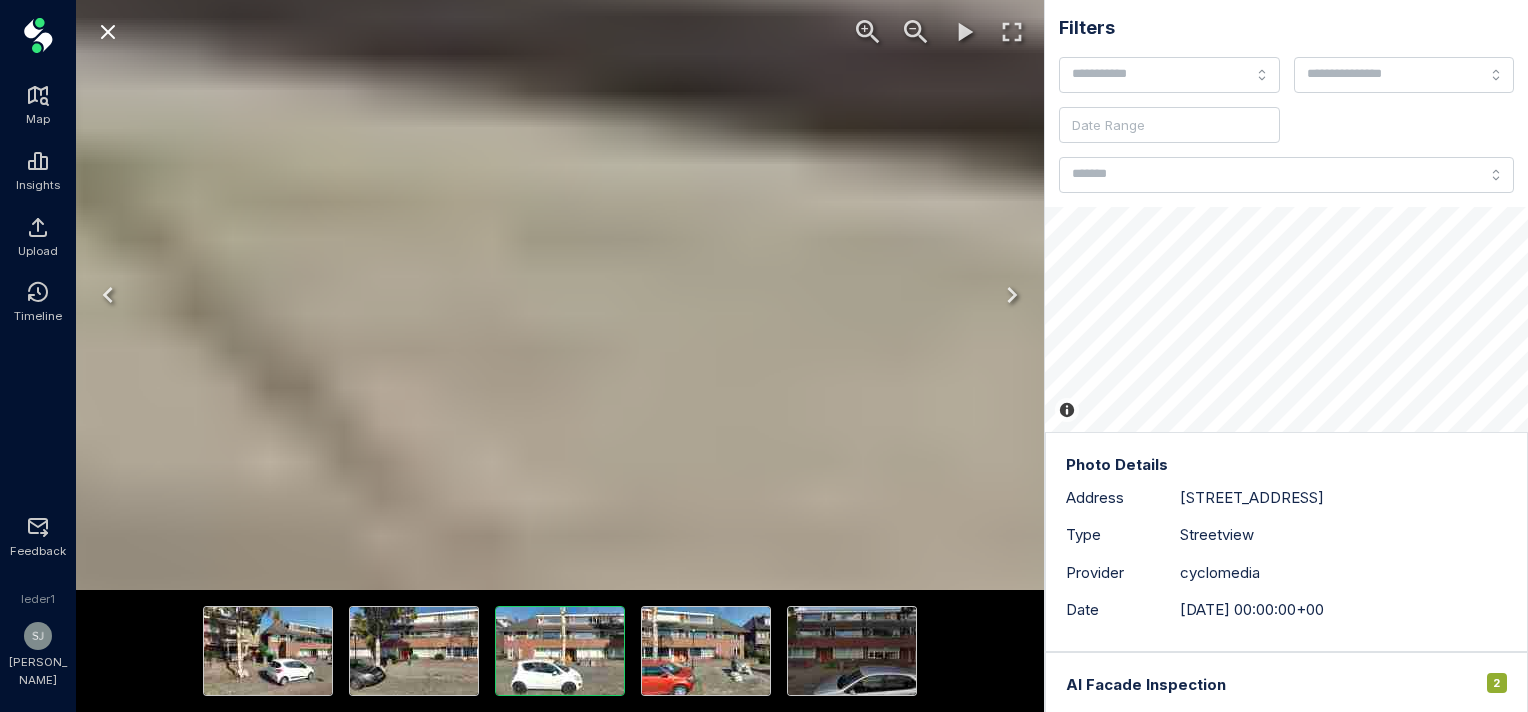 drag, startPoint x: 552, startPoint y: 300, endPoint x: 564, endPoint y: 548, distance: 248.29015 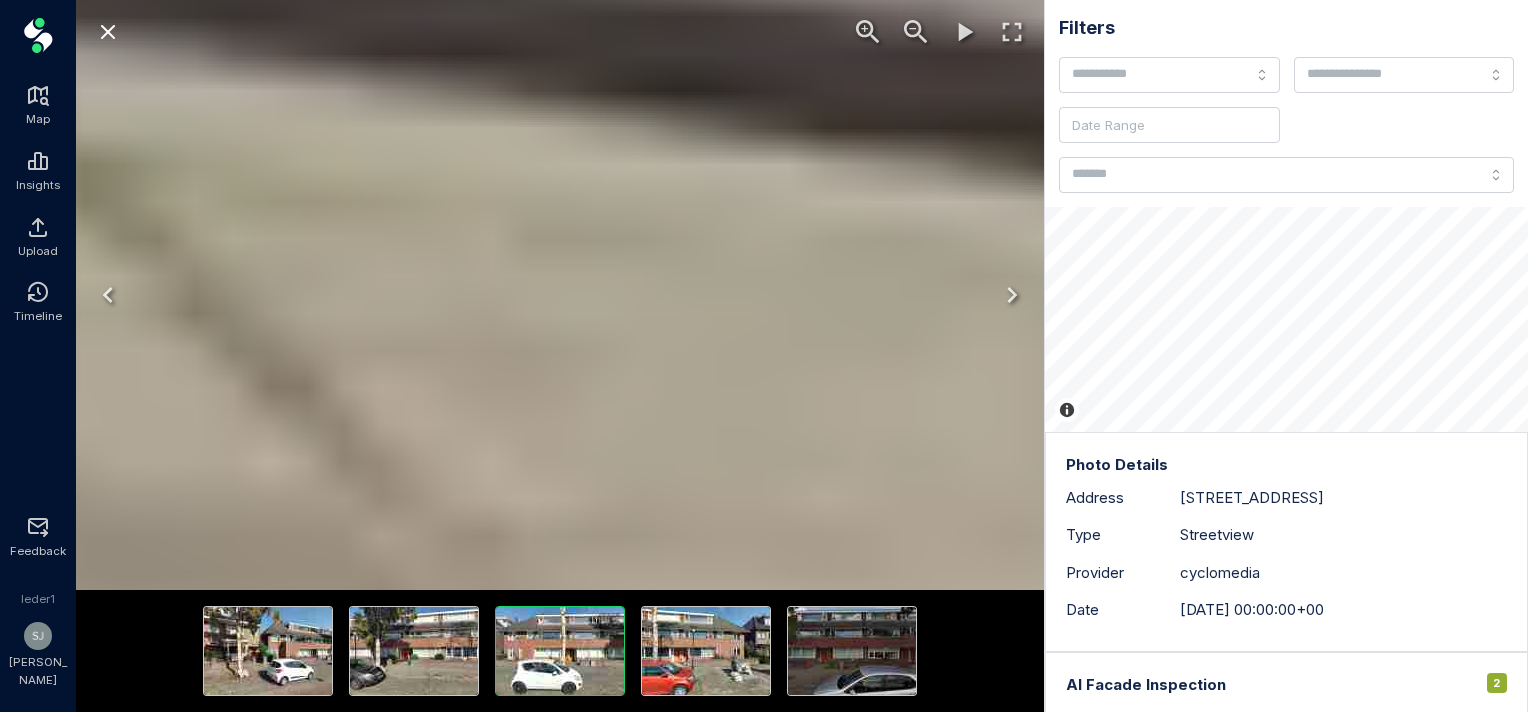 click at bounding box center [-28858, -5157] 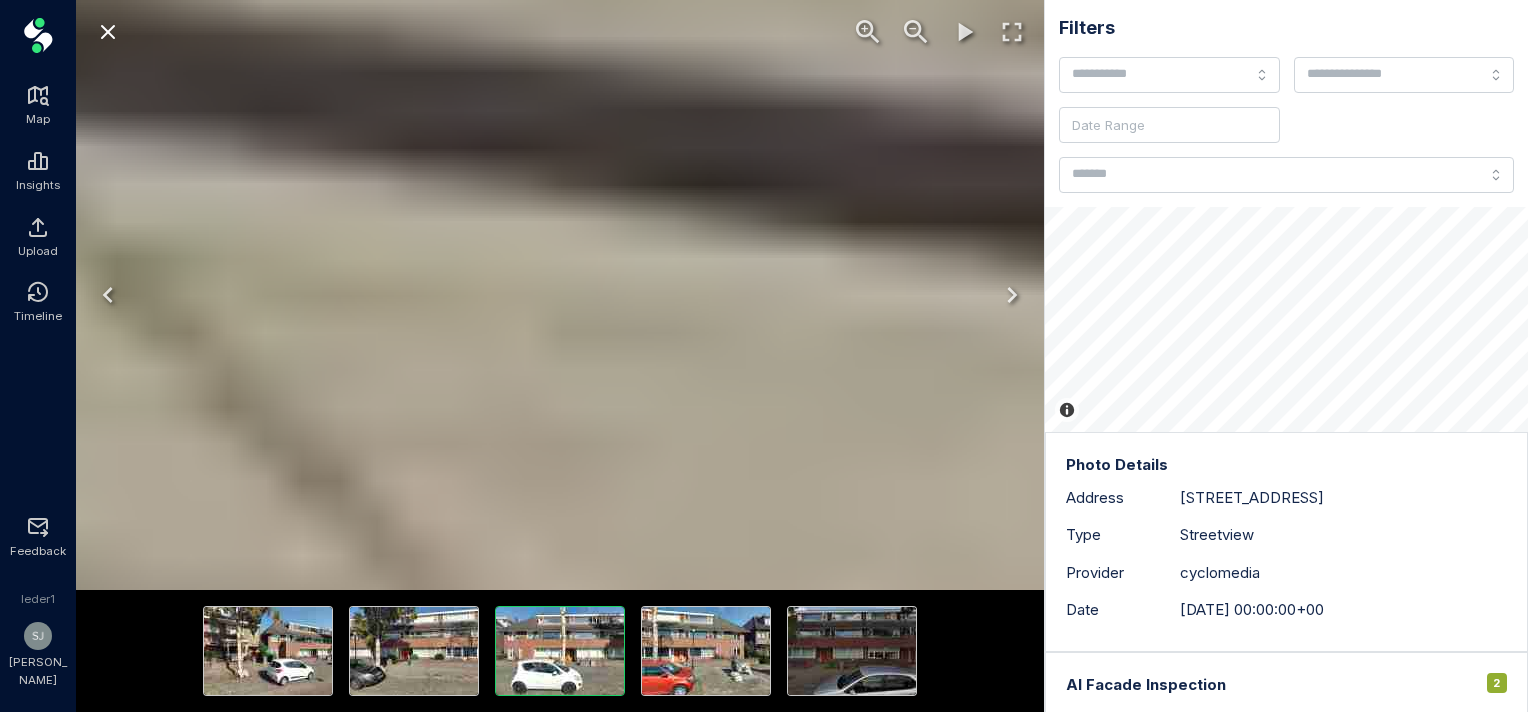 drag, startPoint x: 613, startPoint y: 424, endPoint x: 588, endPoint y: 592, distance: 169.84993 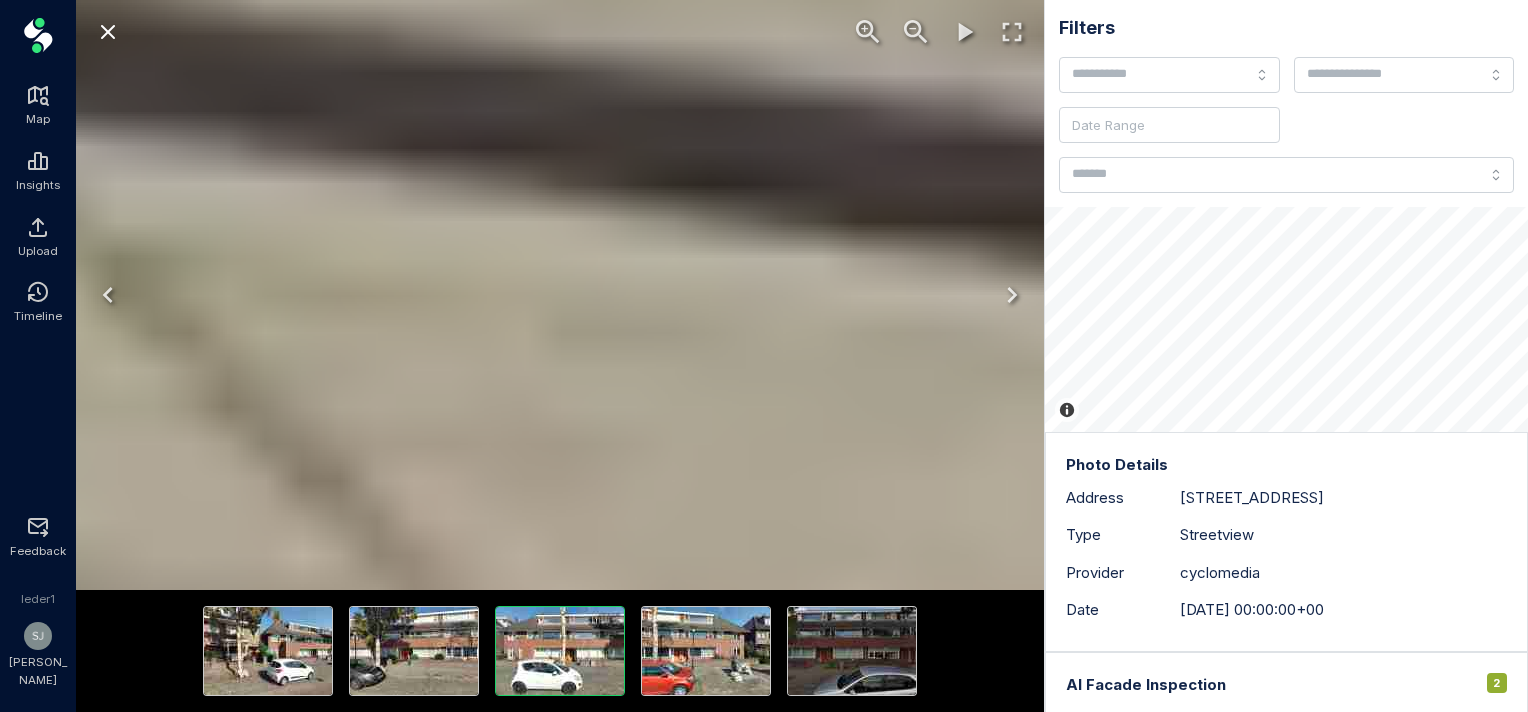 click at bounding box center [560, 356] 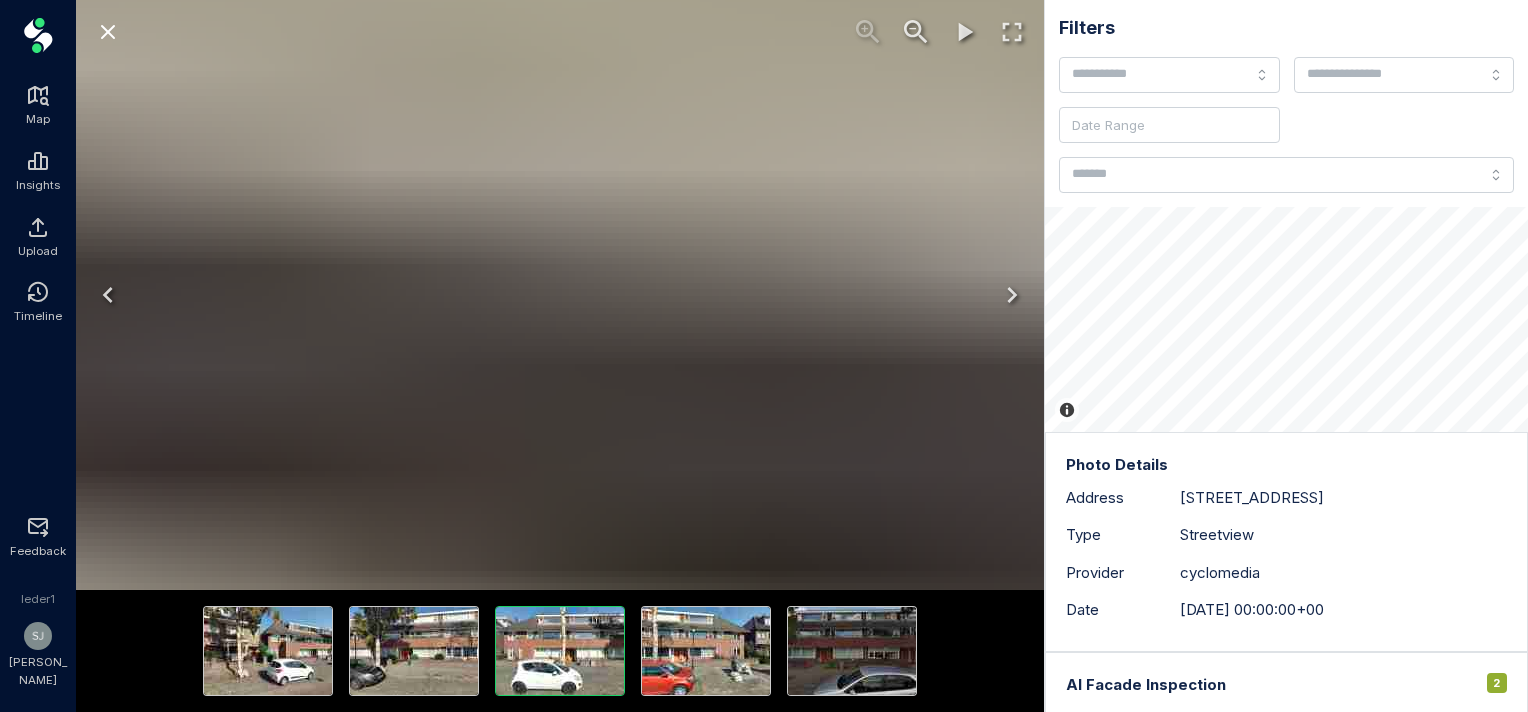 drag, startPoint x: 636, startPoint y: 361, endPoint x: 684, endPoint y: 301, distance: 76.837494 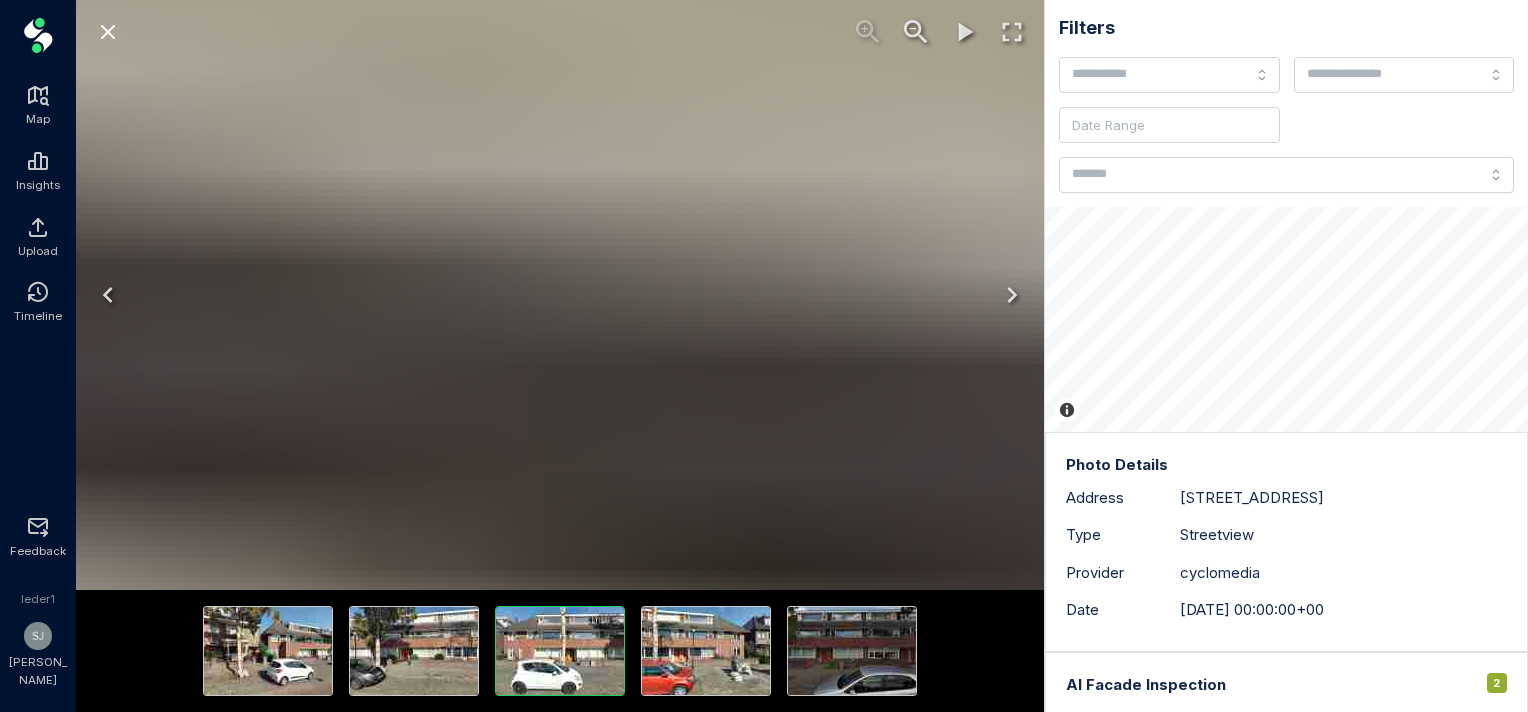 click at bounding box center (-78882, -13586) 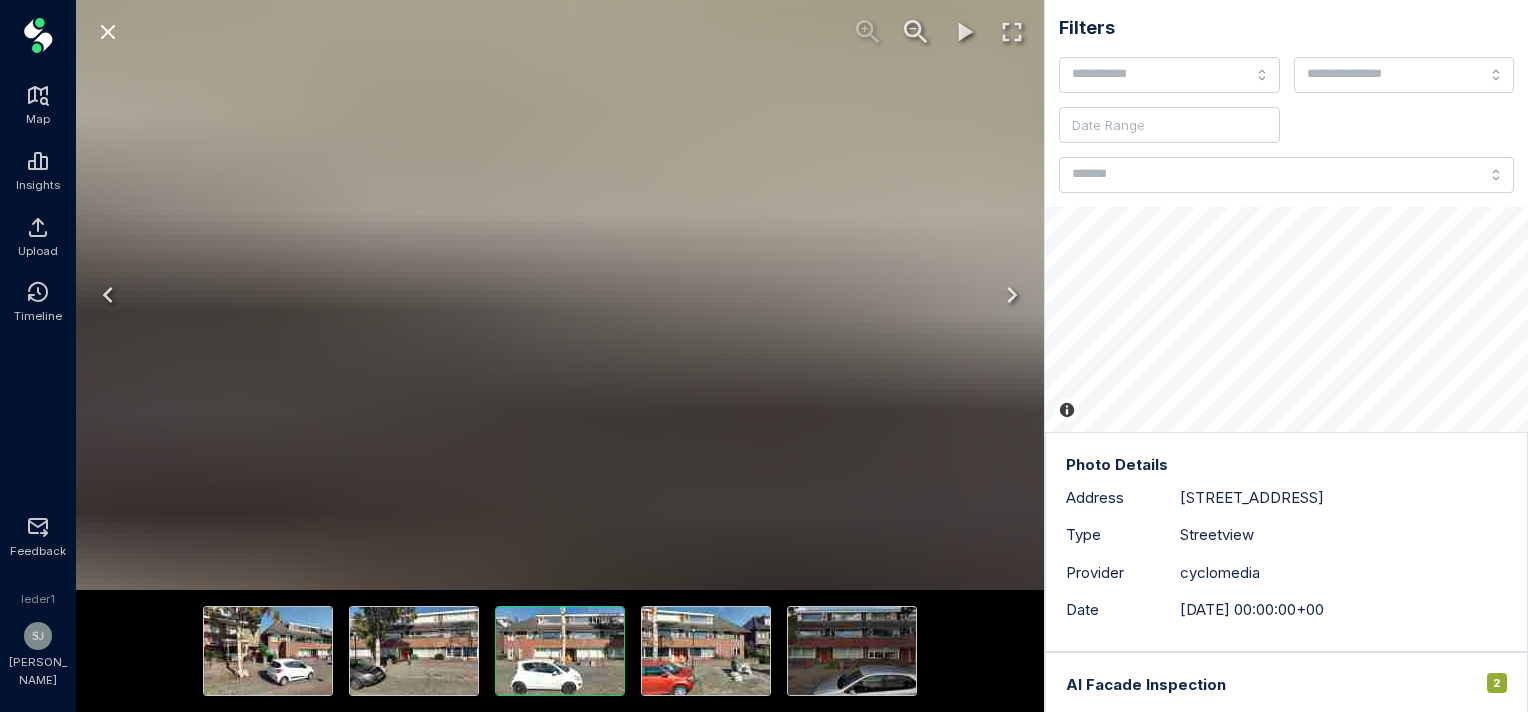 drag, startPoint x: 773, startPoint y: 232, endPoint x: 823, endPoint y: 209, distance: 55.03635 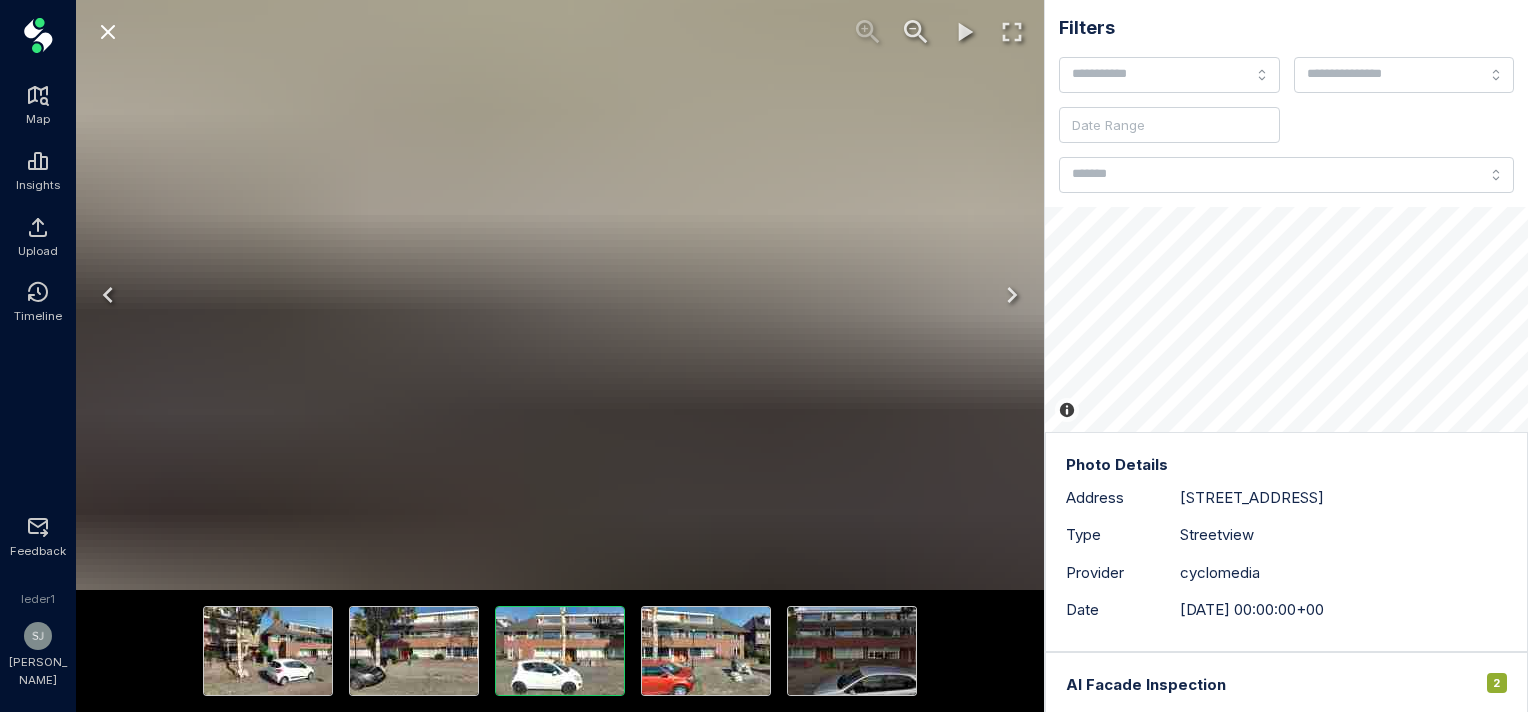 click at bounding box center (-78883, -13541) 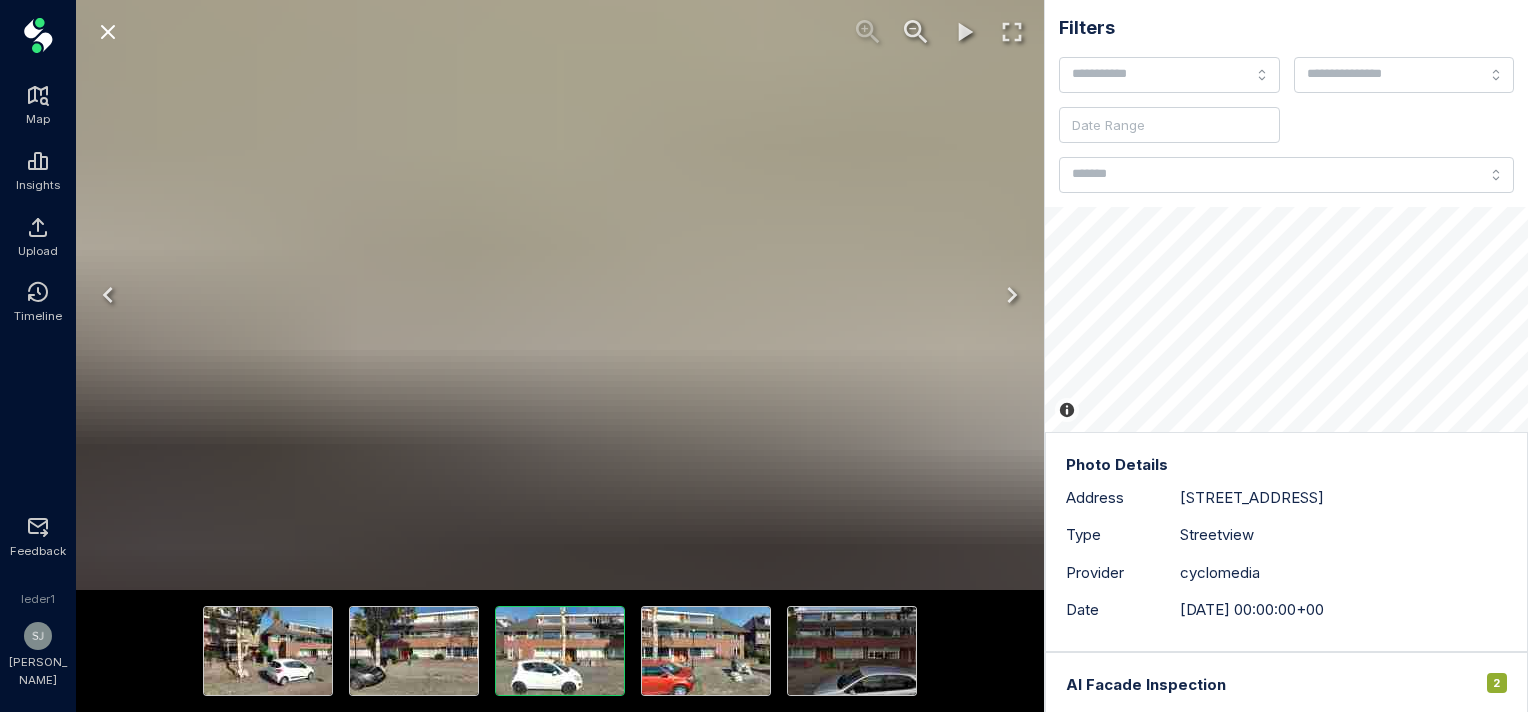 drag, startPoint x: 841, startPoint y: 324, endPoint x: 879, endPoint y: 190, distance: 139.28389 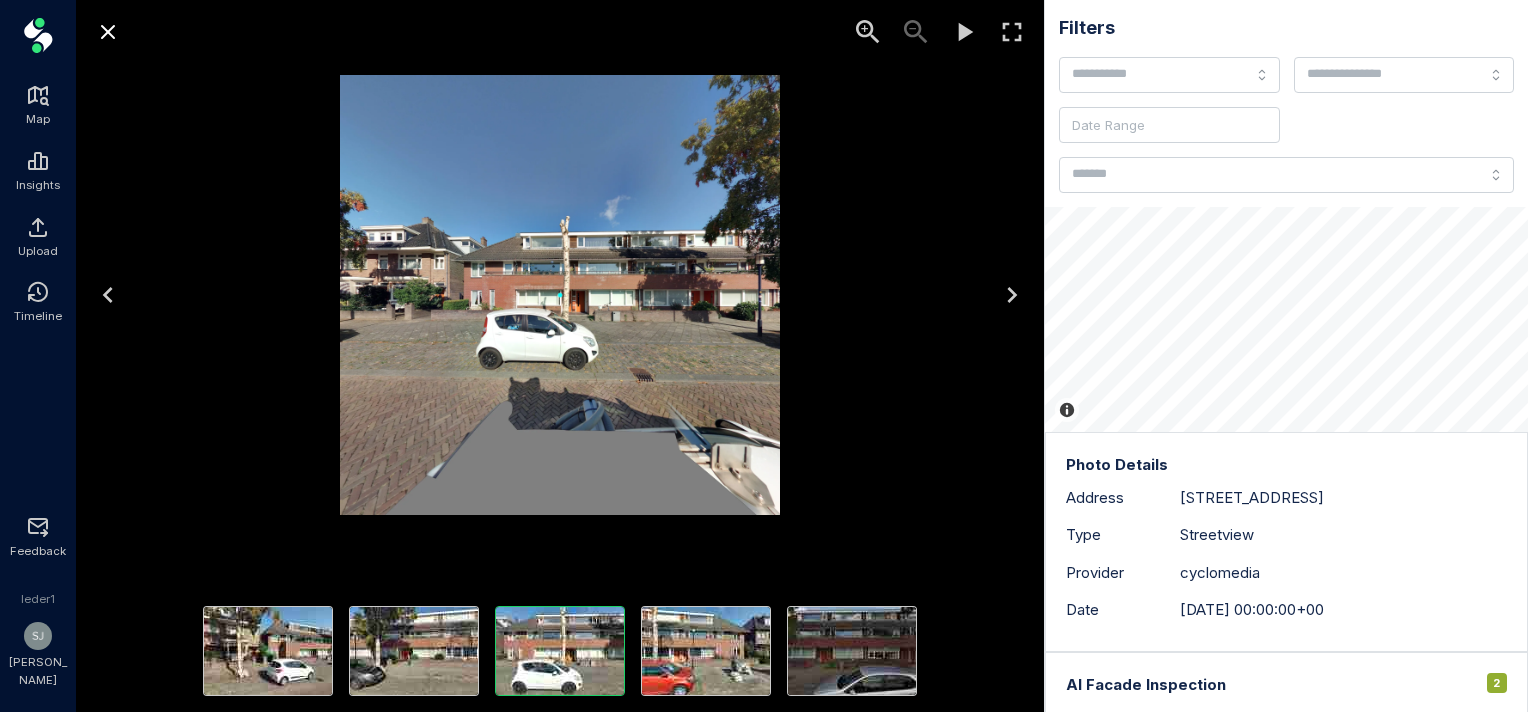 click at bounding box center (560, 295) 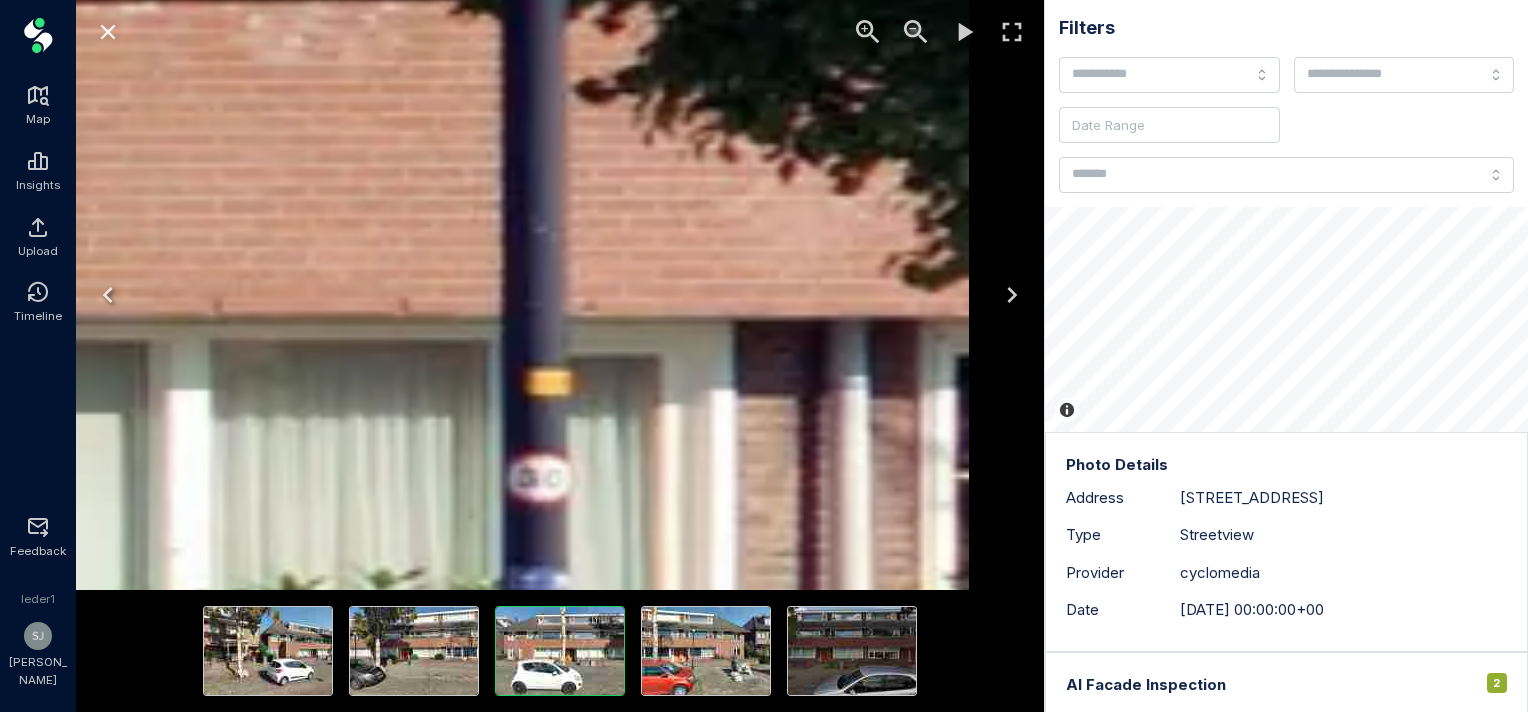 drag, startPoint x: 856, startPoint y: 290, endPoint x: 853, endPoint y: 305, distance: 15.297058 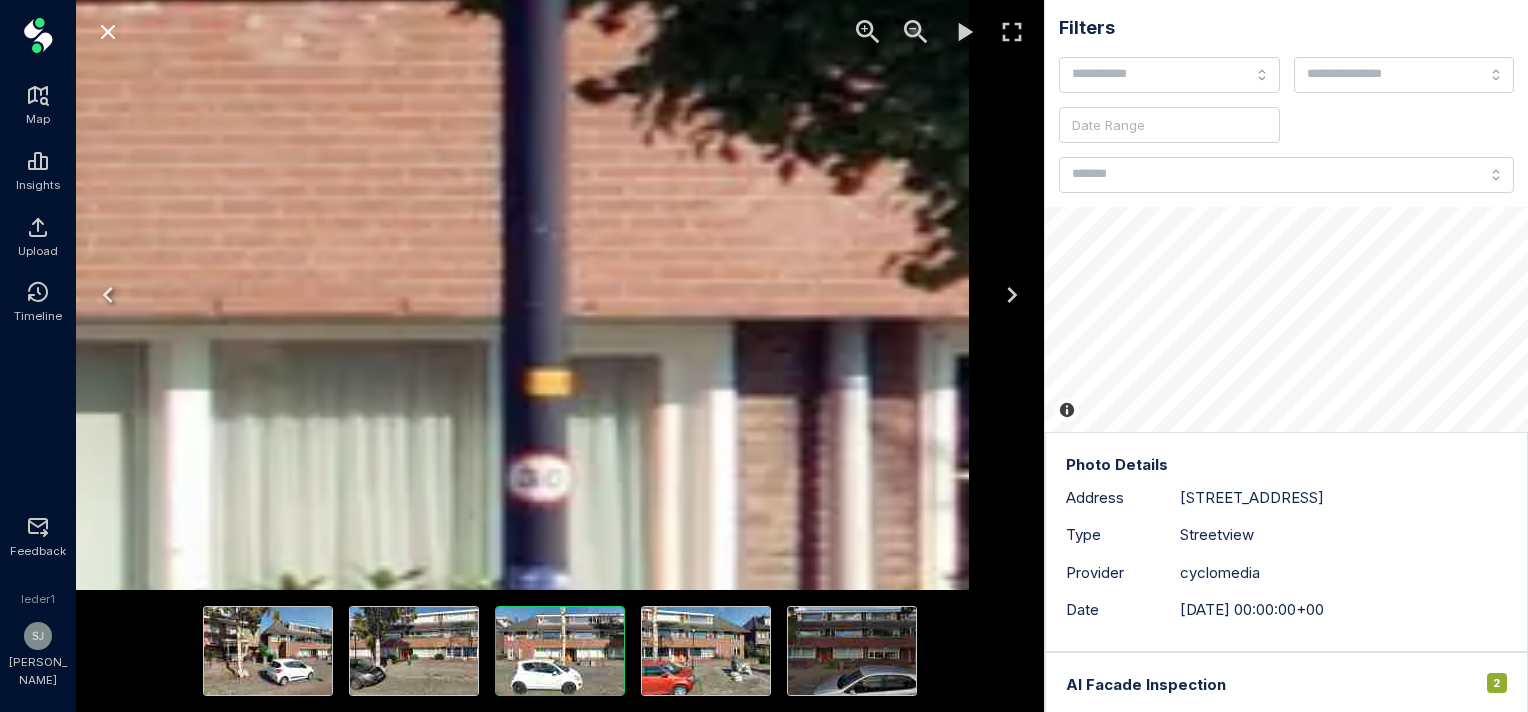 click at bounding box center (-3778, 445) 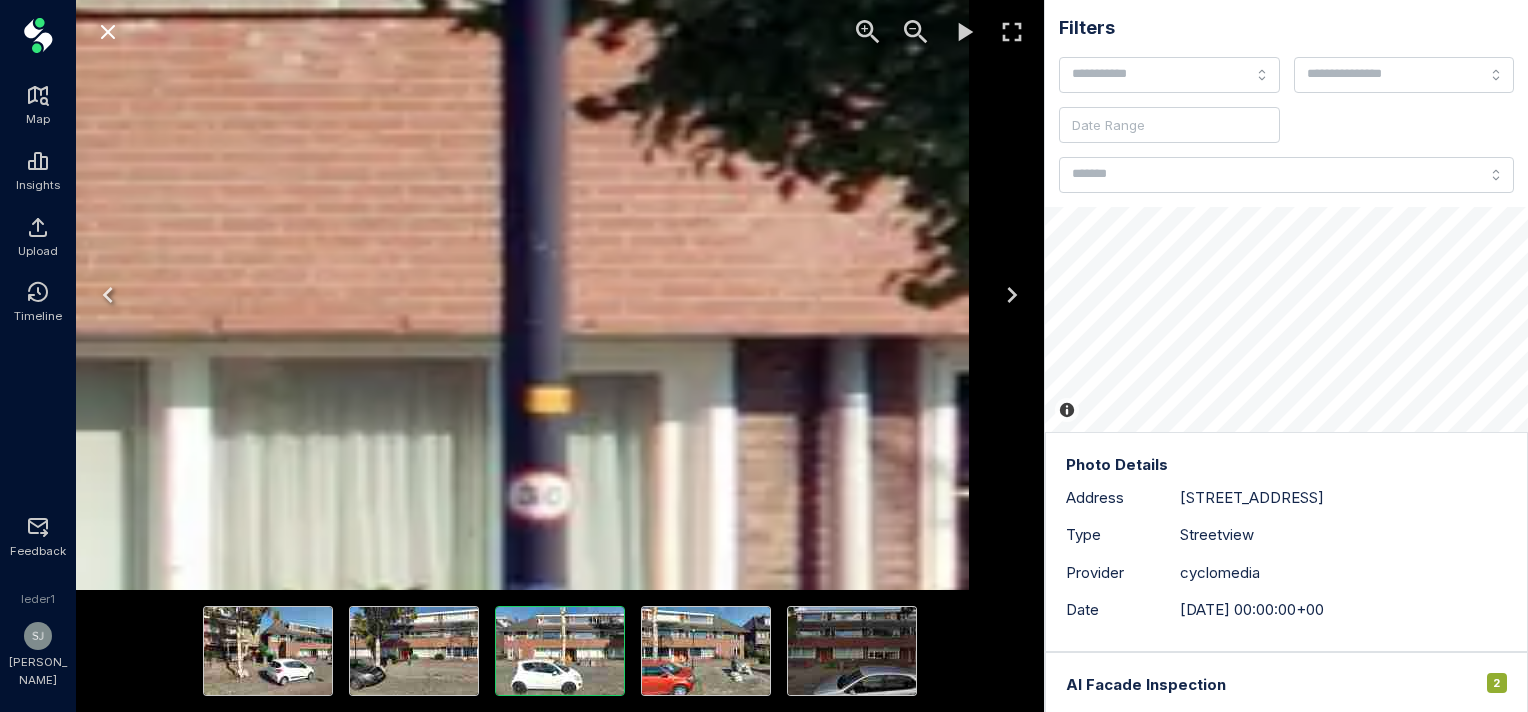 click 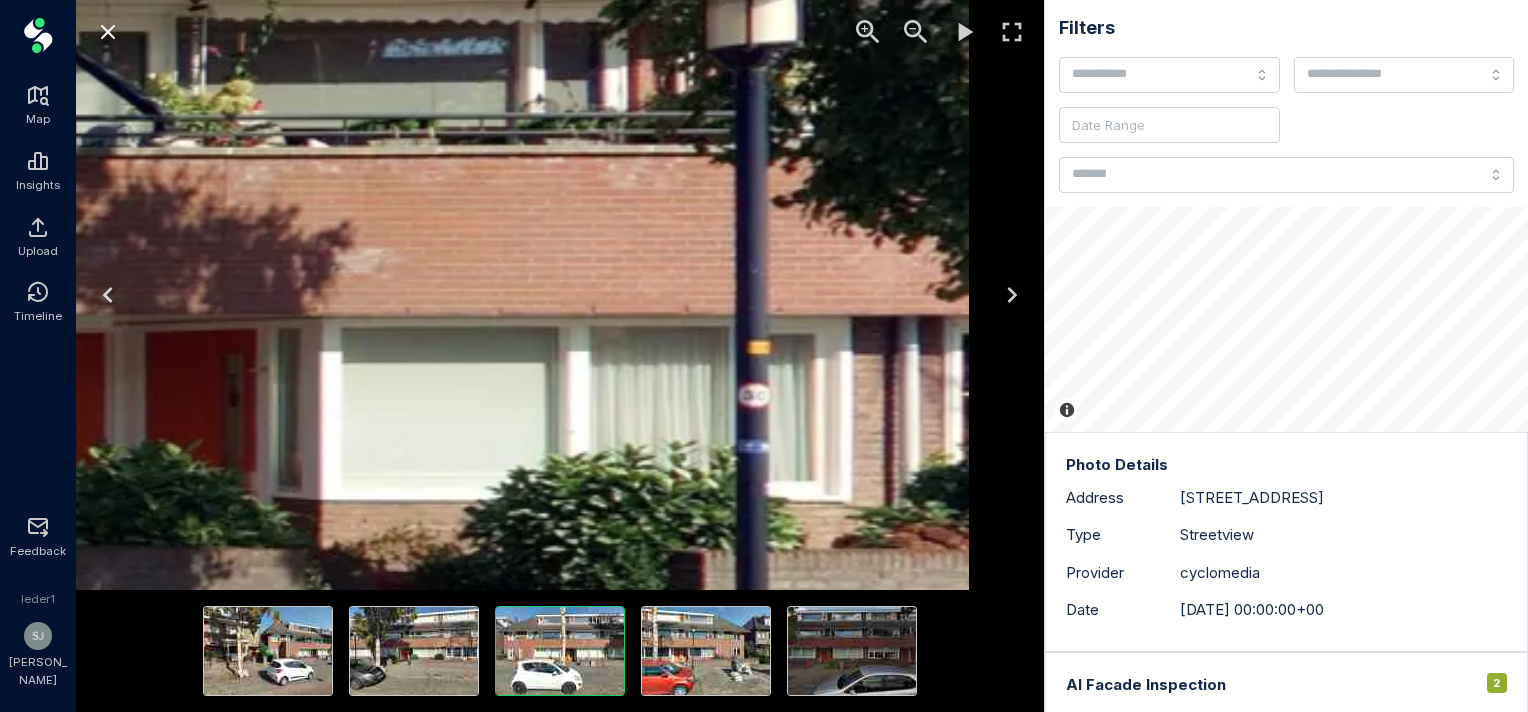 click 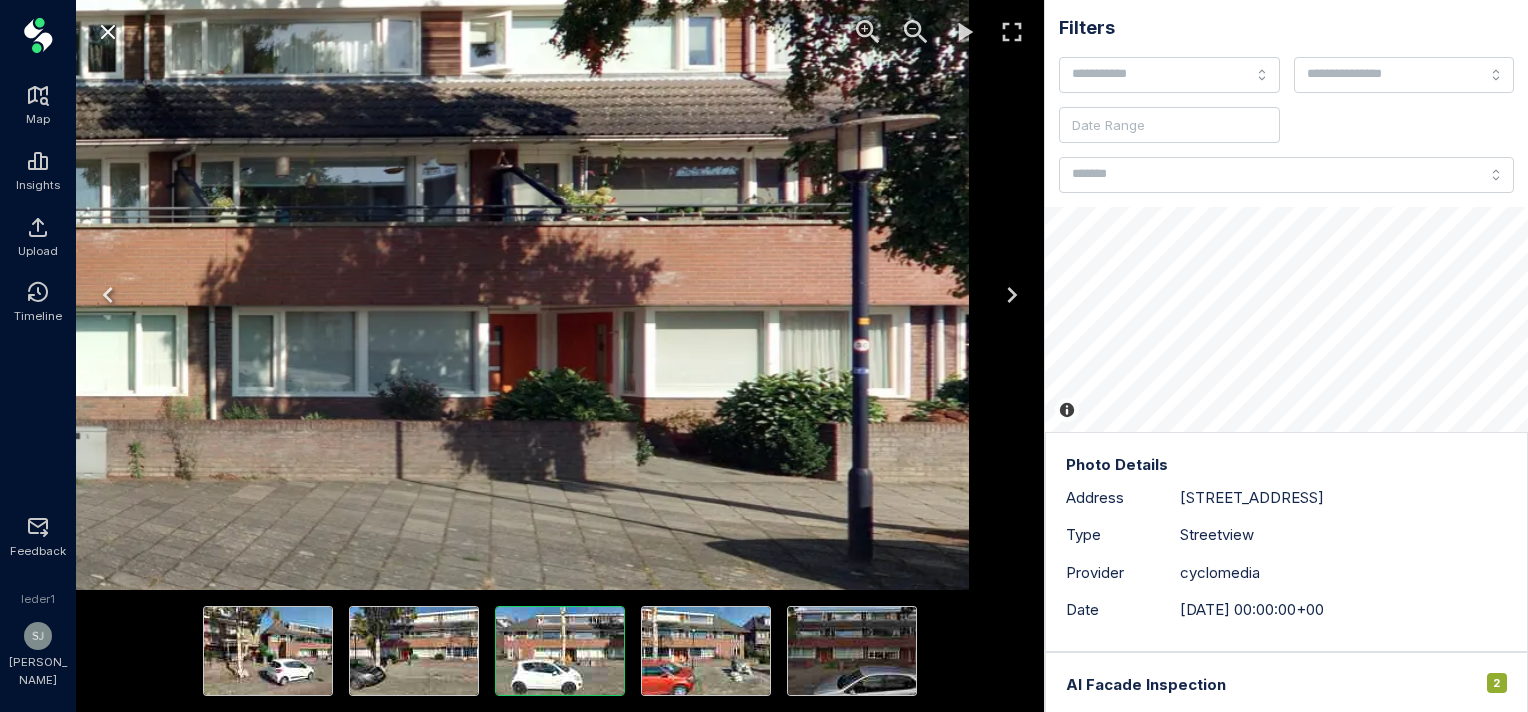 click 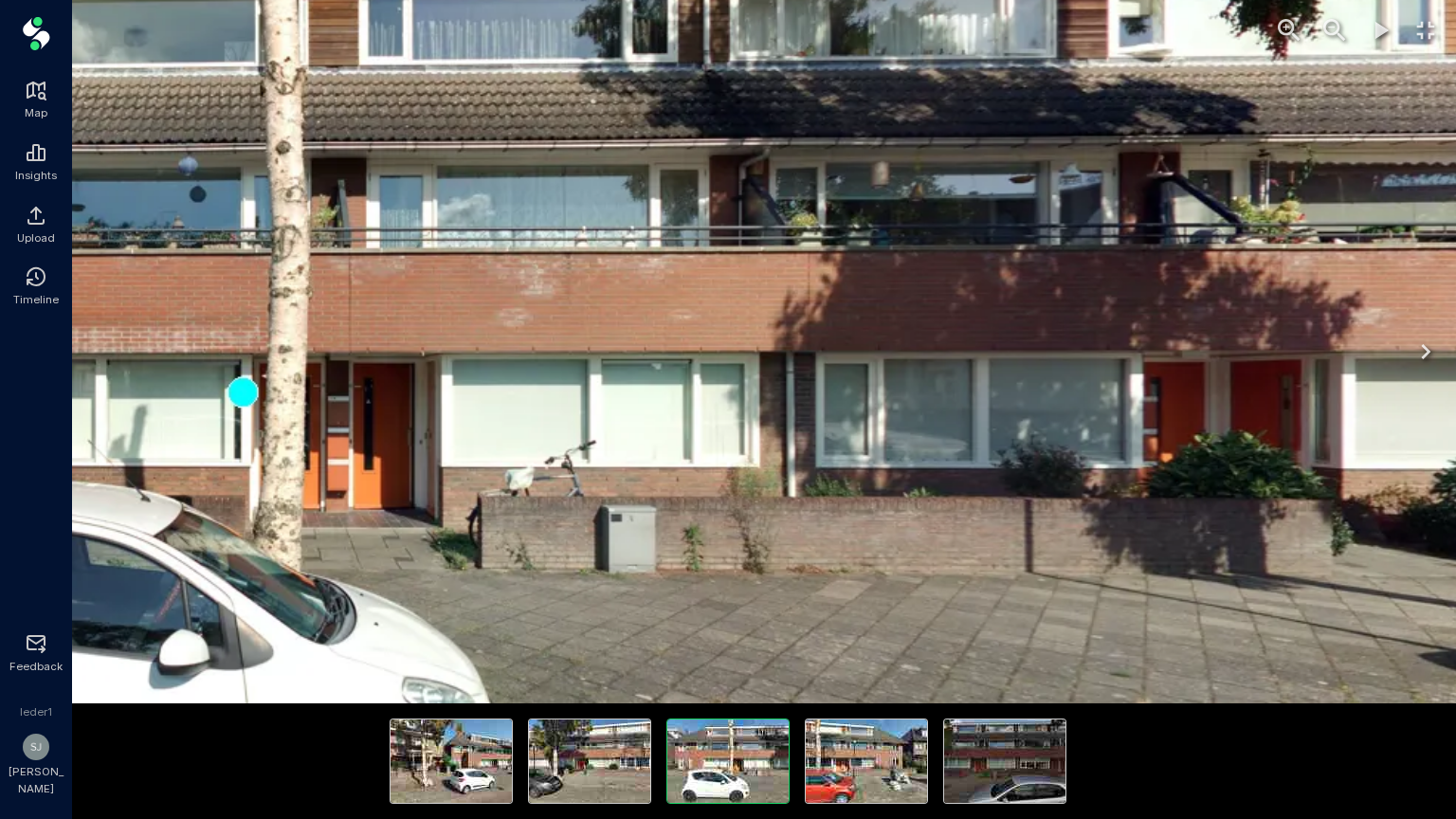 click 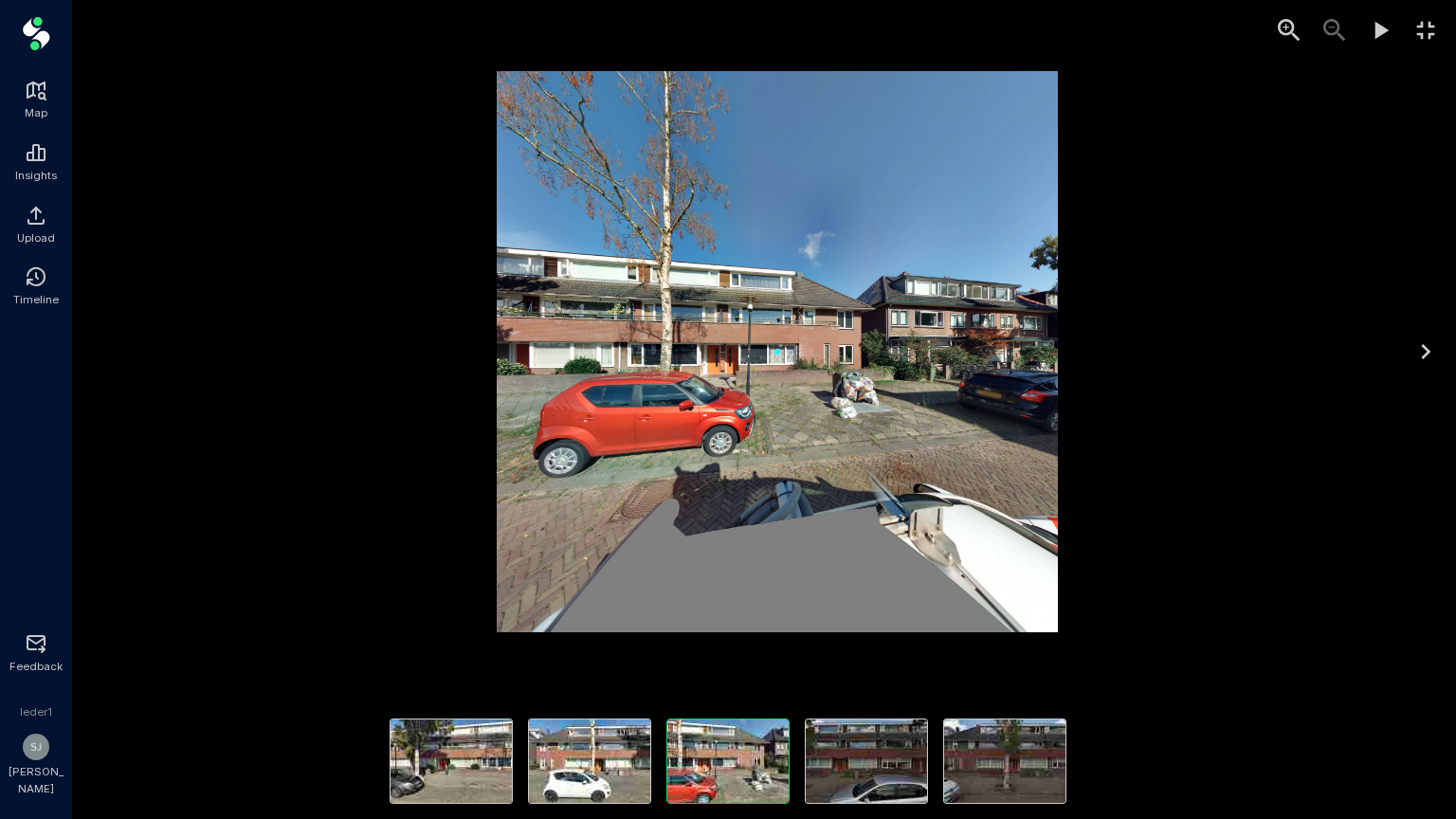 drag, startPoint x: 585, startPoint y: 333, endPoint x: 833, endPoint y: 371, distance: 250.8944 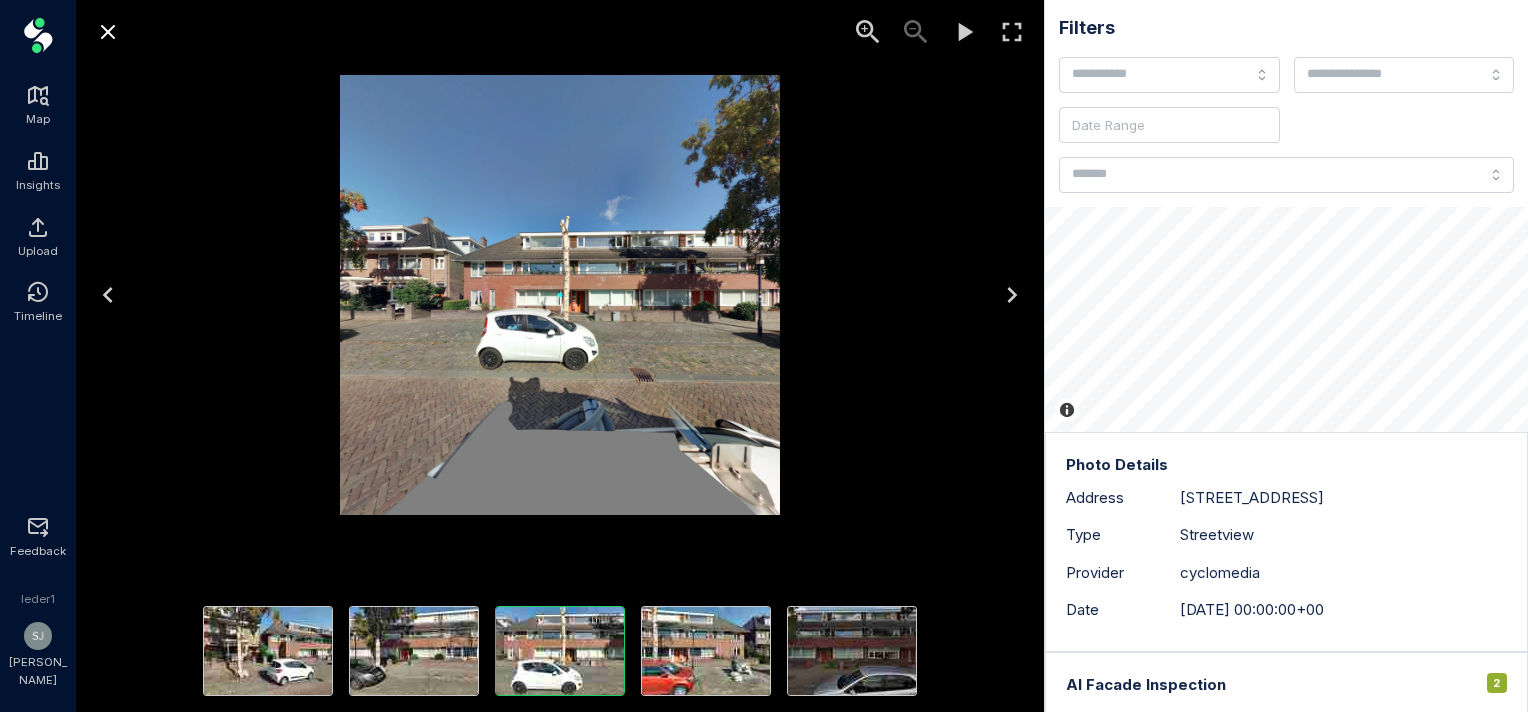 click 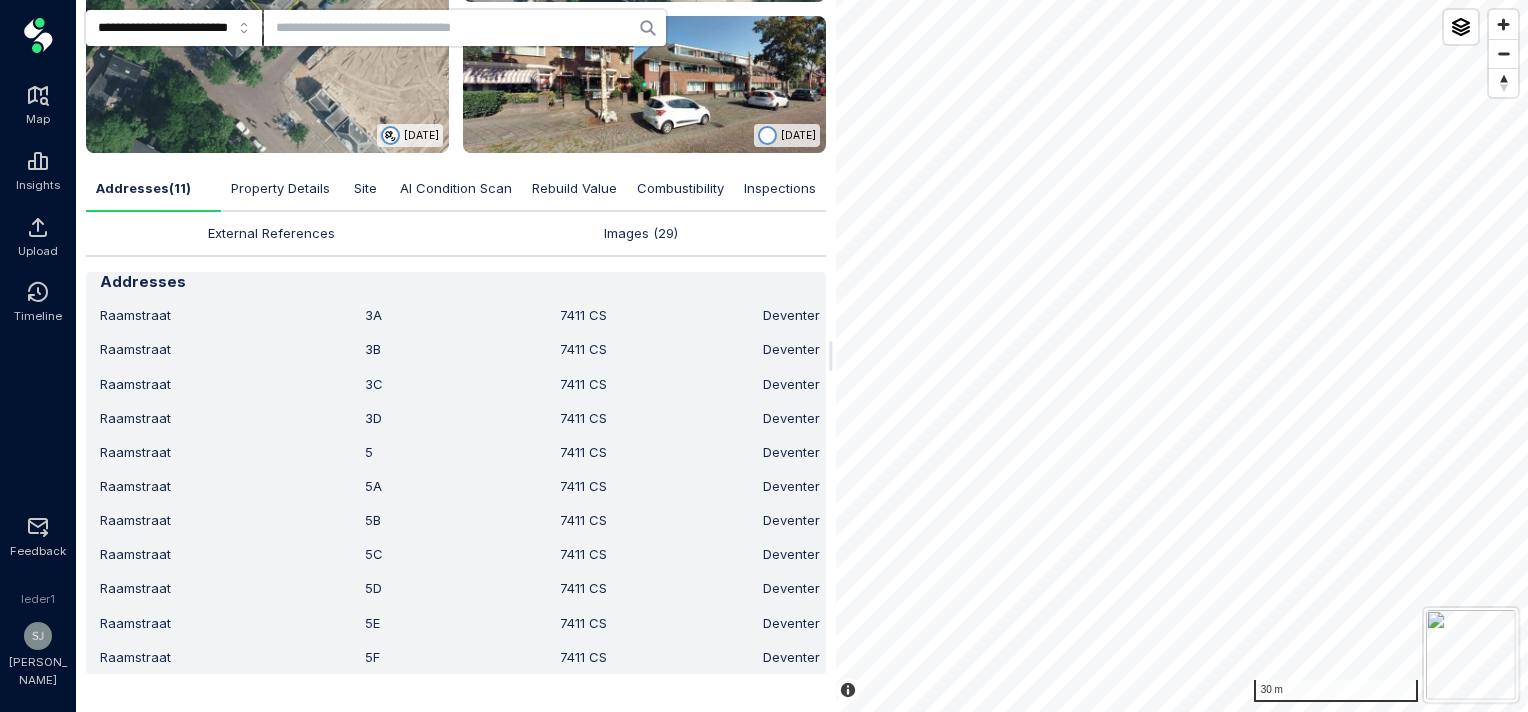 scroll, scrollTop: 442, scrollLeft: 0, axis: vertical 